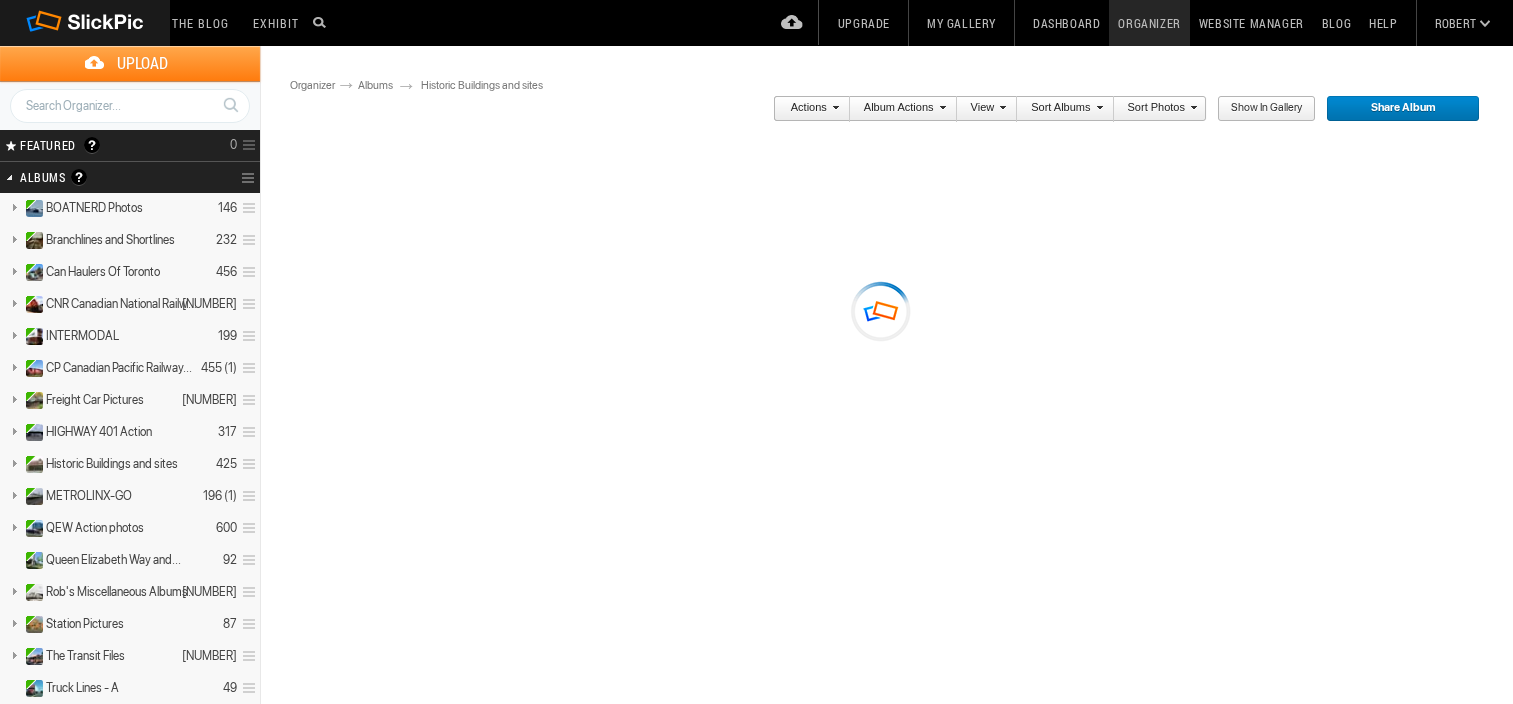 scroll, scrollTop: 0, scrollLeft: 0, axis: both 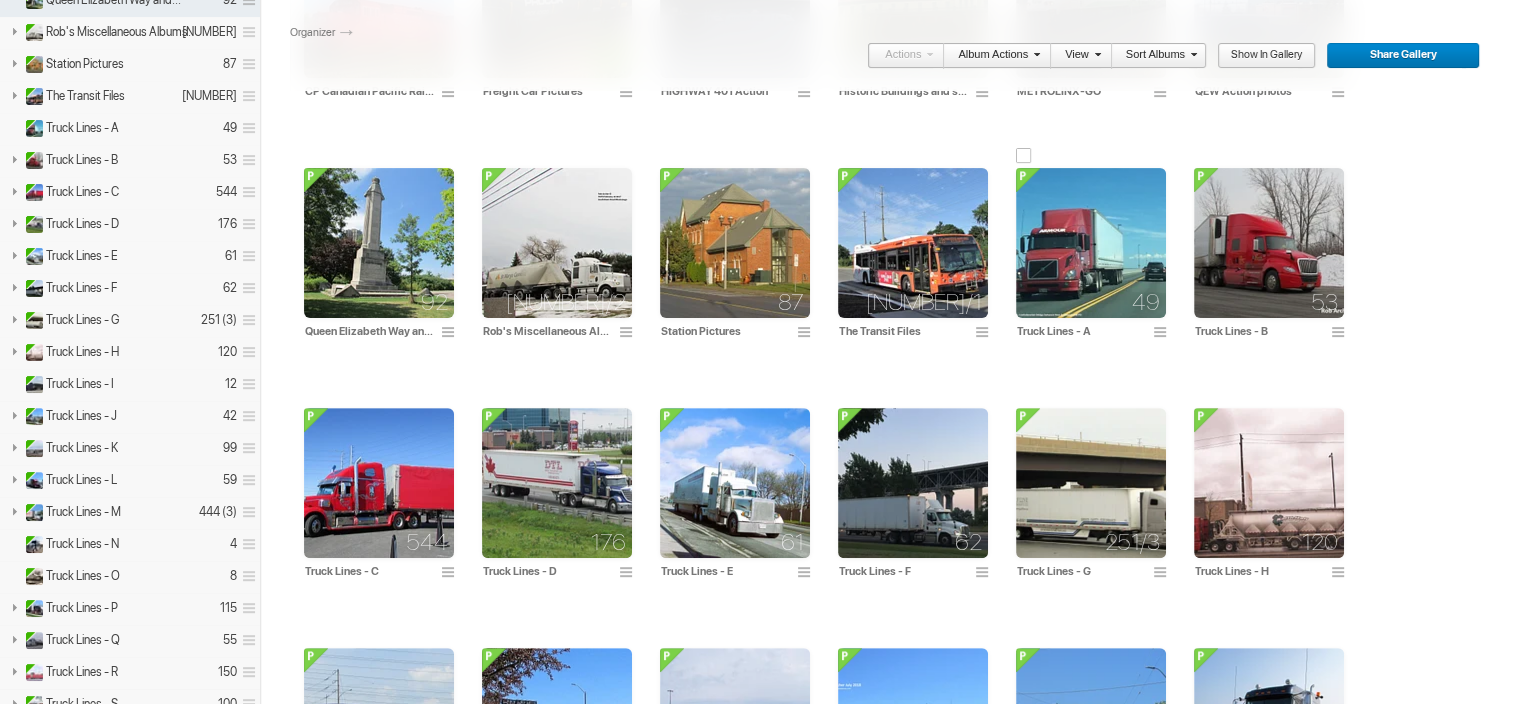 click at bounding box center [1091, 243] 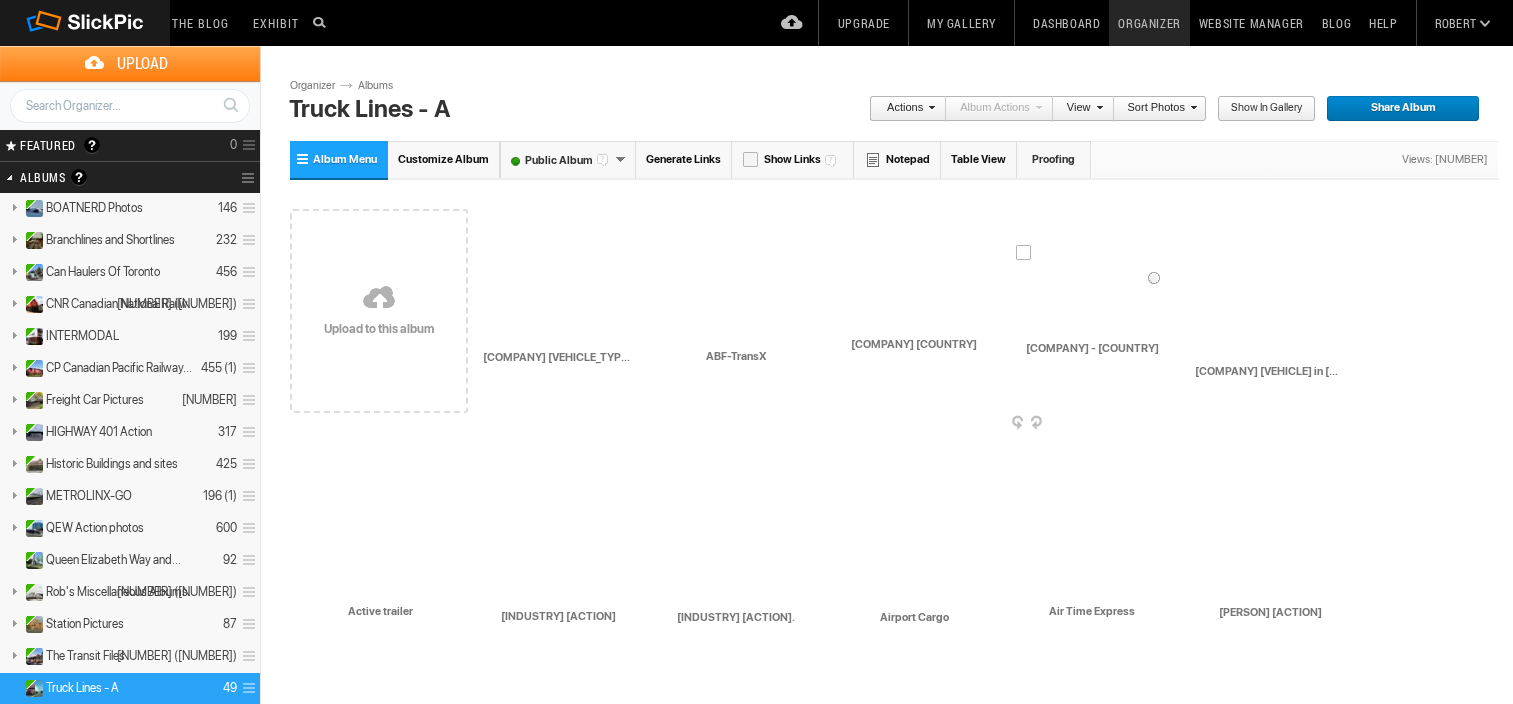 scroll, scrollTop: 0, scrollLeft: 0, axis: both 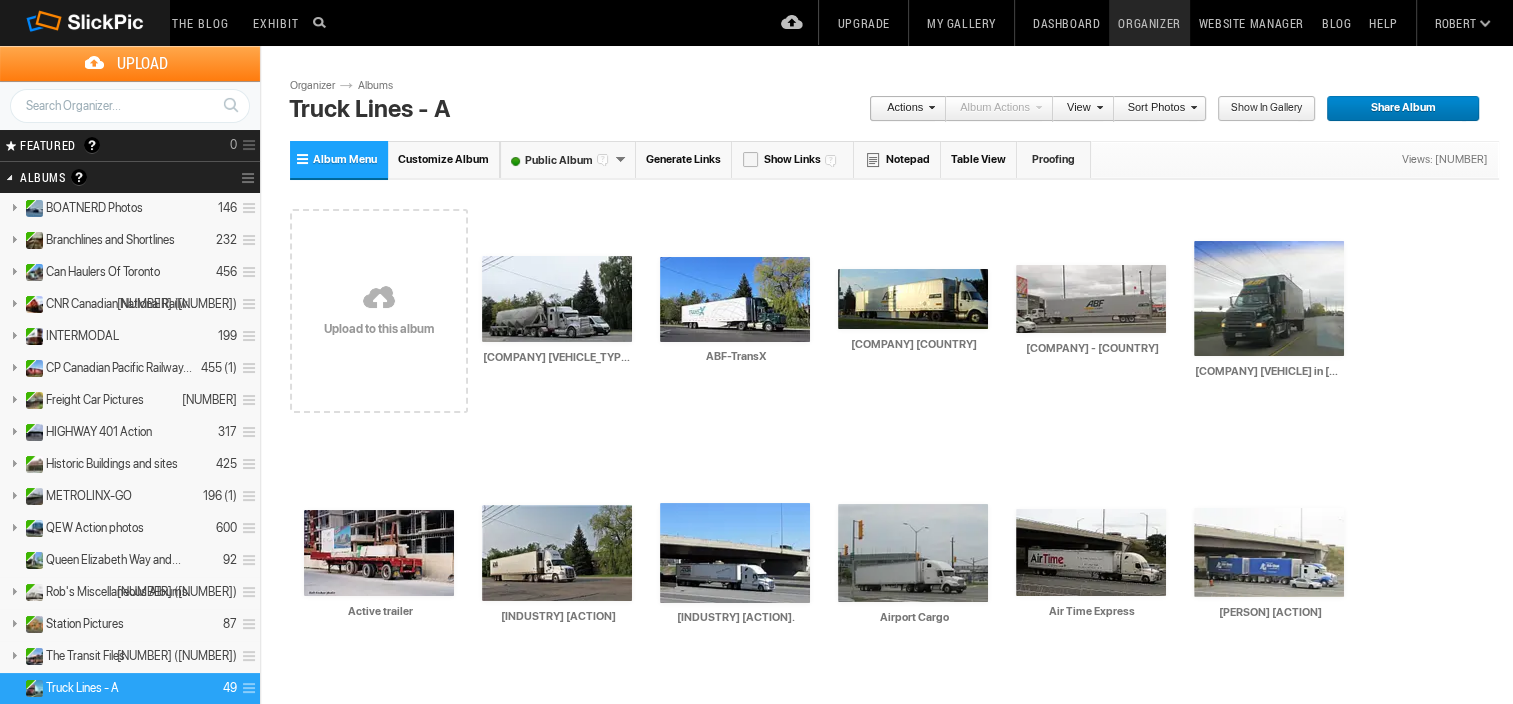 click at bounding box center (379, 299) 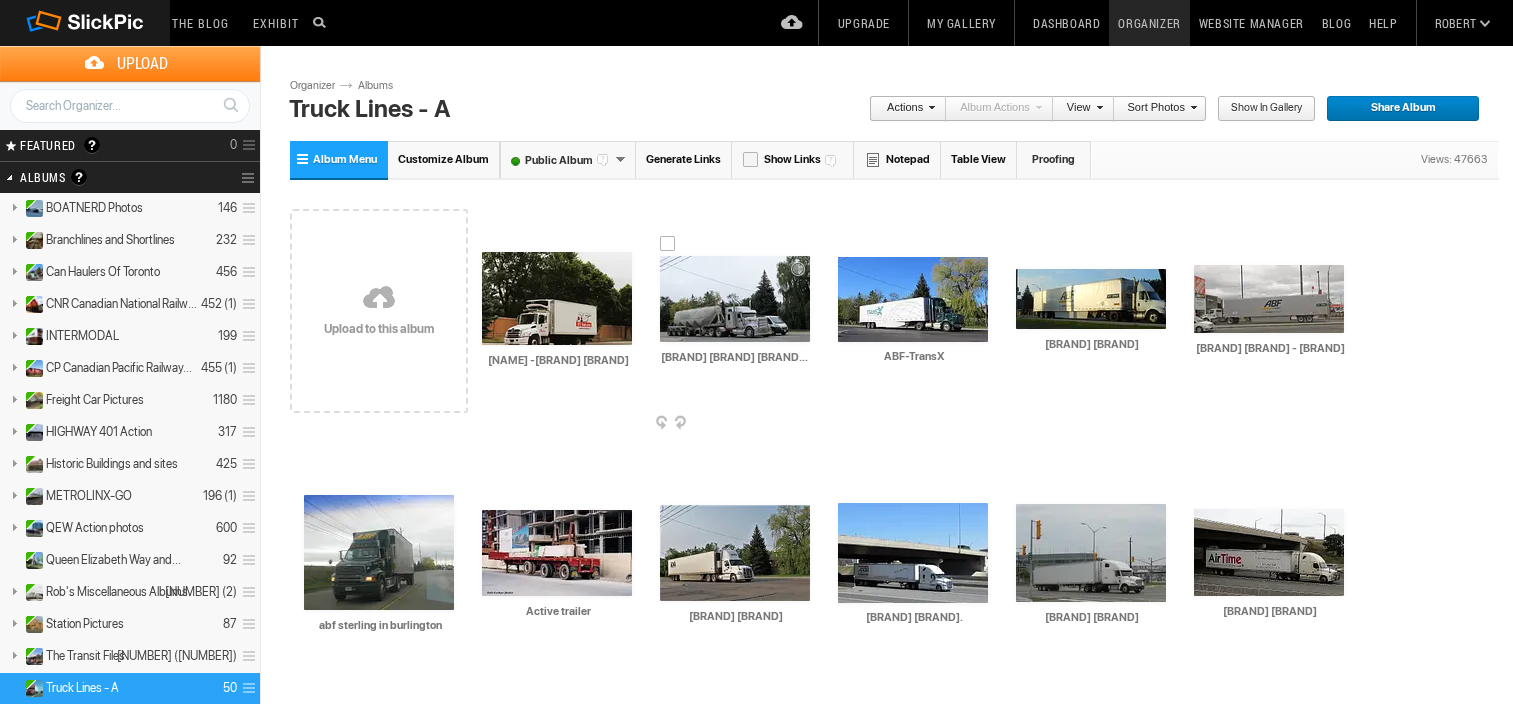 scroll, scrollTop: 0, scrollLeft: 0, axis: both 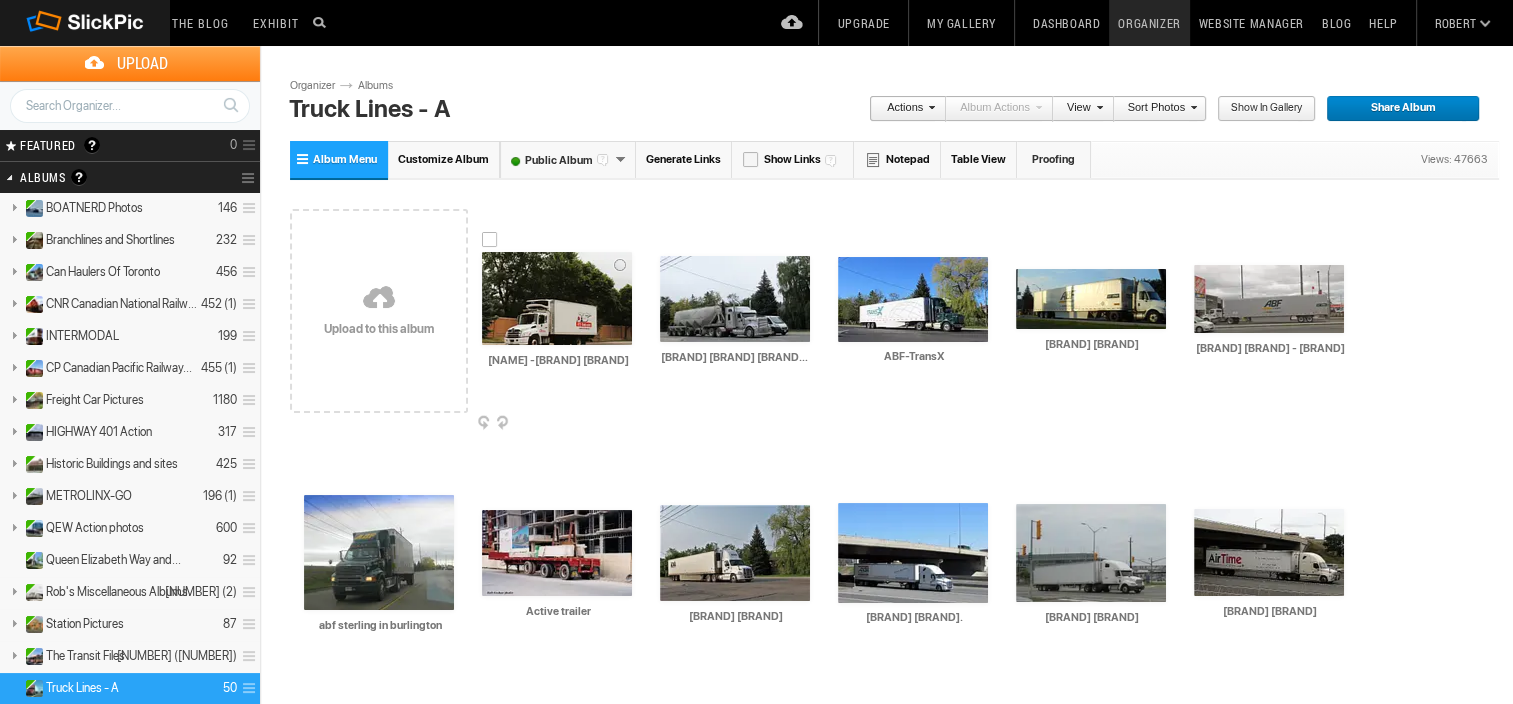 click at bounding box center [557, 298] 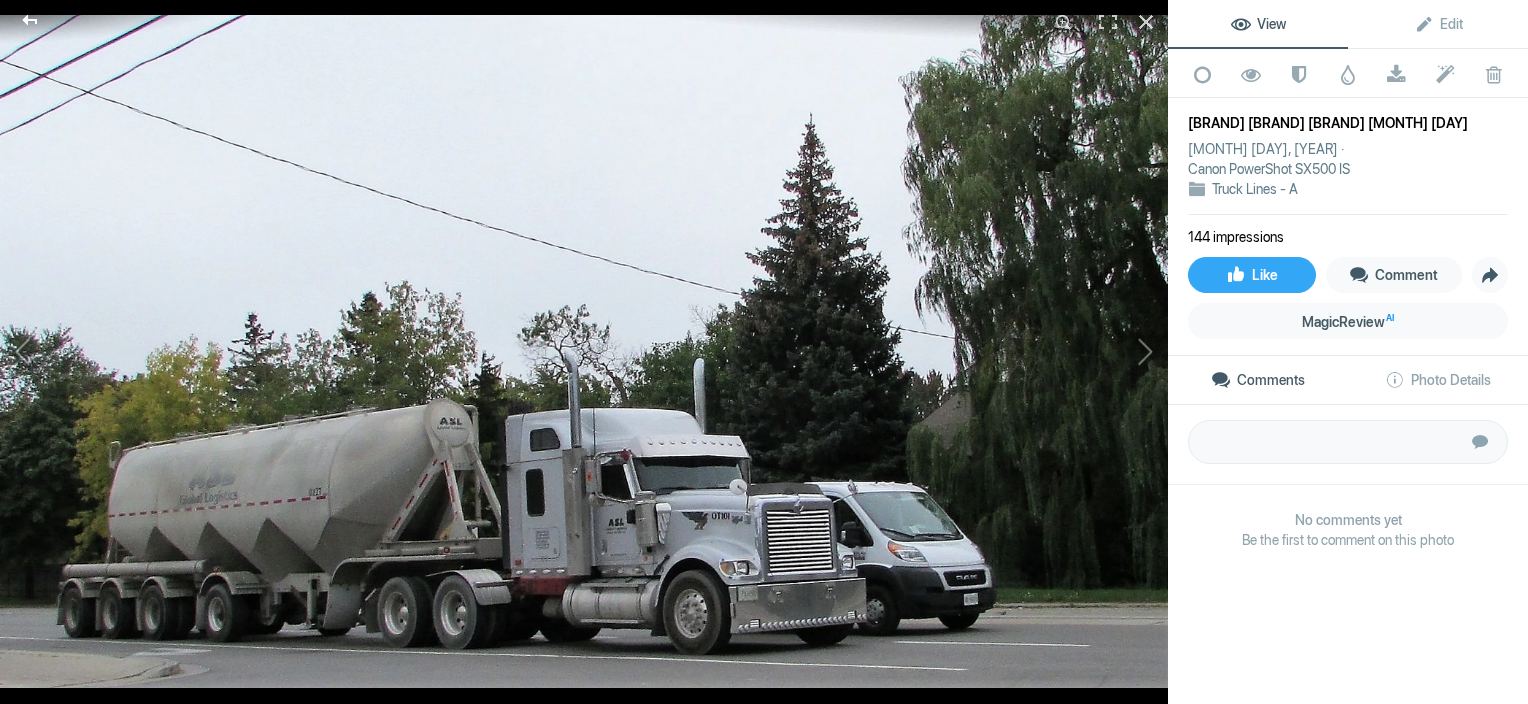 click 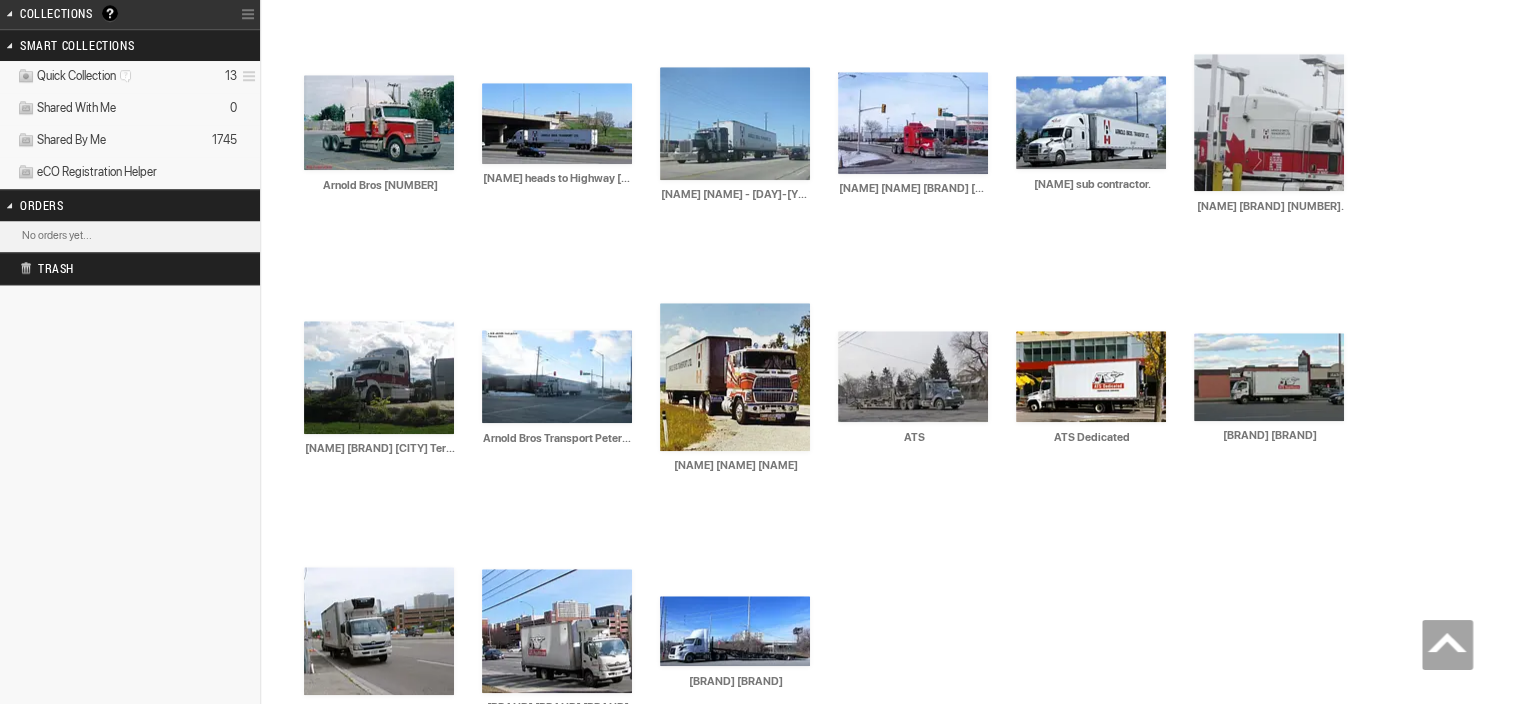 scroll, scrollTop: 0, scrollLeft: 0, axis: both 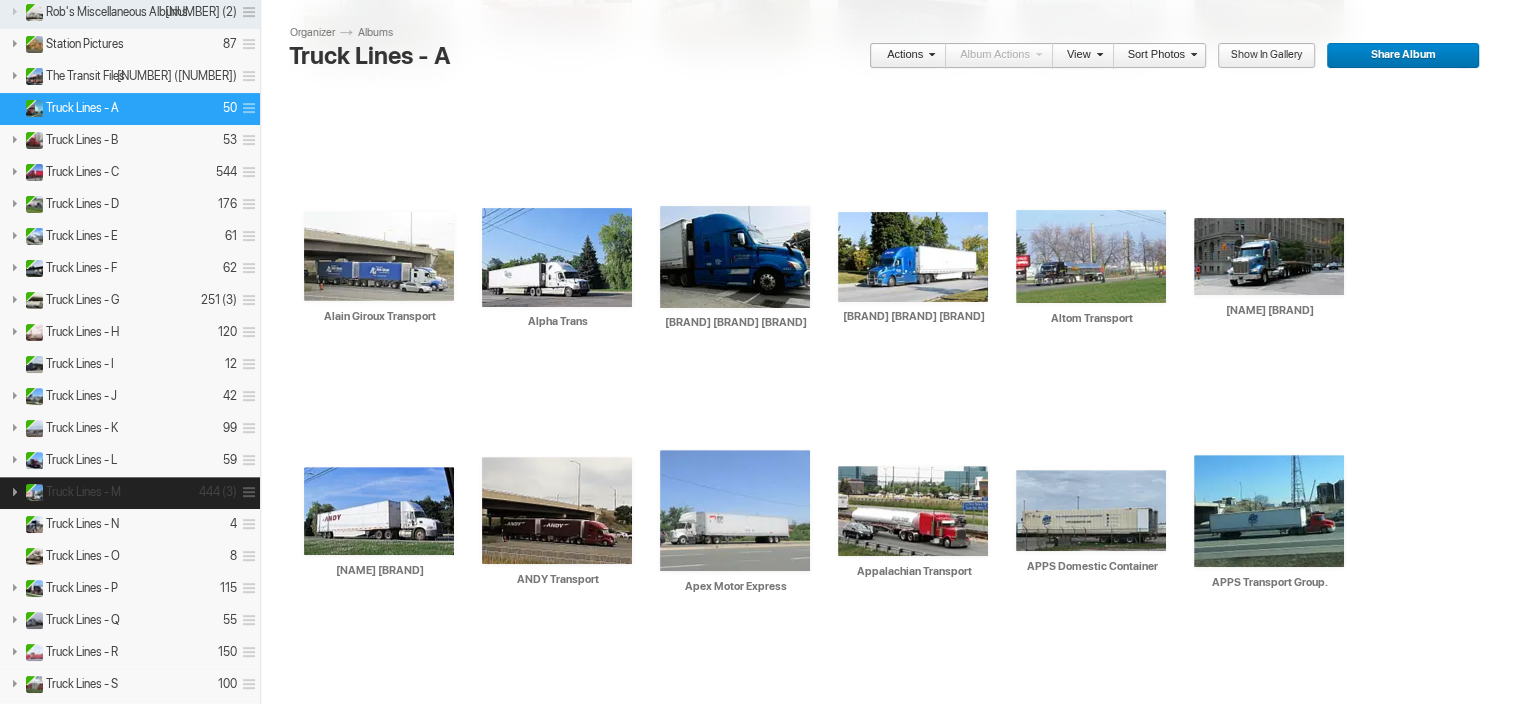 click on "Truck Lines - M" at bounding box center [83, 492] 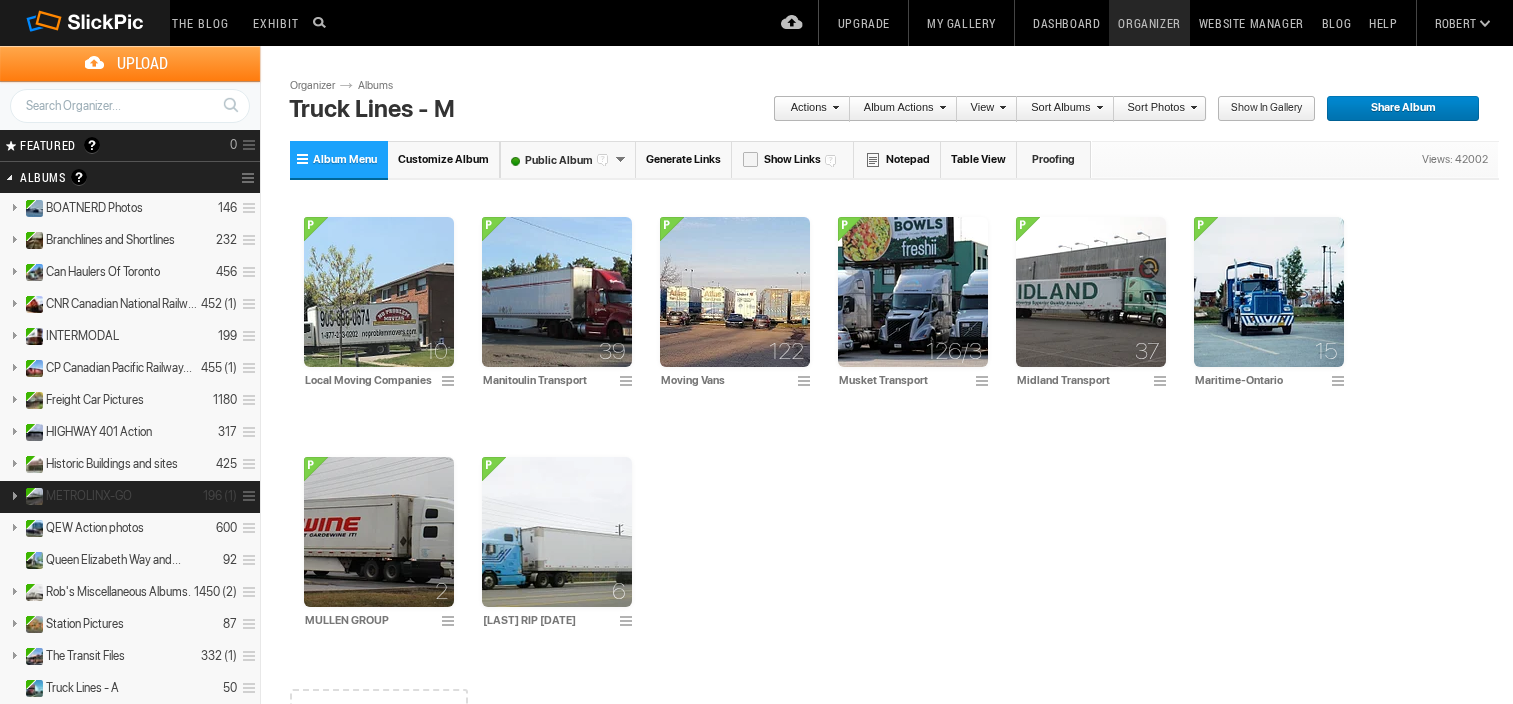scroll, scrollTop: 0, scrollLeft: 0, axis: both 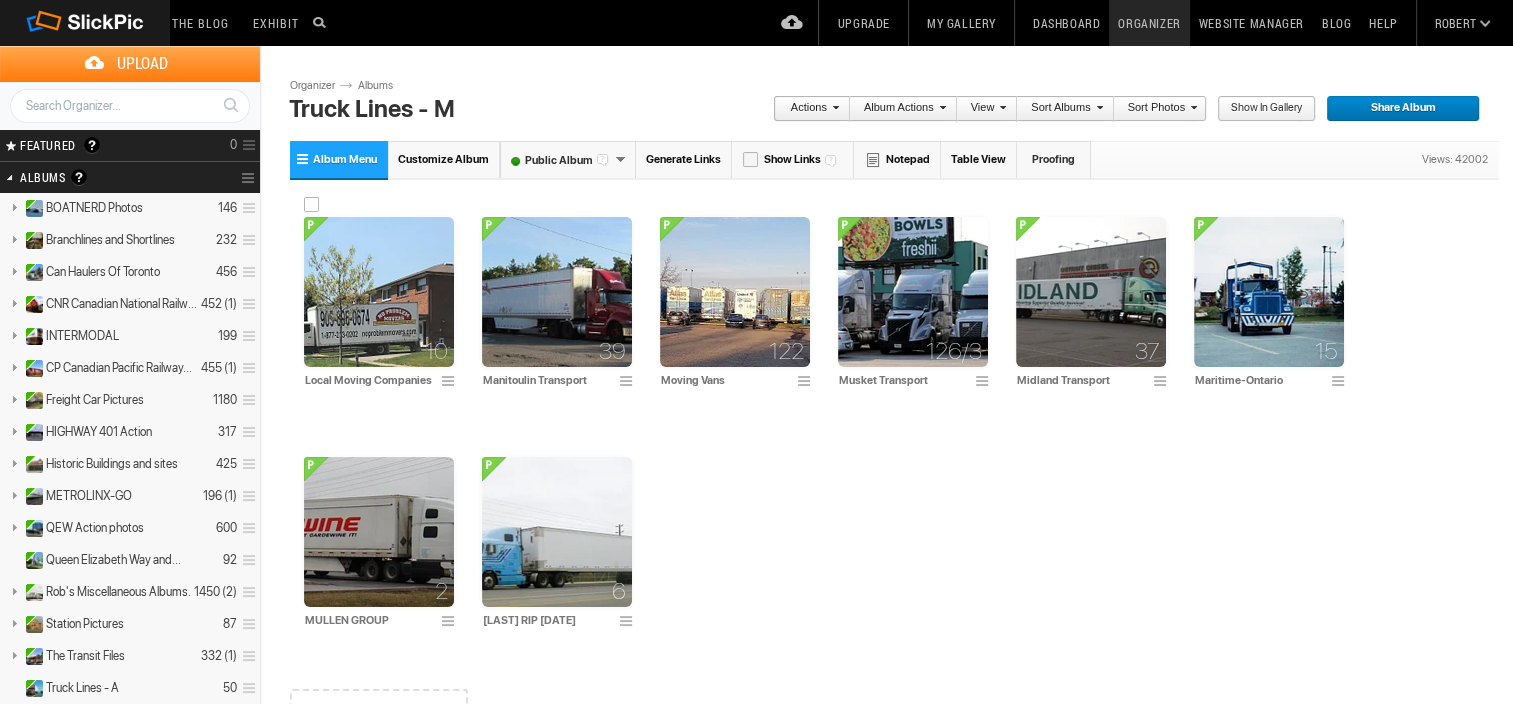 click at bounding box center (379, 292) 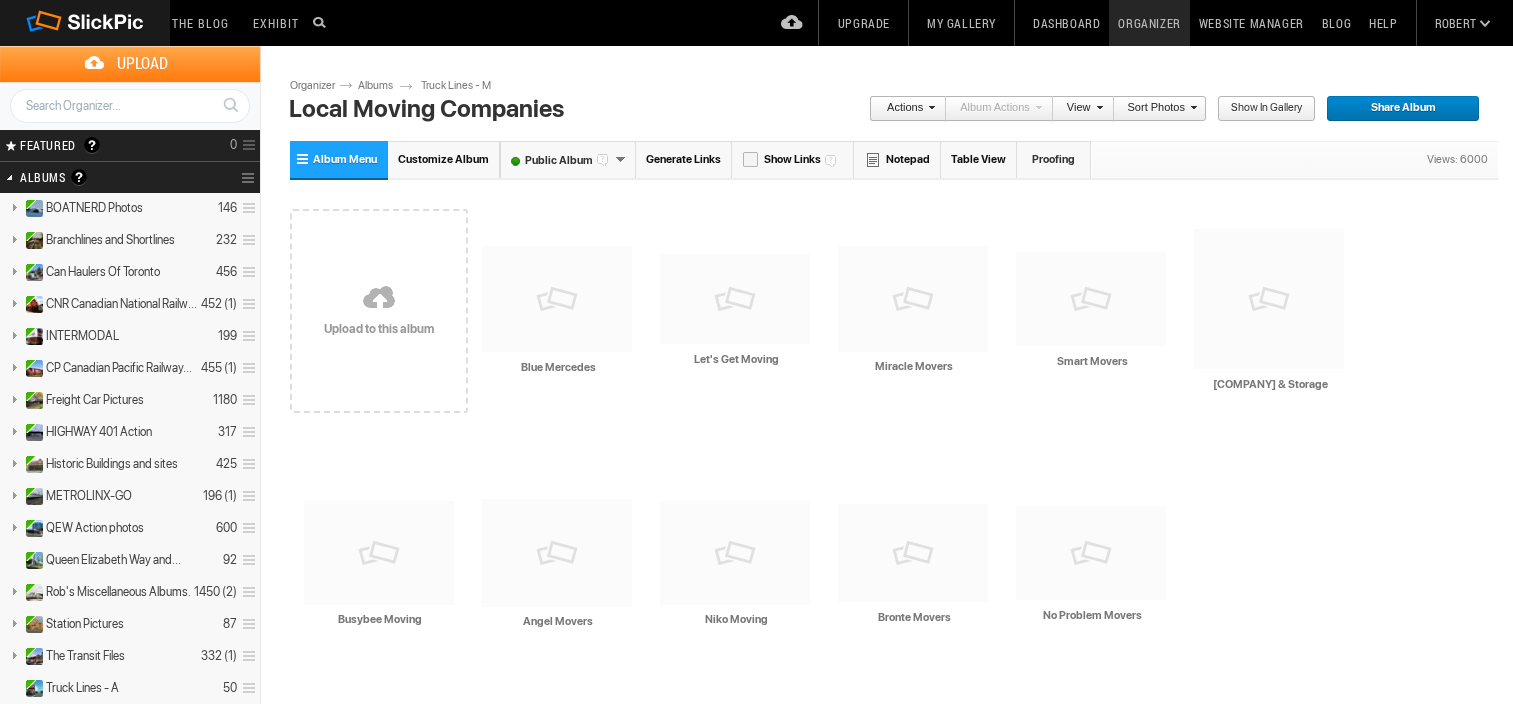 scroll, scrollTop: 0, scrollLeft: 0, axis: both 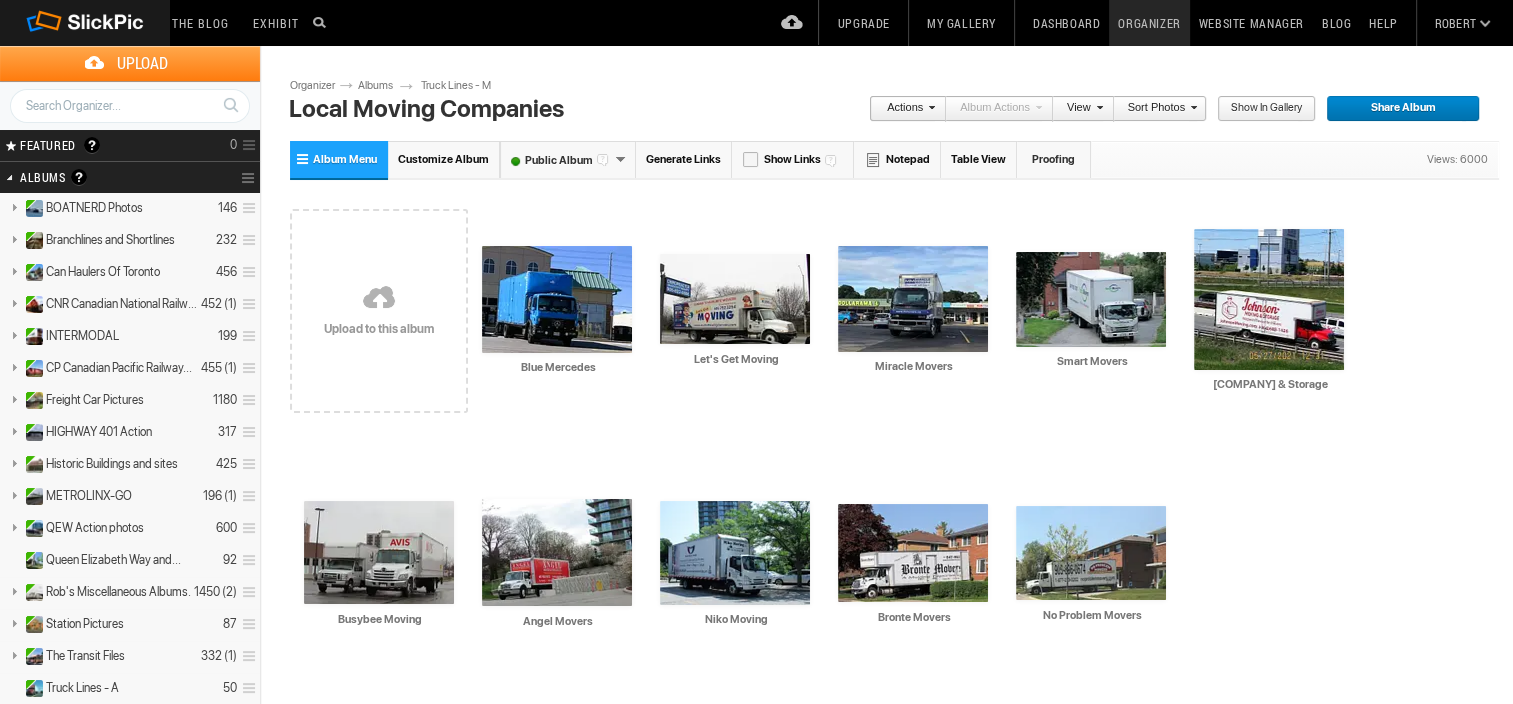click at bounding box center (379, 299) 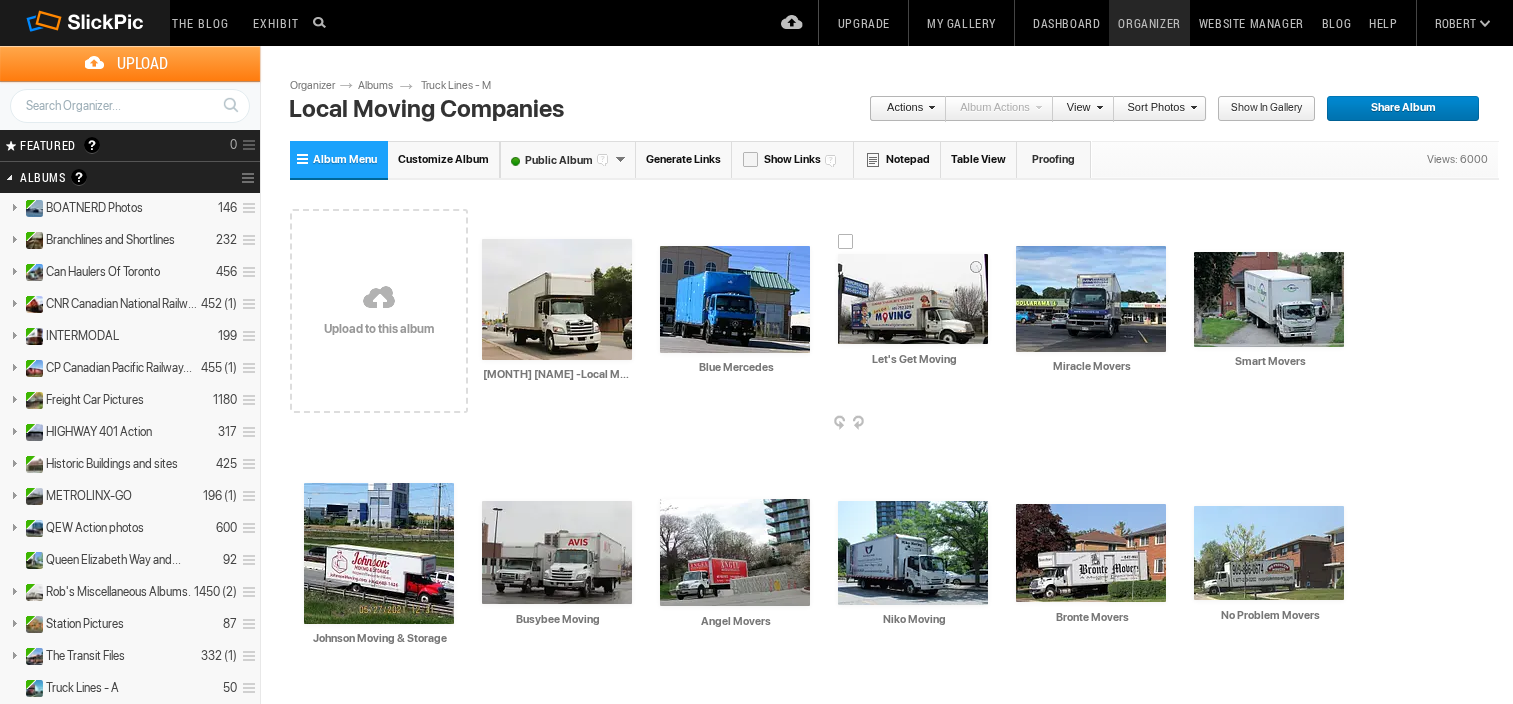 scroll, scrollTop: 0, scrollLeft: 0, axis: both 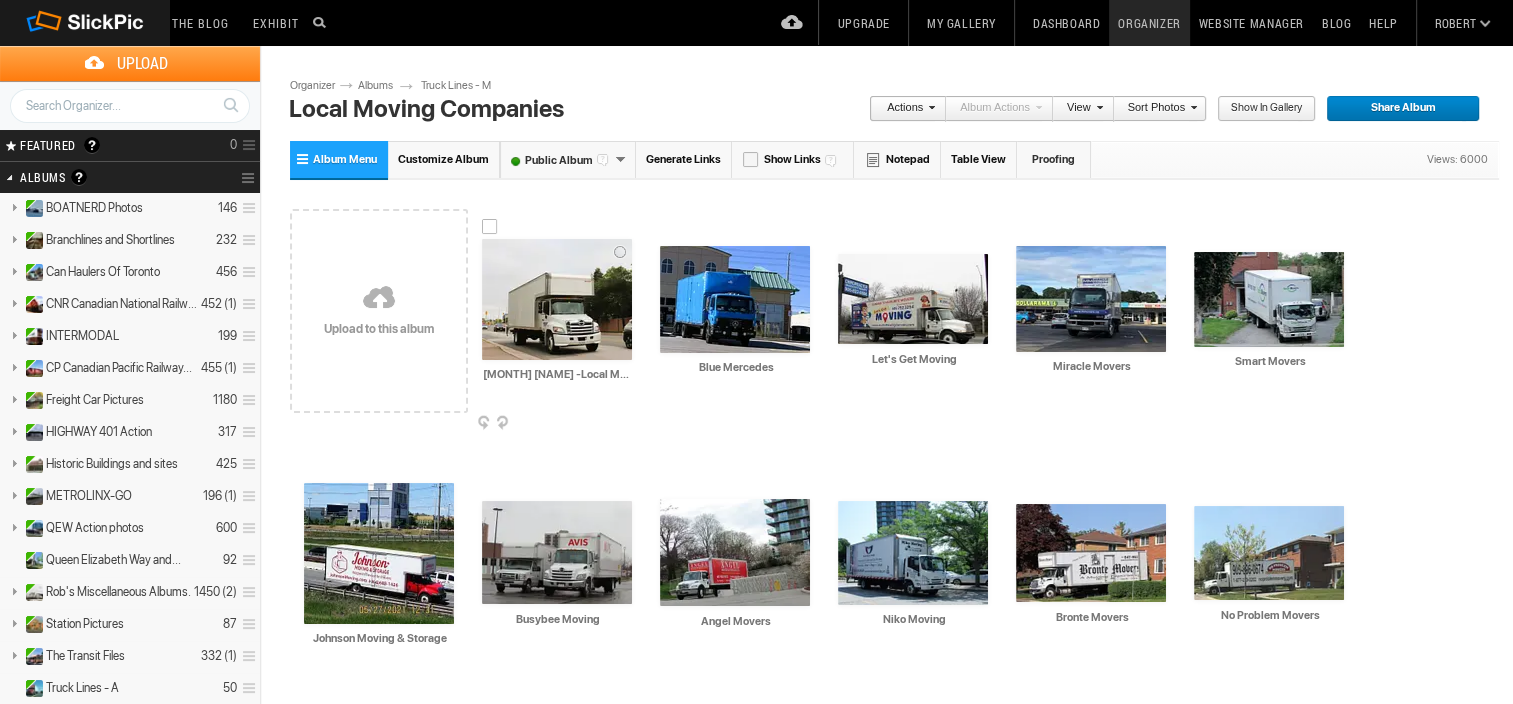 click at bounding box center [557, 299] 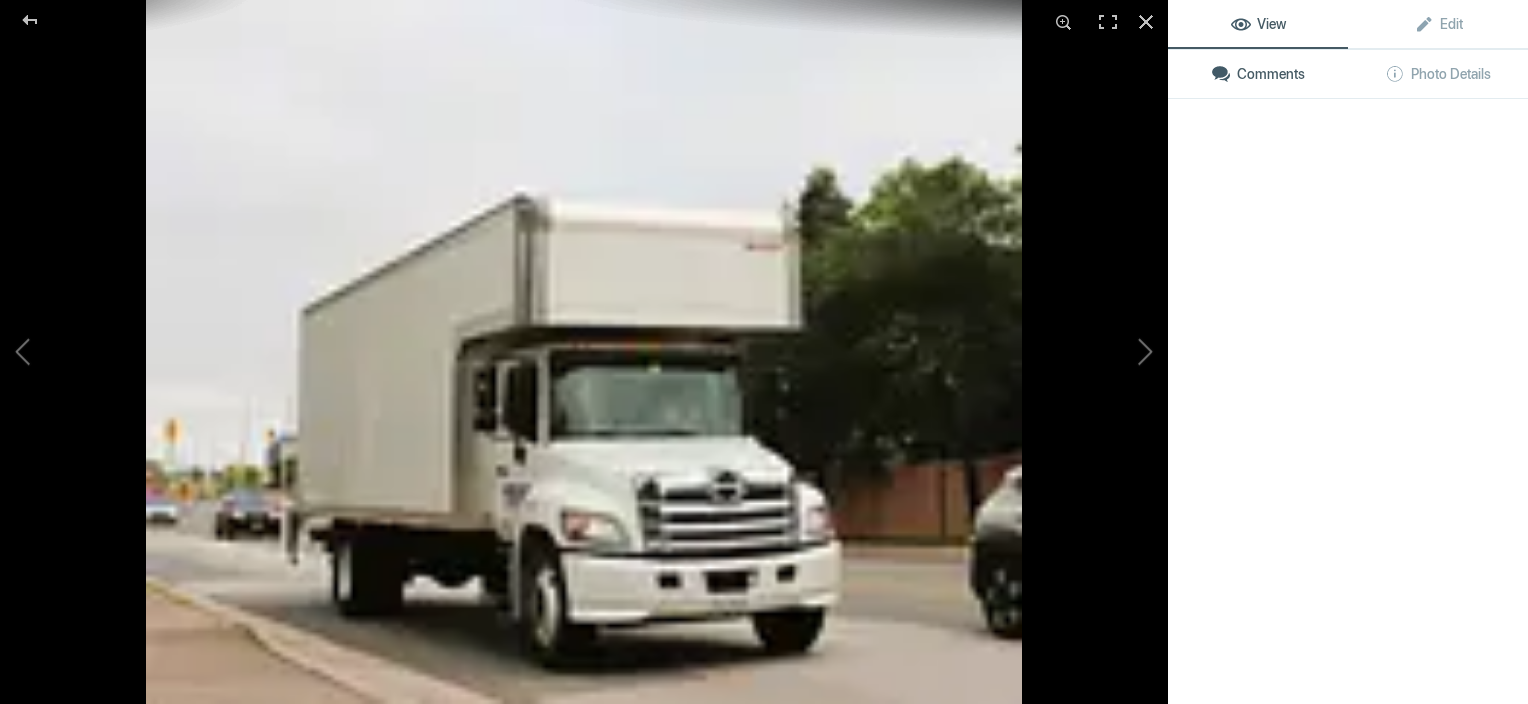click 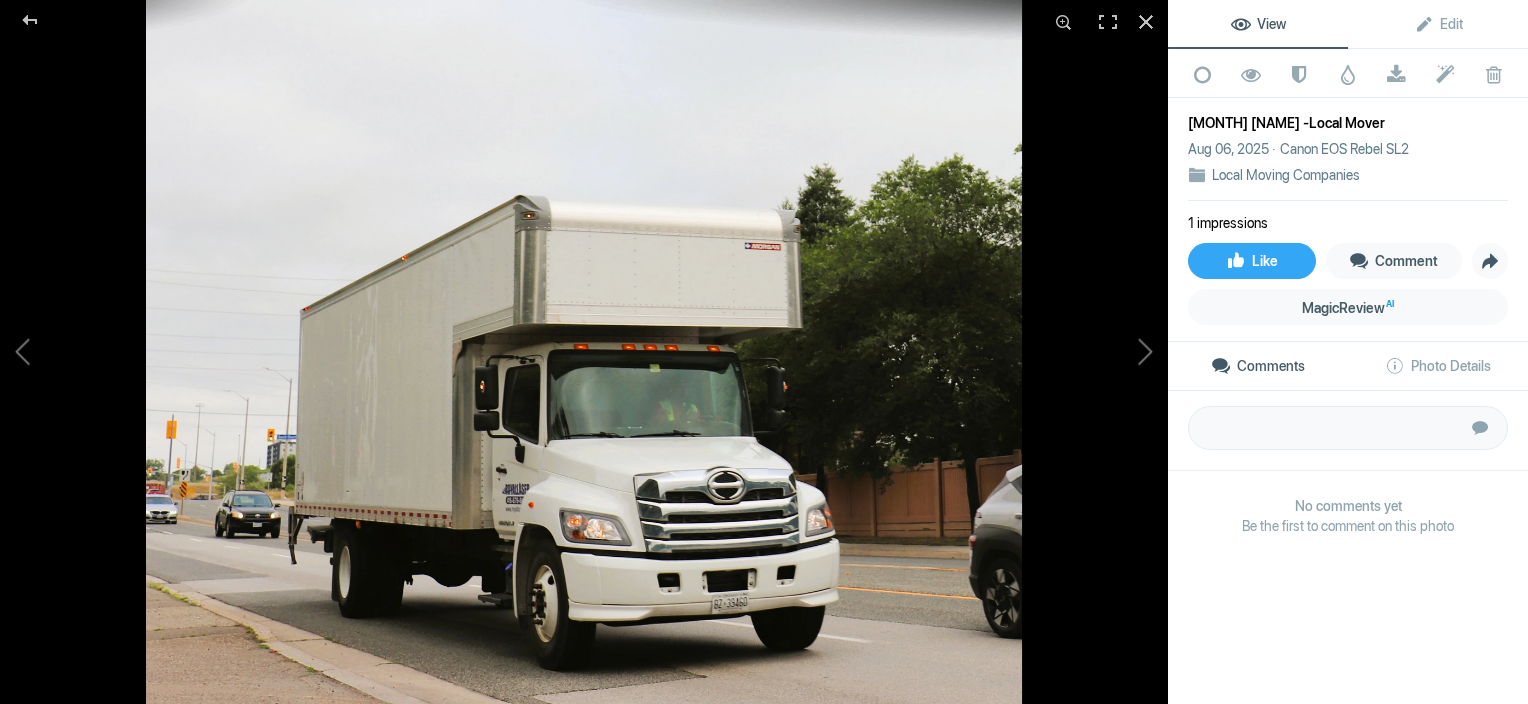 click 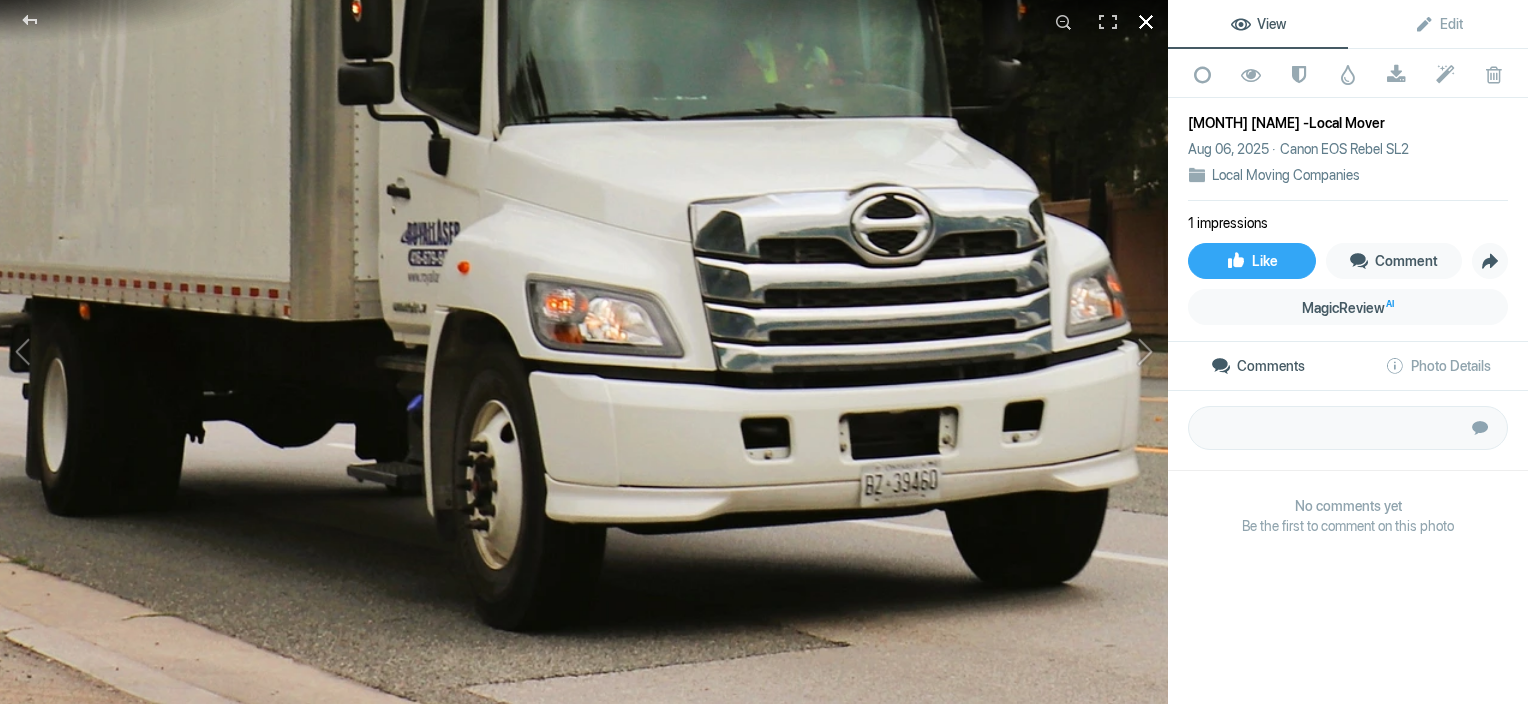 click 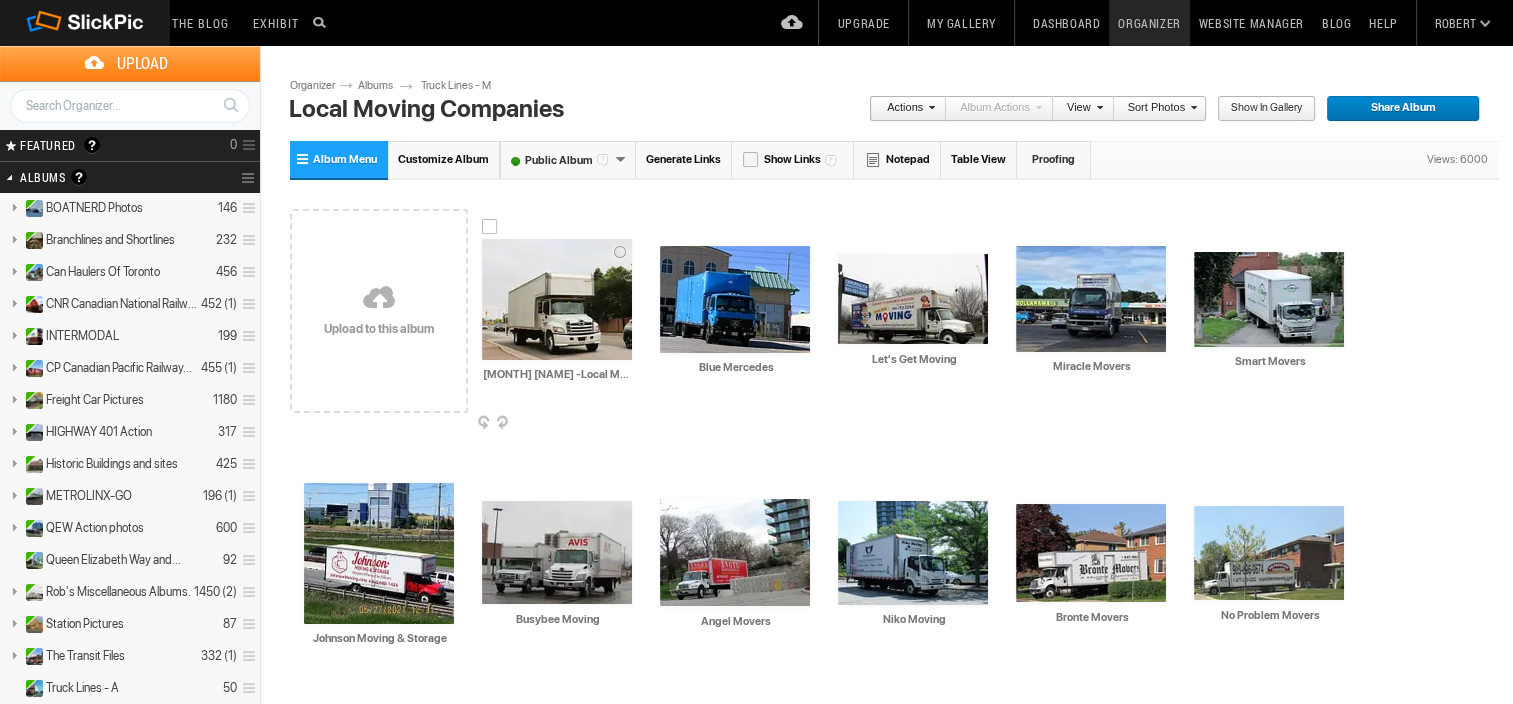 click at bounding box center (557, 299) 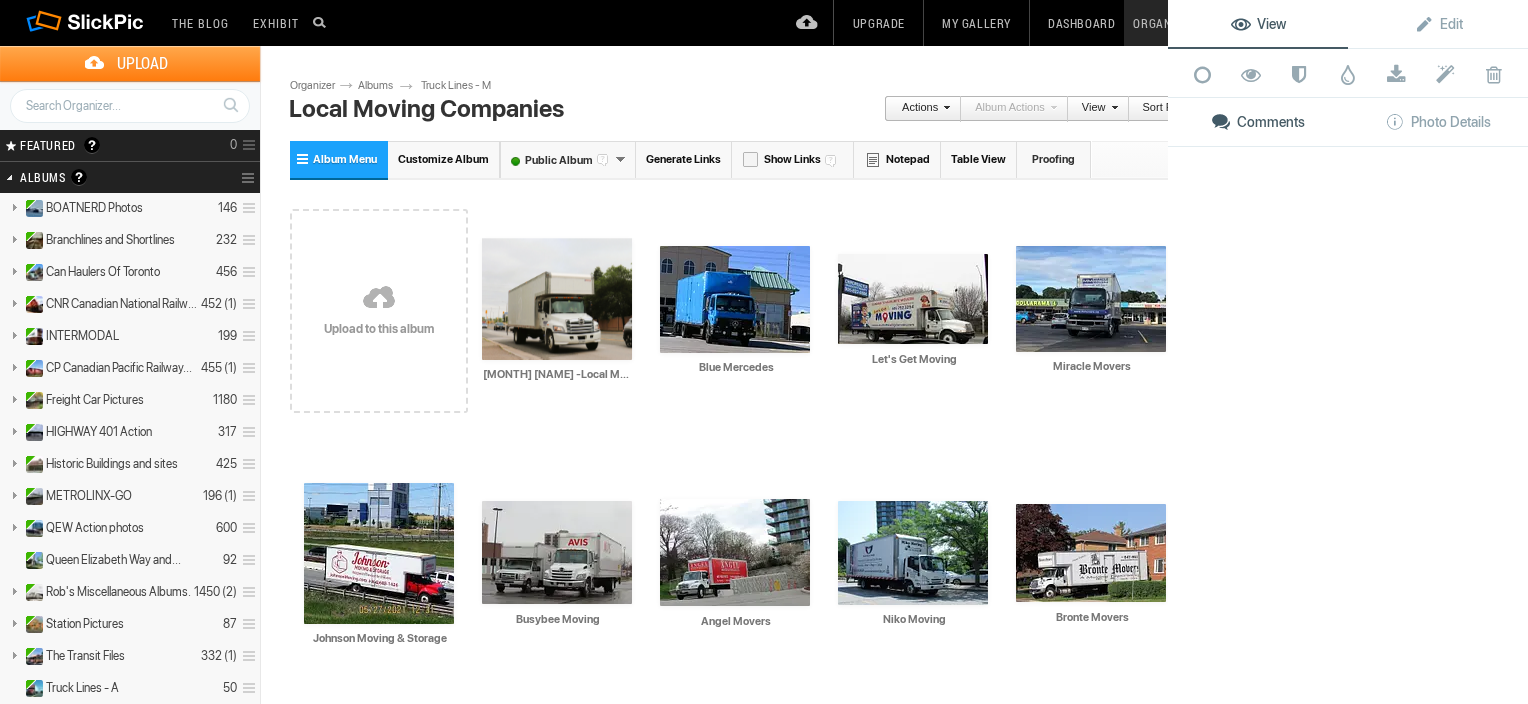 click 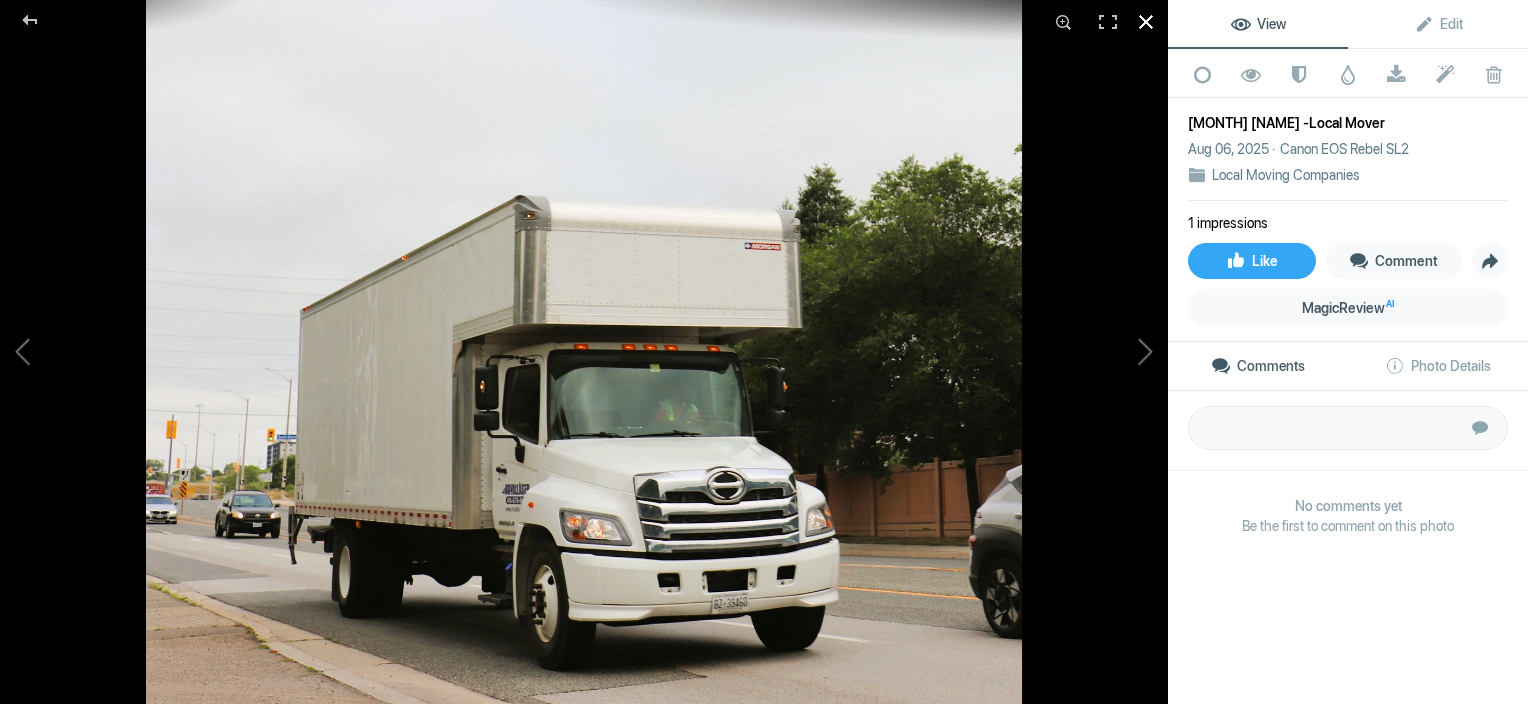 click 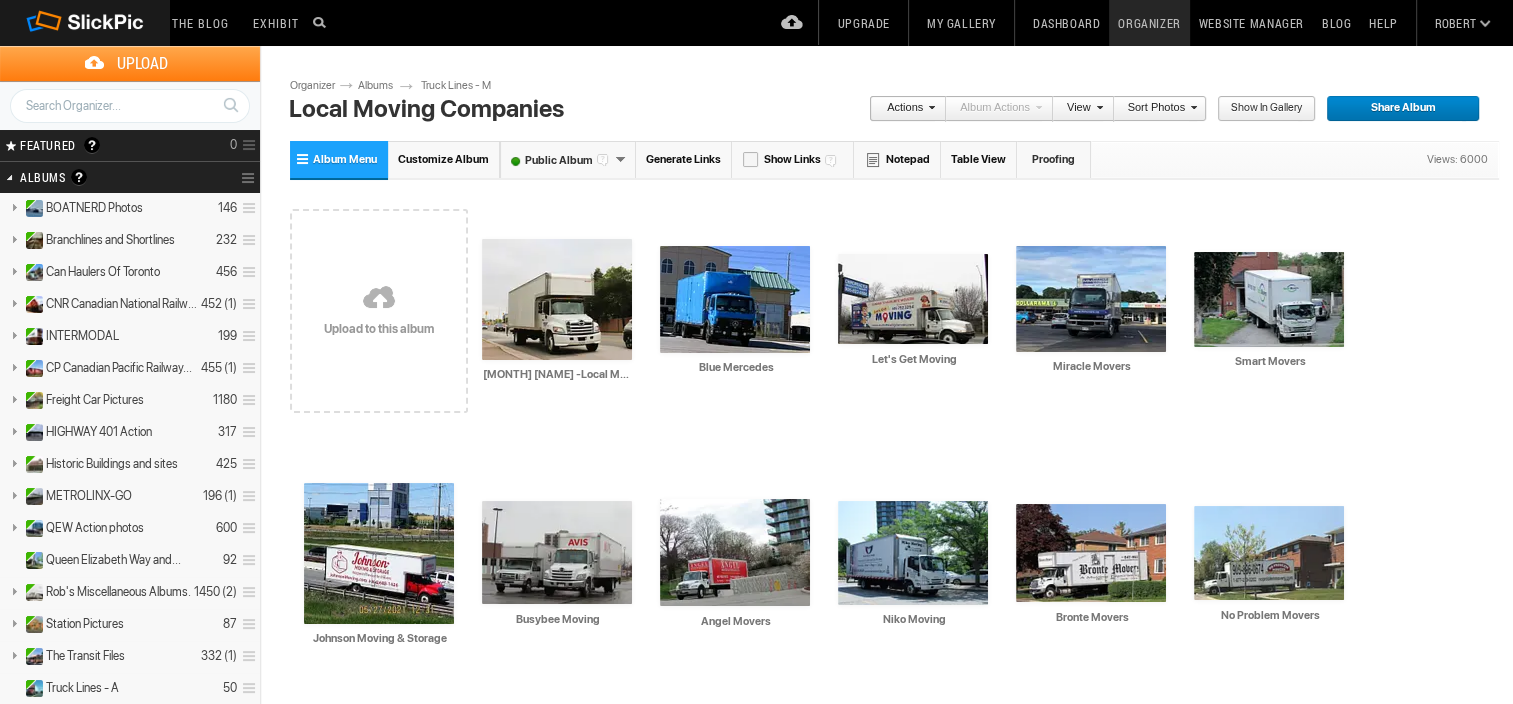 click on "Truck Lines - M" at bounding box center [466, 86] 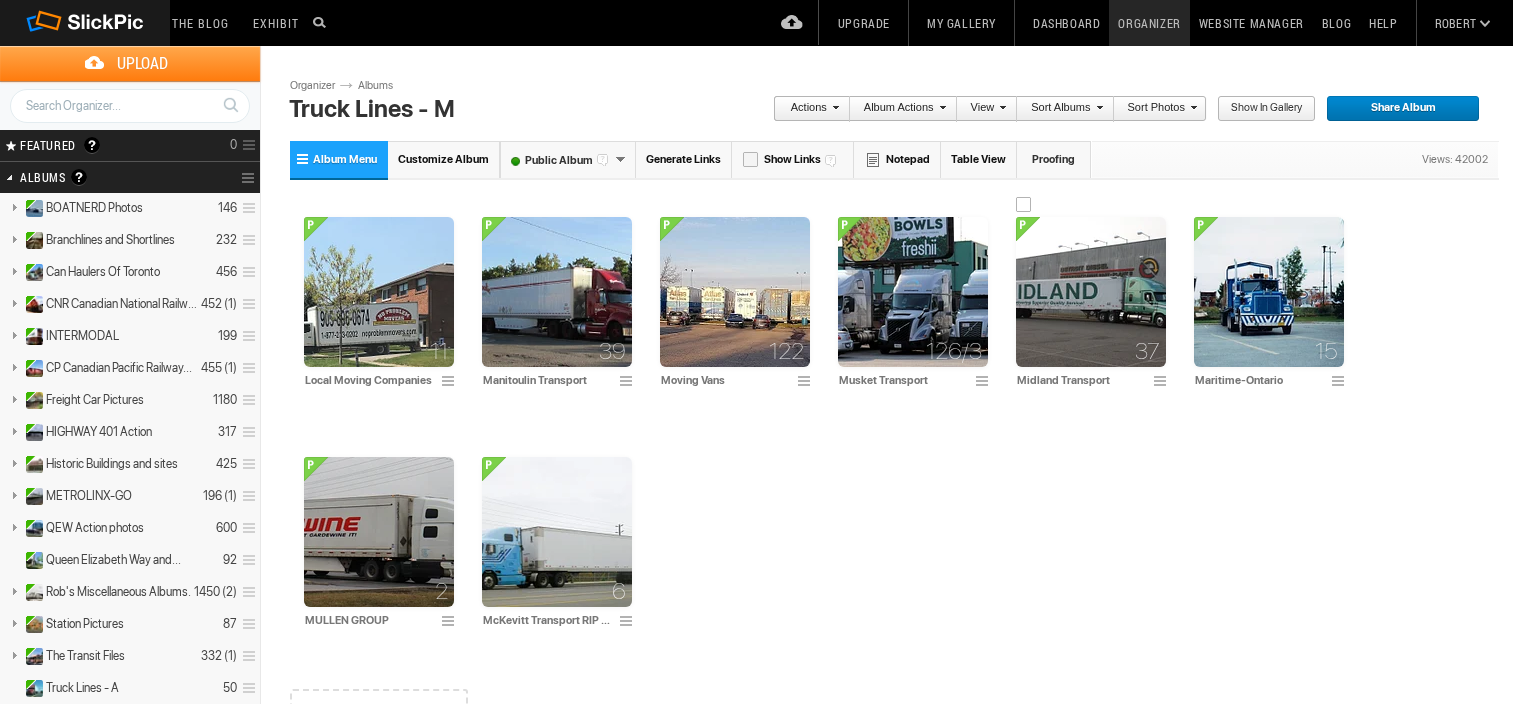 scroll, scrollTop: 0, scrollLeft: 0, axis: both 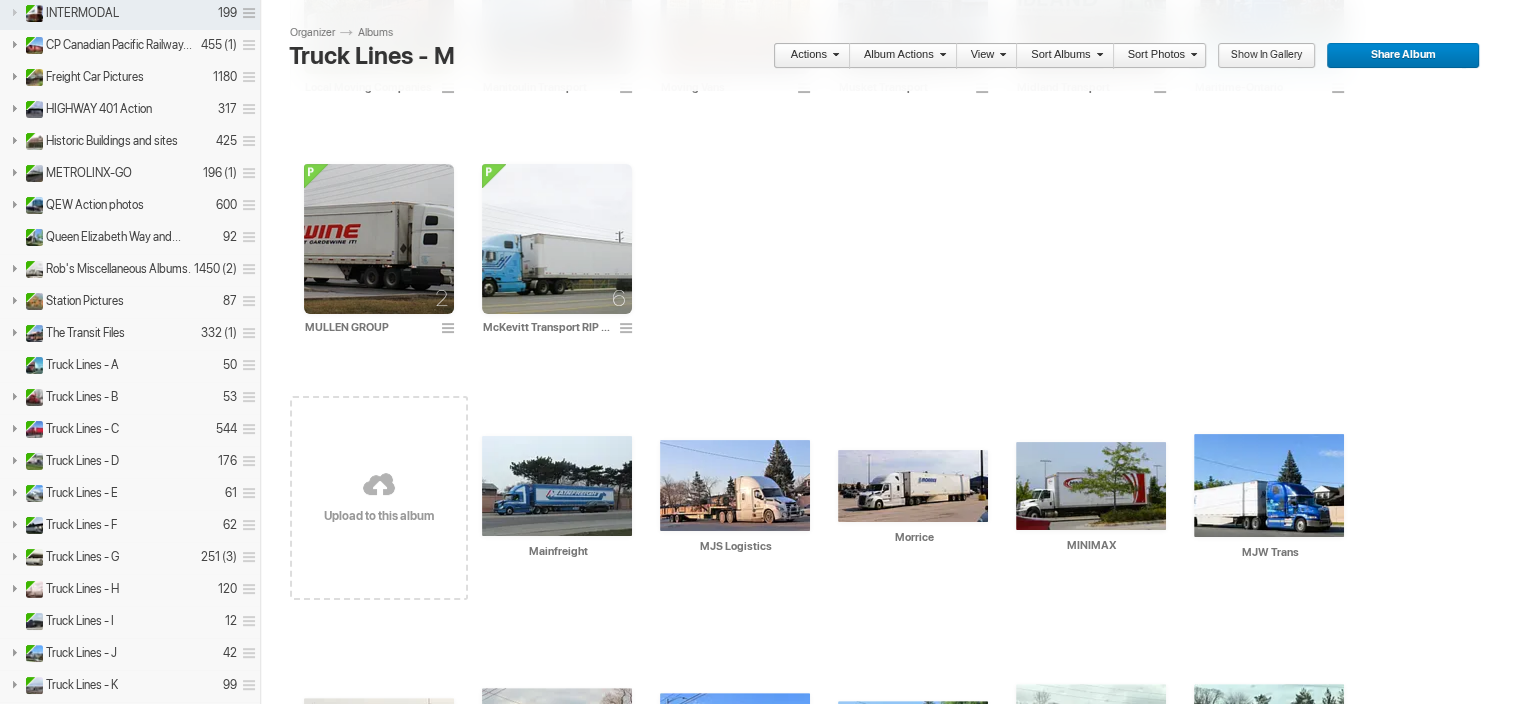 click at bounding box center [379, 486] 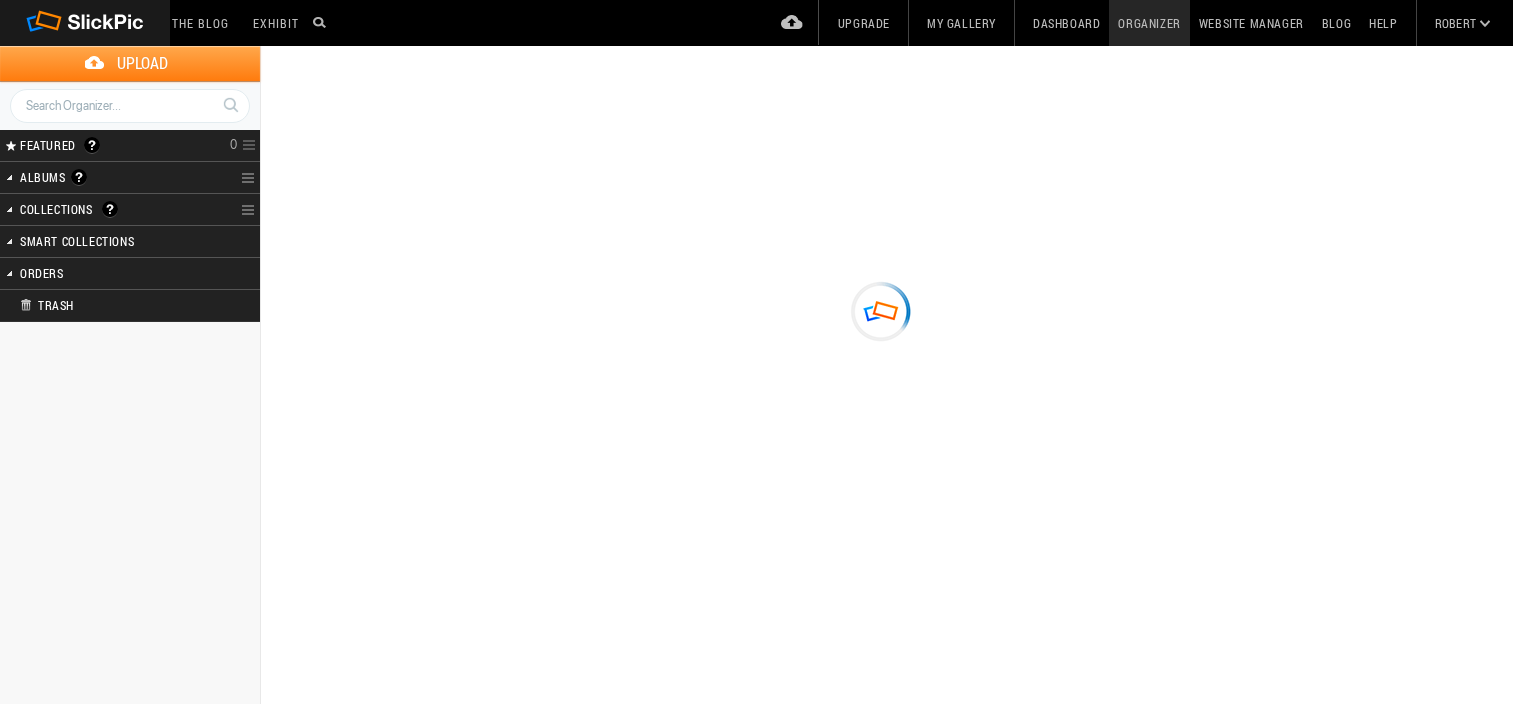 scroll, scrollTop: 0, scrollLeft: 0, axis: both 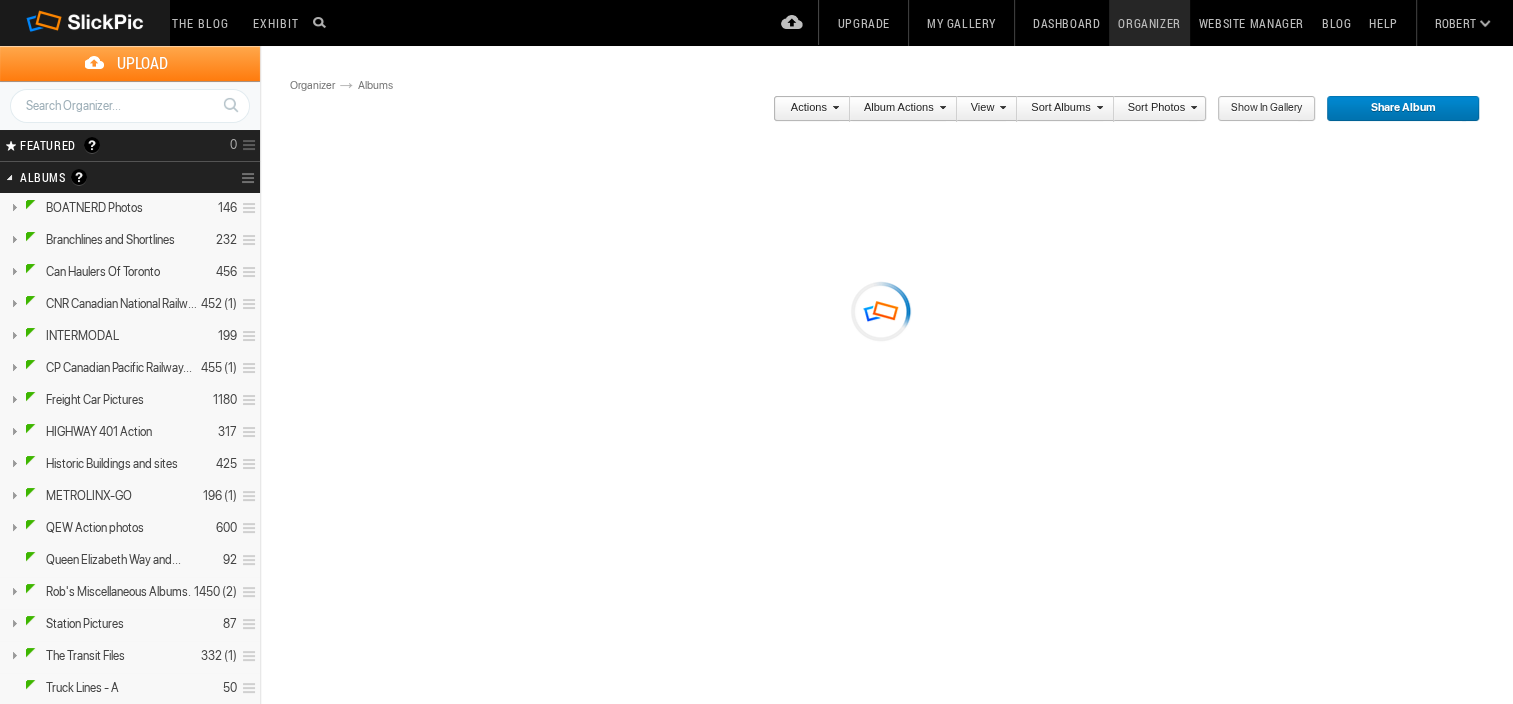 type on "Truck Lines - M" 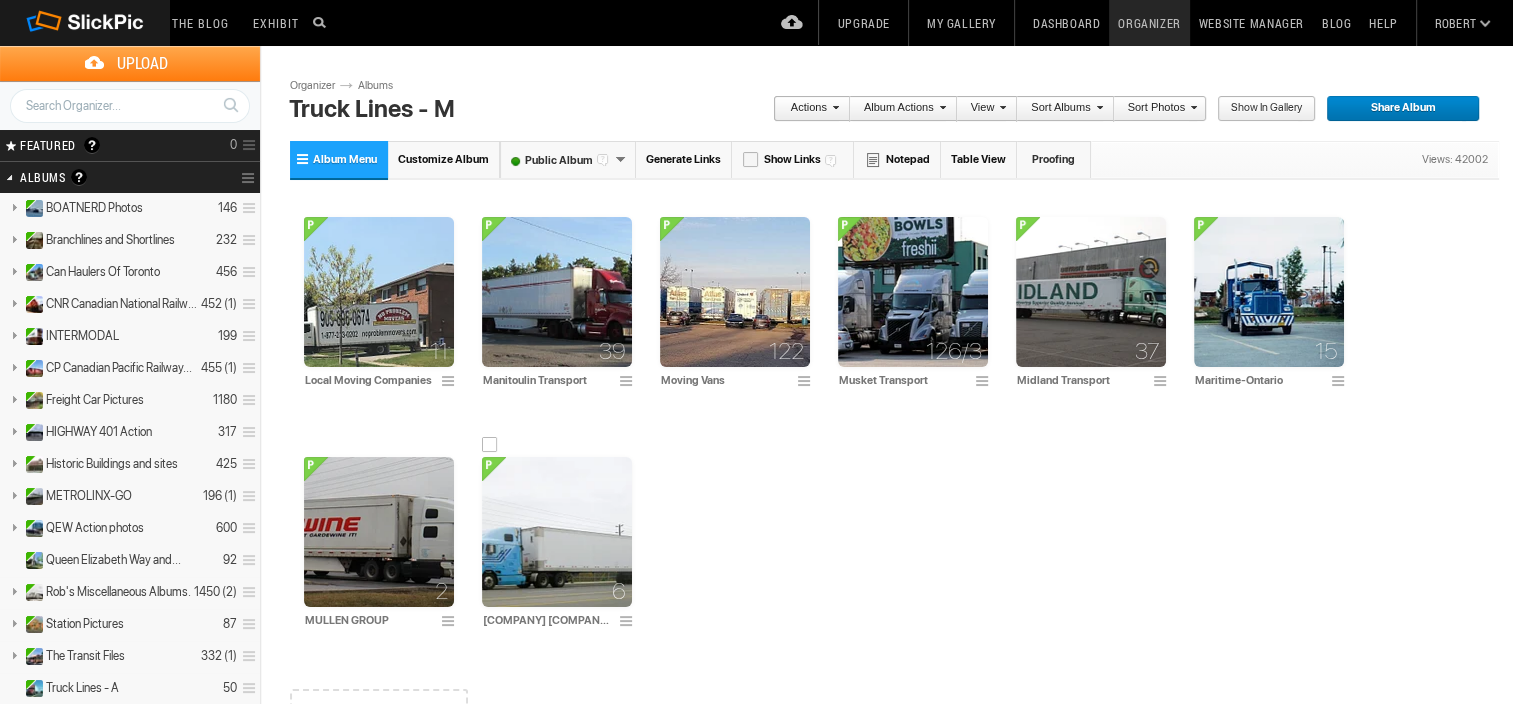 click at bounding box center [557, 532] 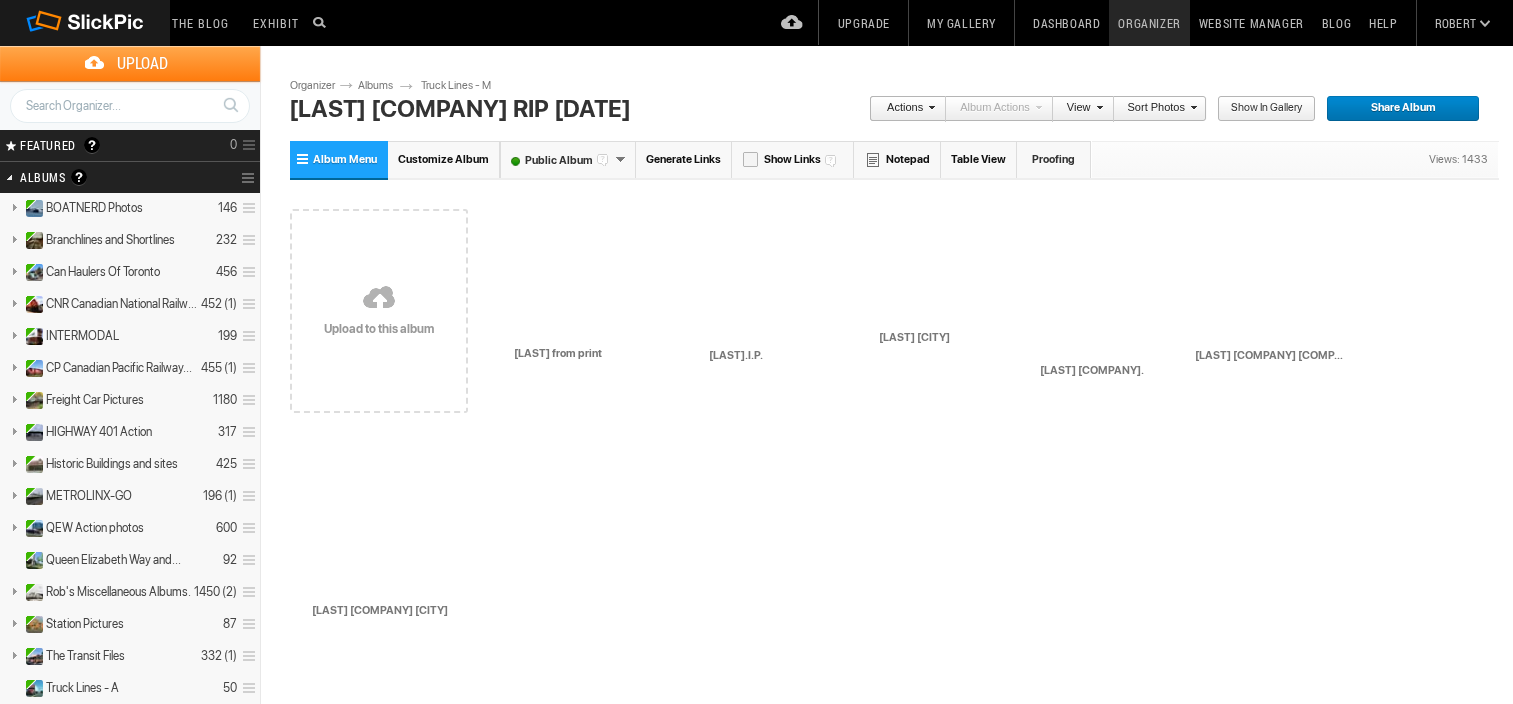 scroll, scrollTop: 0, scrollLeft: 0, axis: both 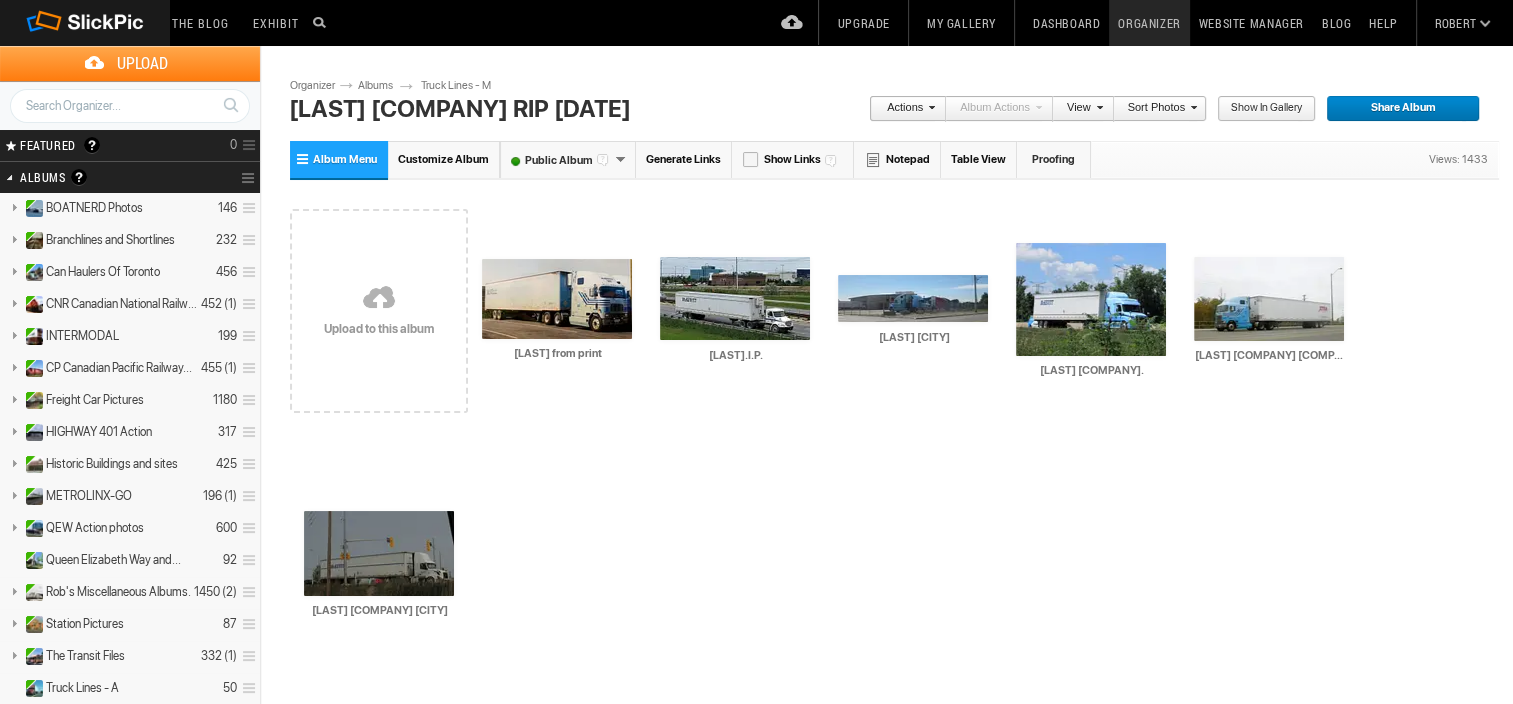 click on "Truck Lines - M" at bounding box center (466, 86) 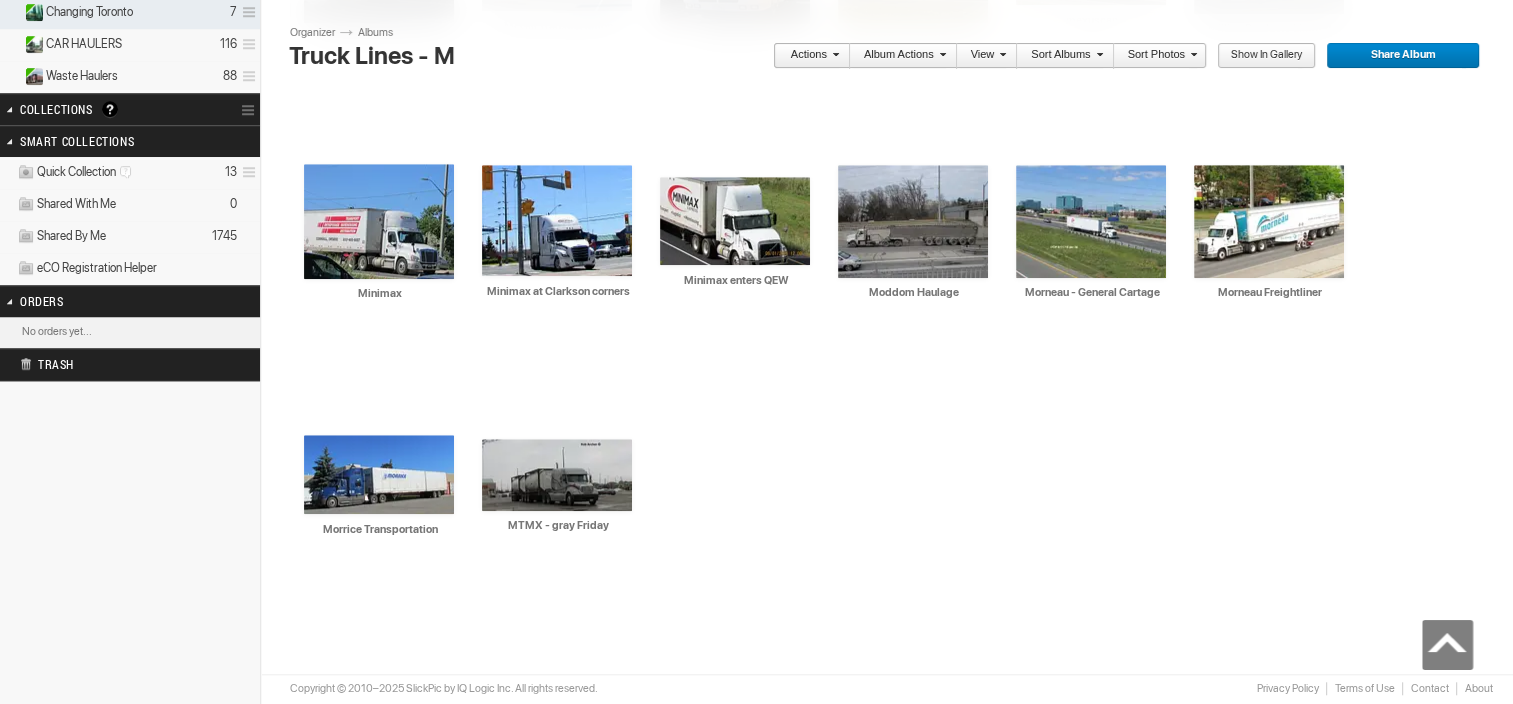 scroll, scrollTop: 0, scrollLeft: 0, axis: both 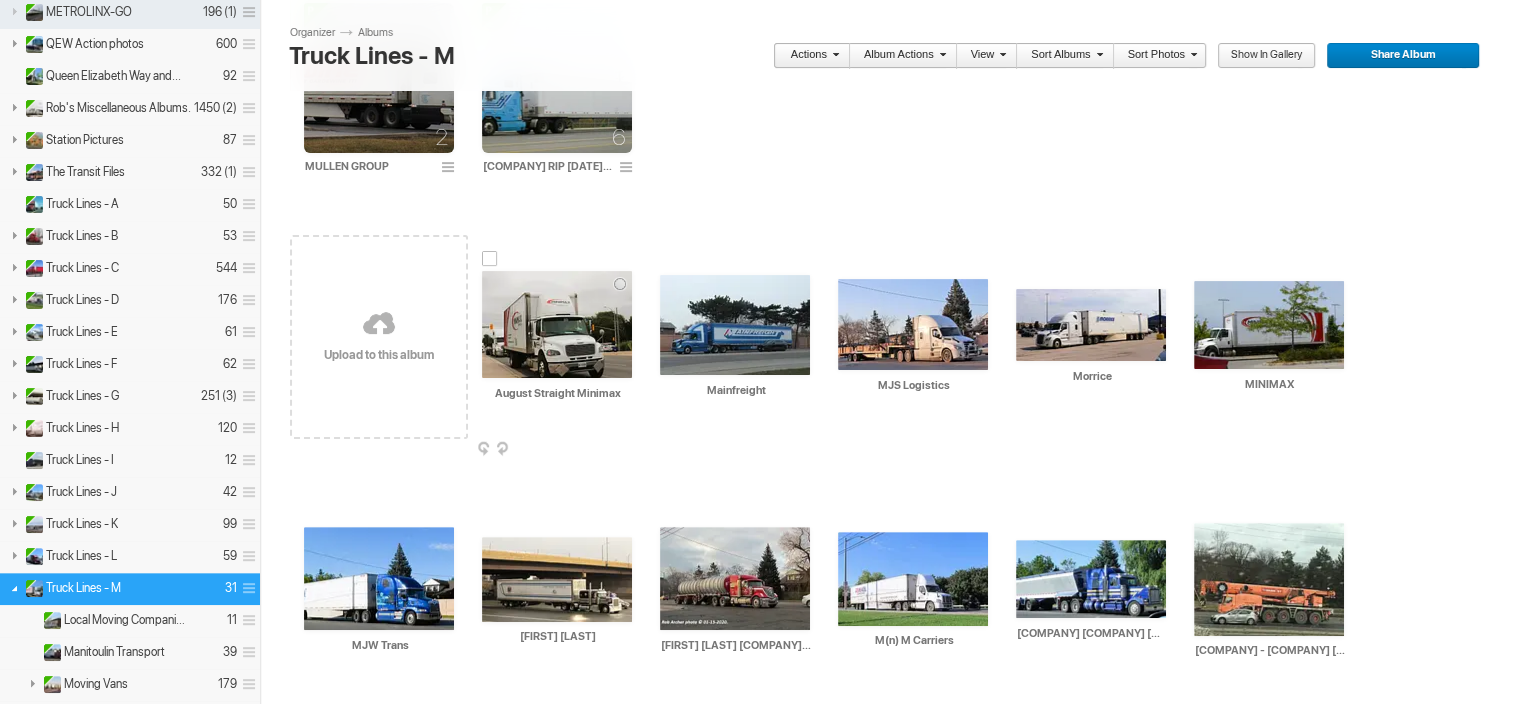 click at bounding box center (557, 324) 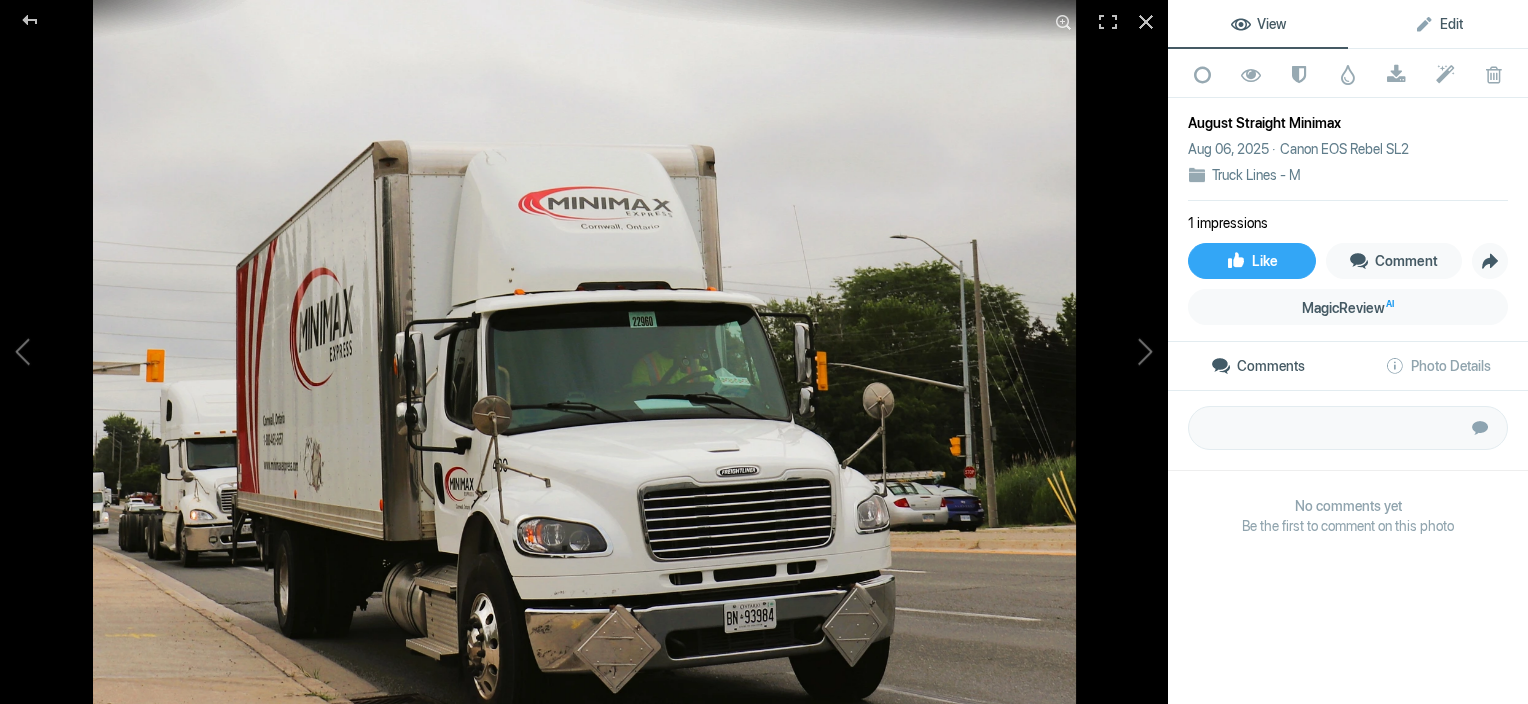 click on "Edit" 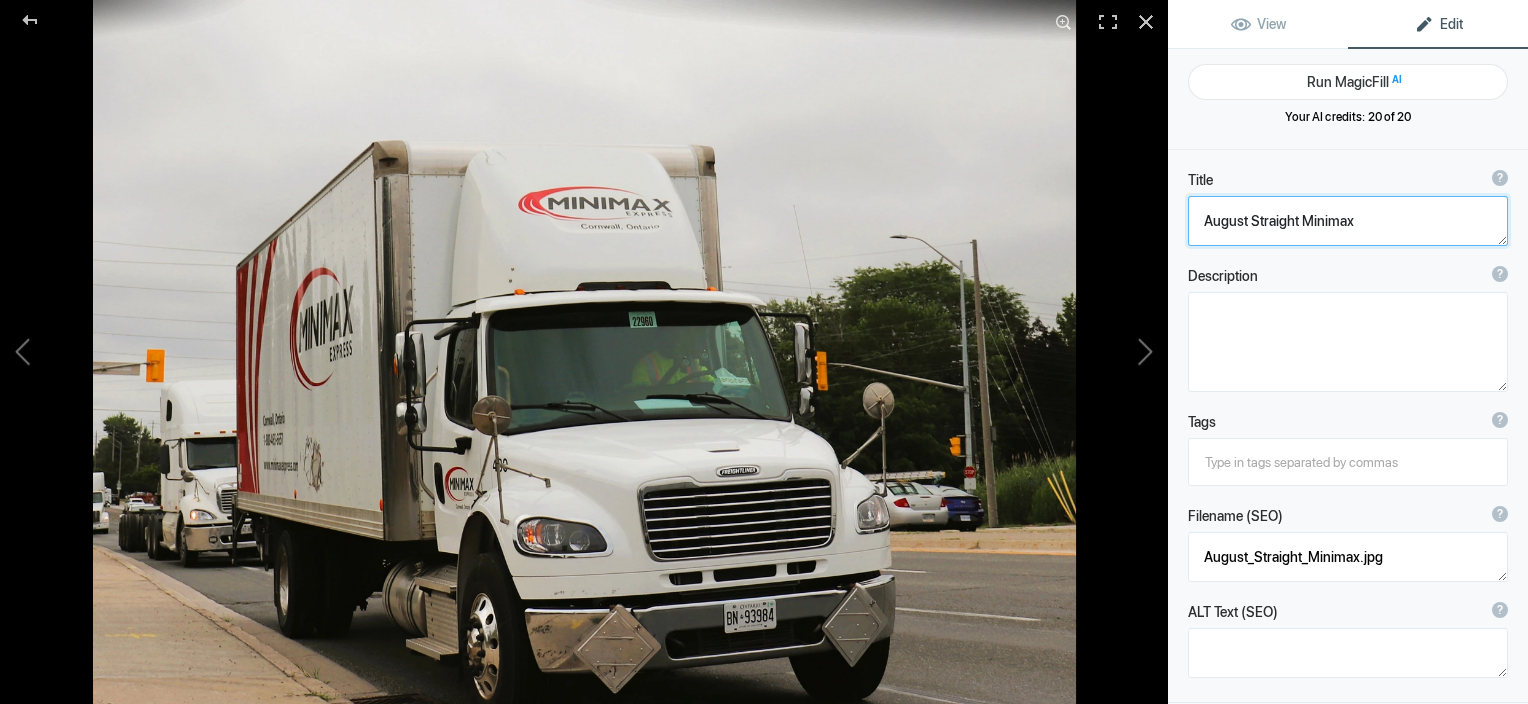 drag, startPoint x: 1365, startPoint y: 220, endPoint x: 1175, endPoint y: 240, distance: 191.04973 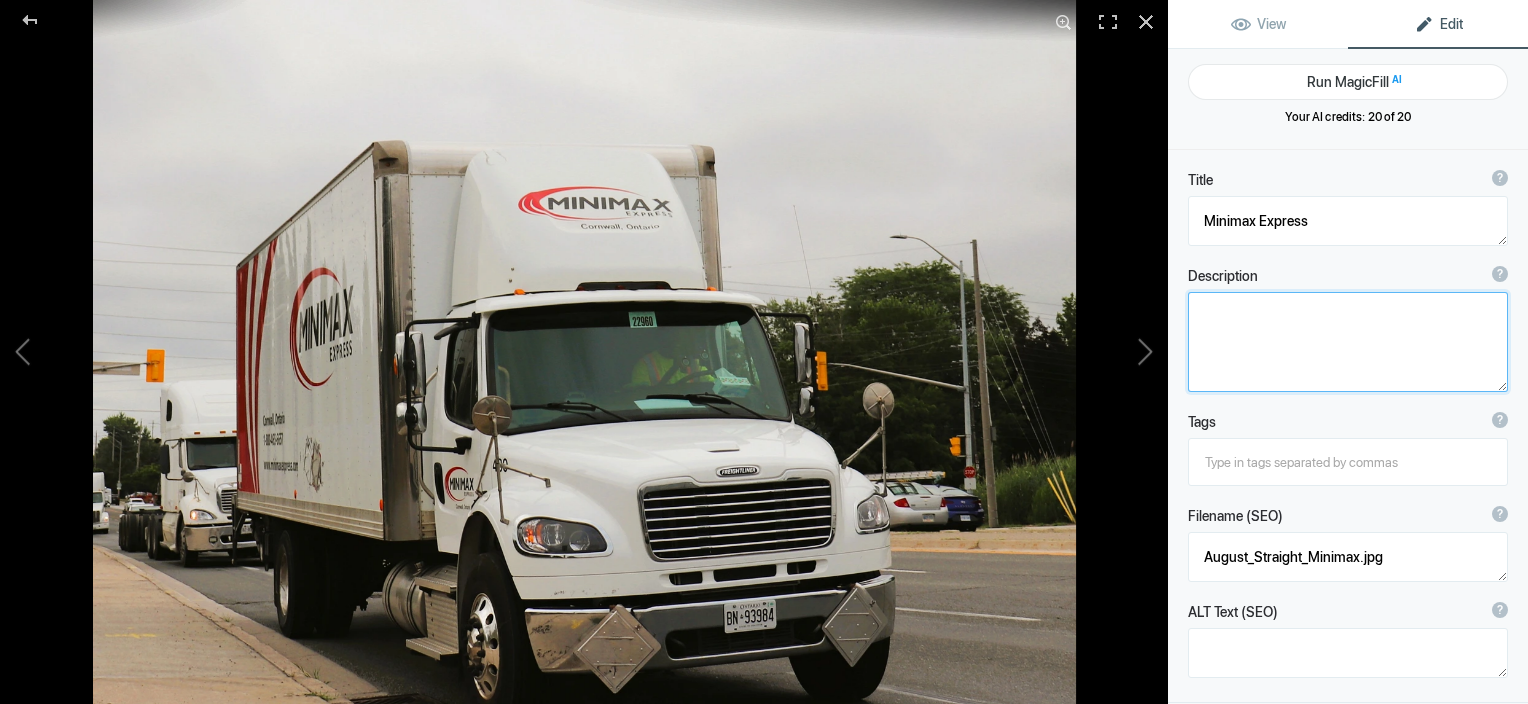 click 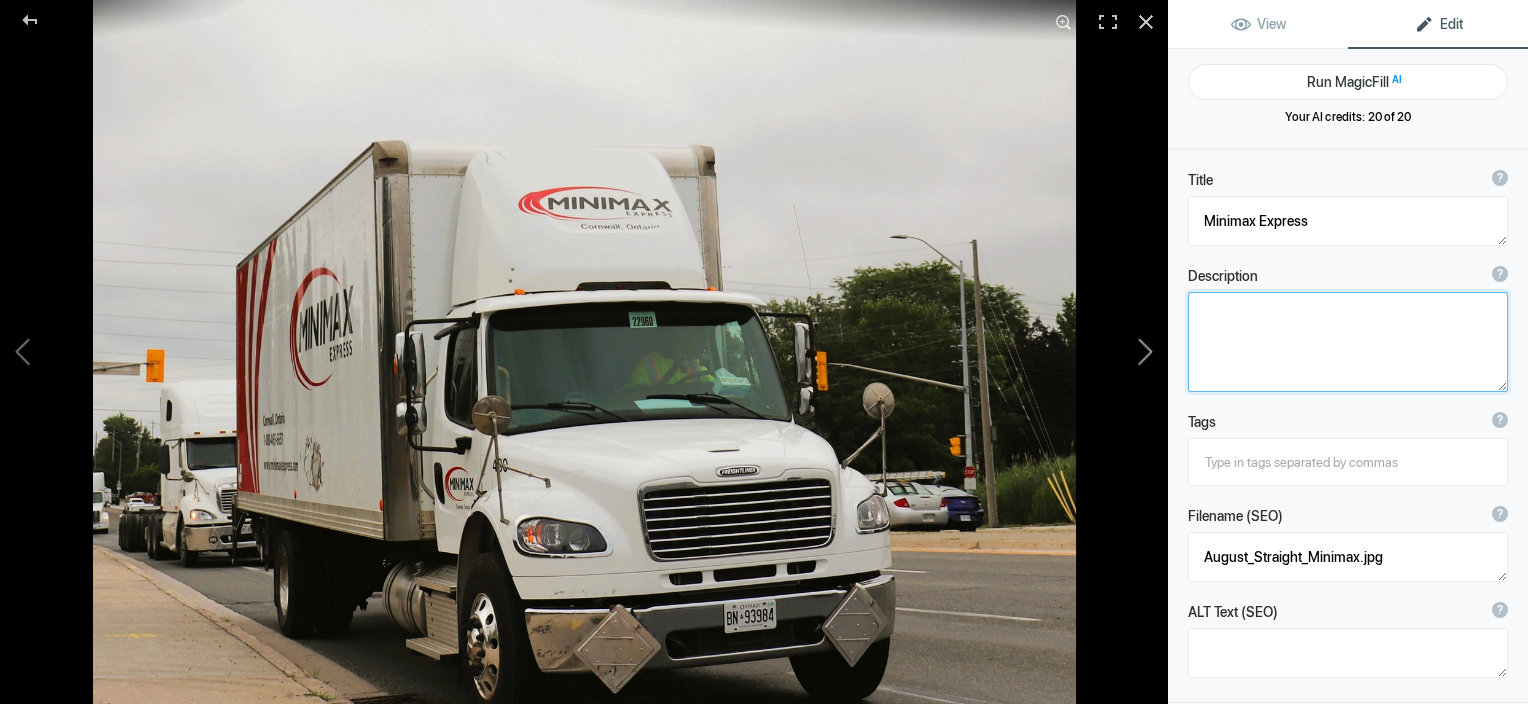 click 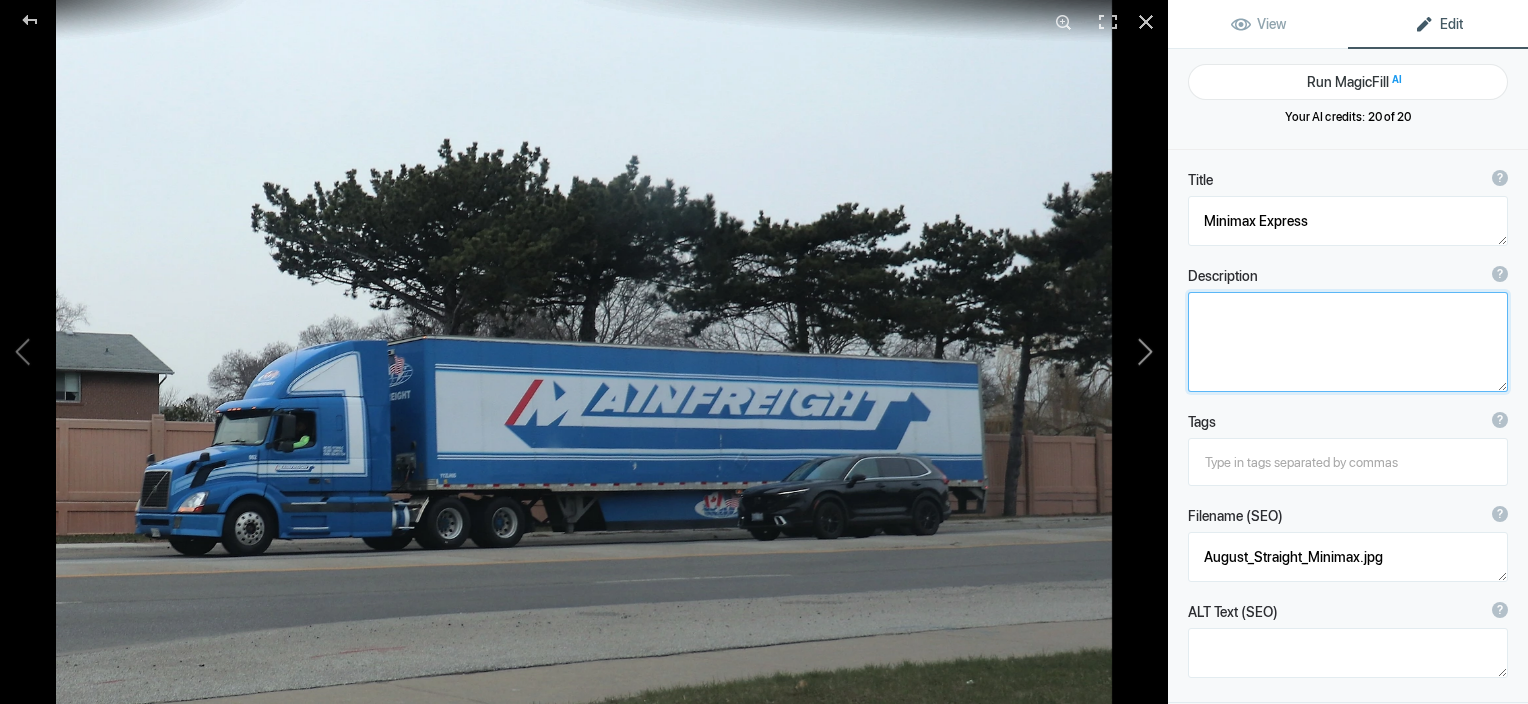 type on "Mainfreight" 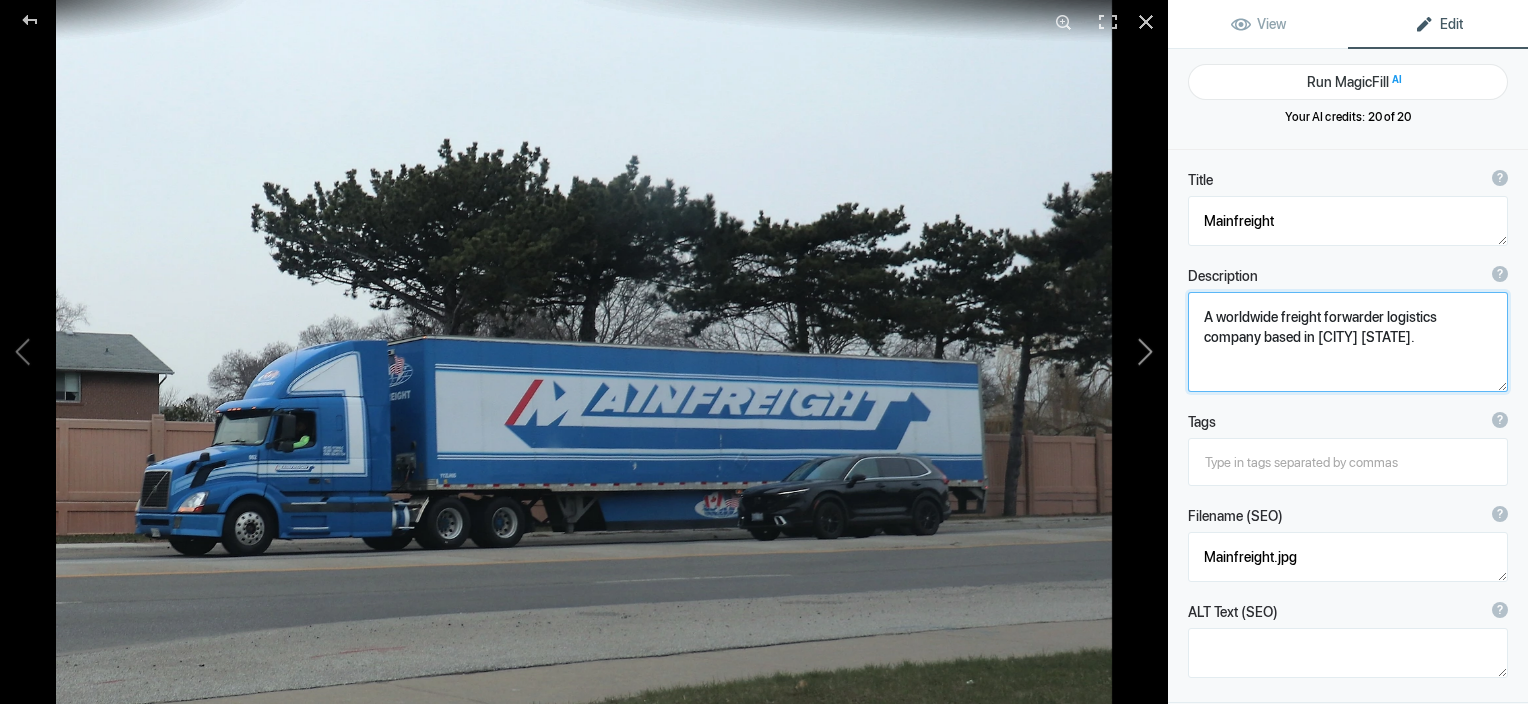 click 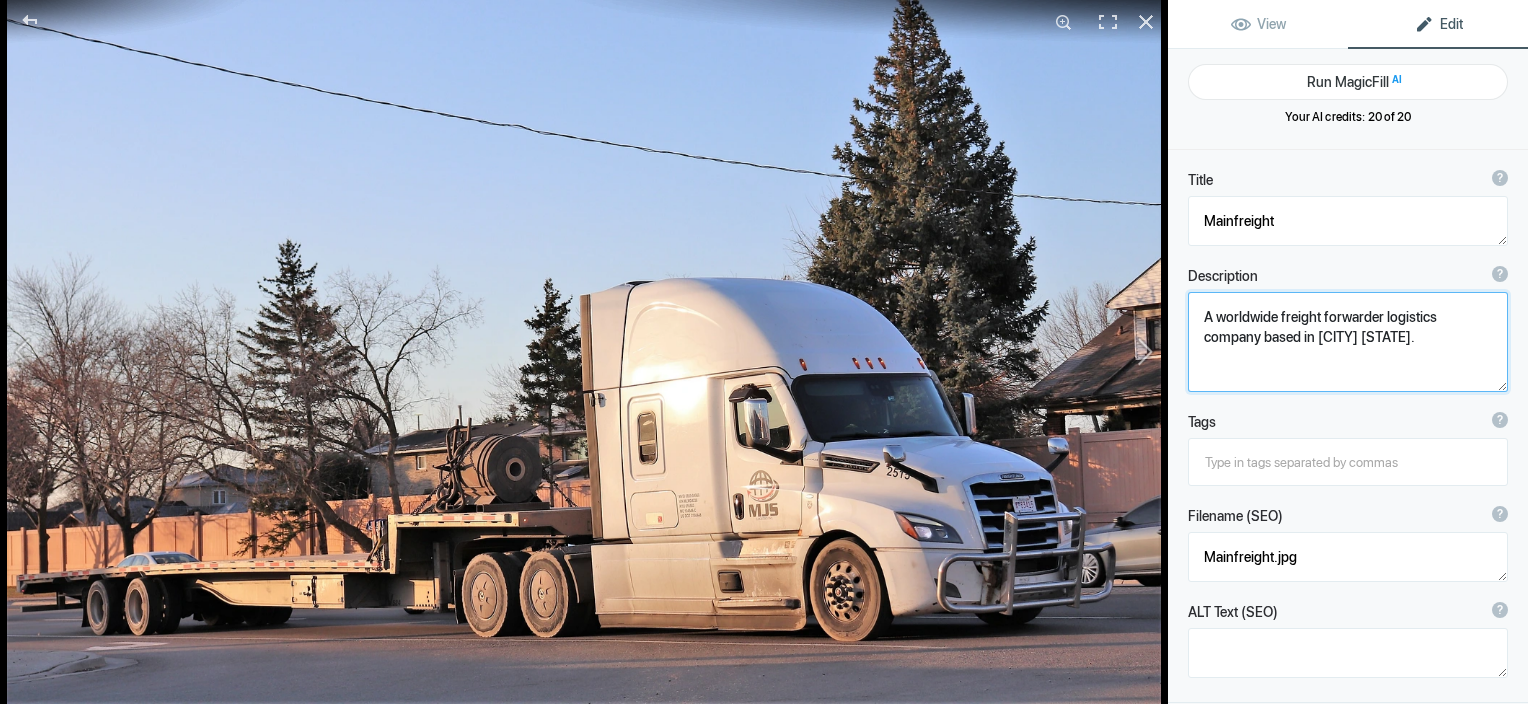 type on "MJS Logistics" 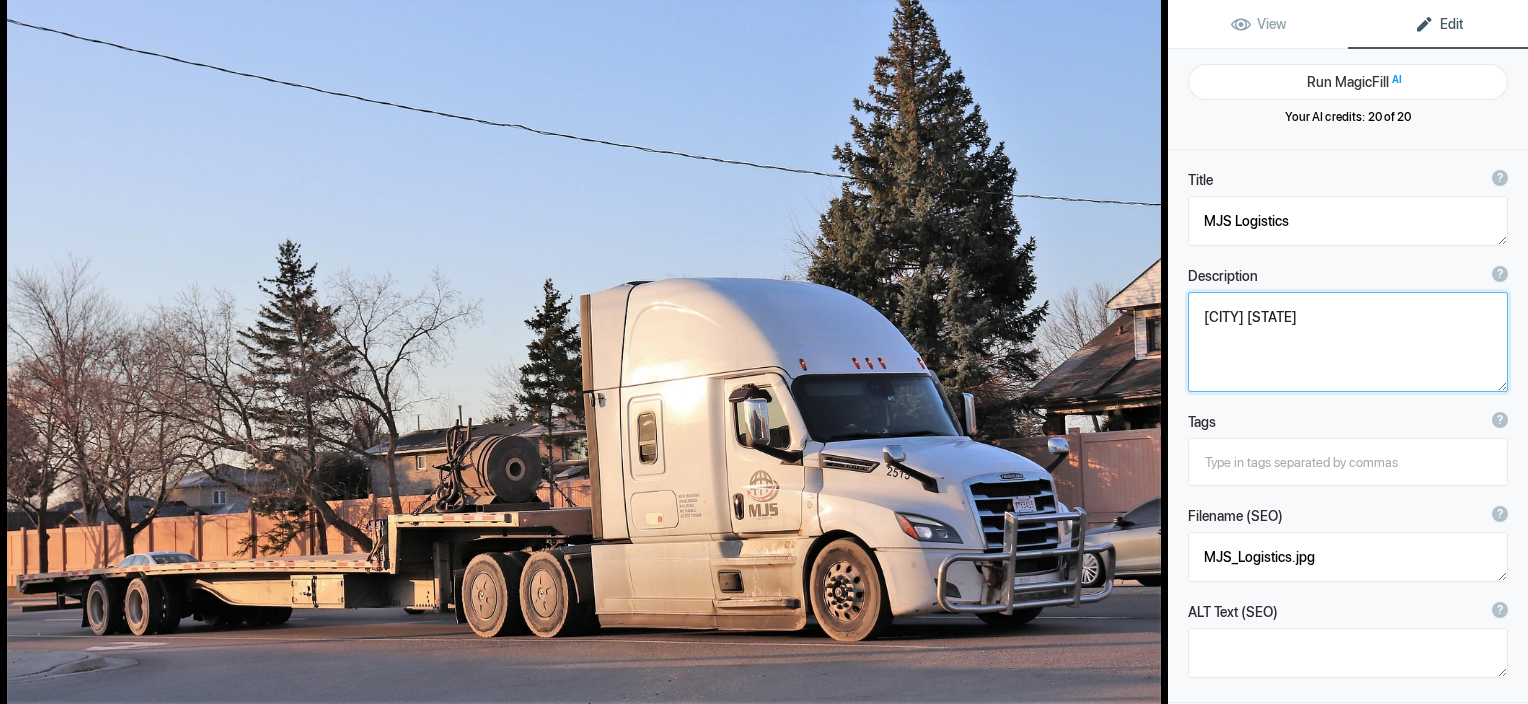 click 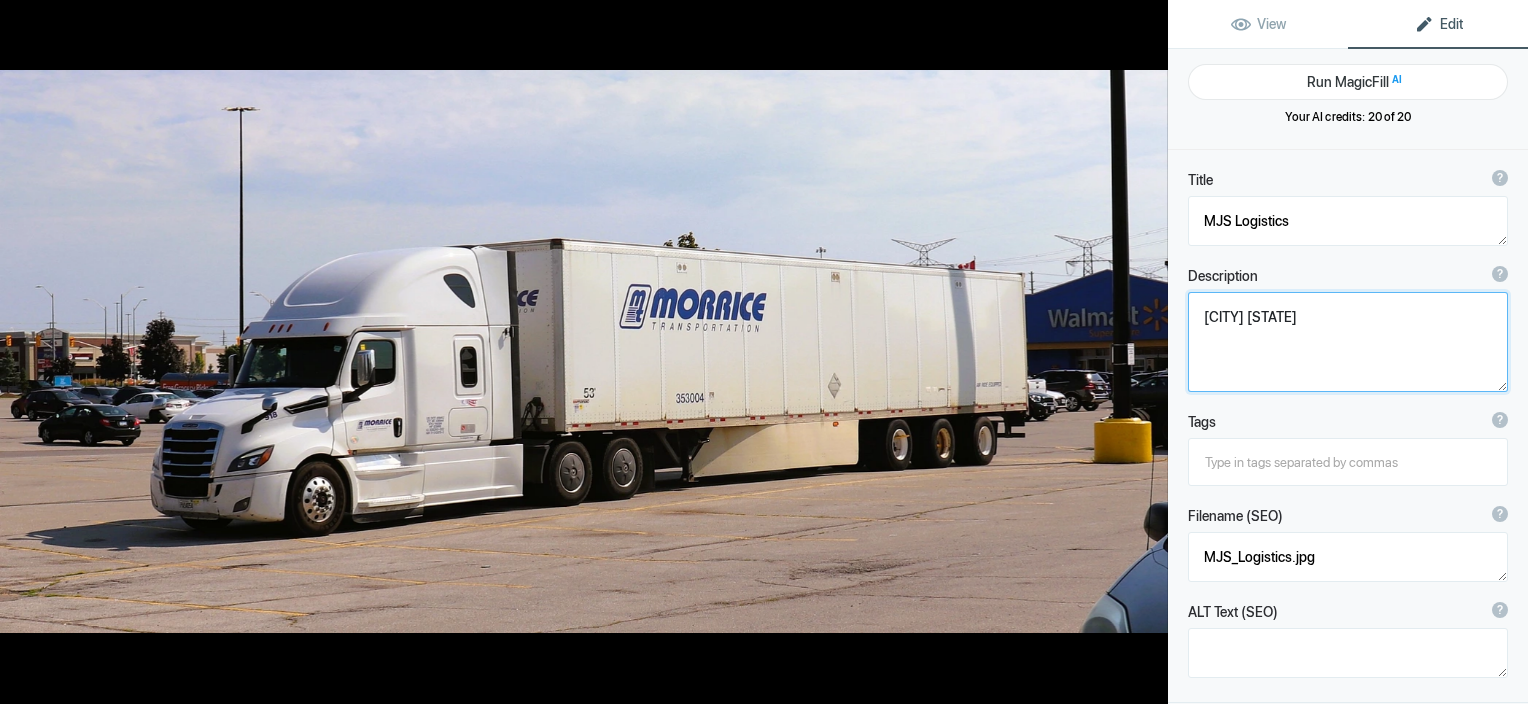 type on "Morrice" 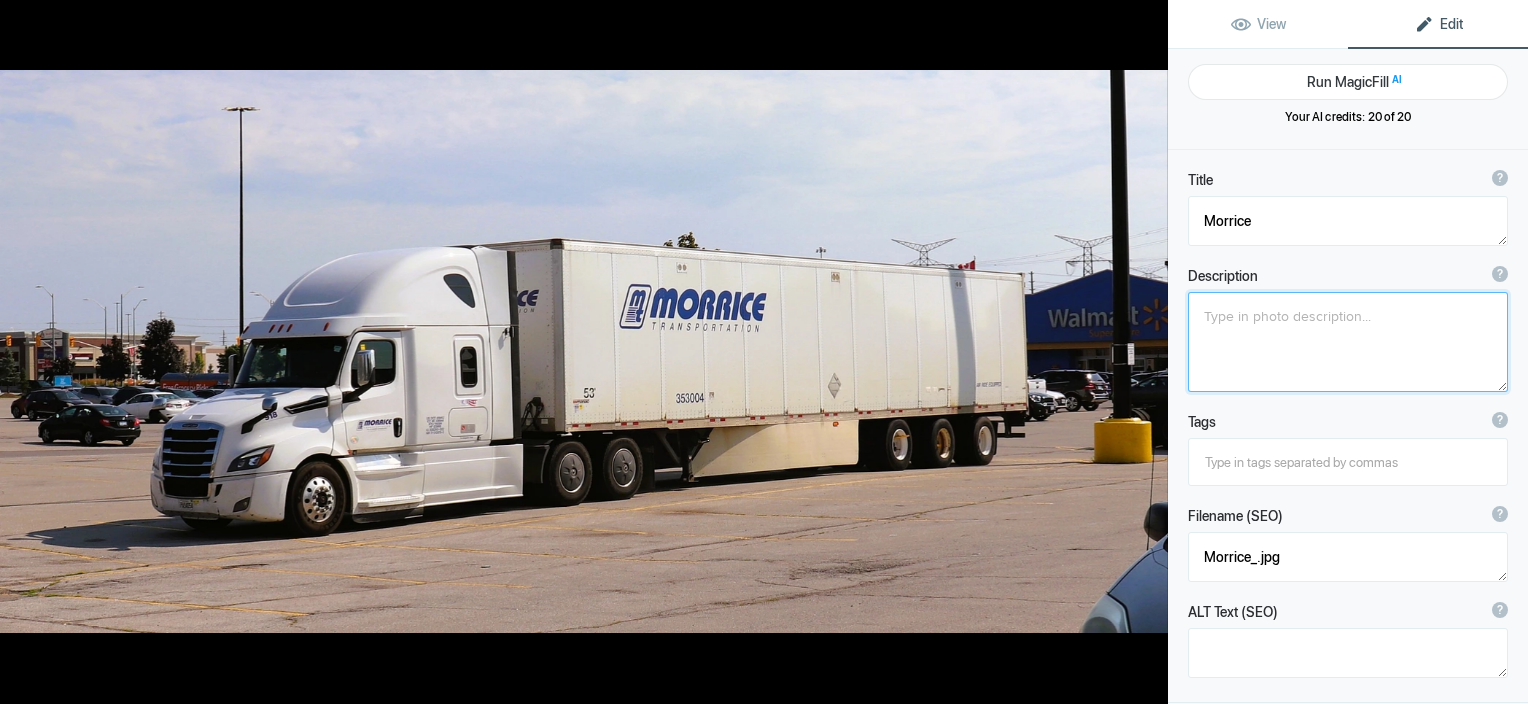 click 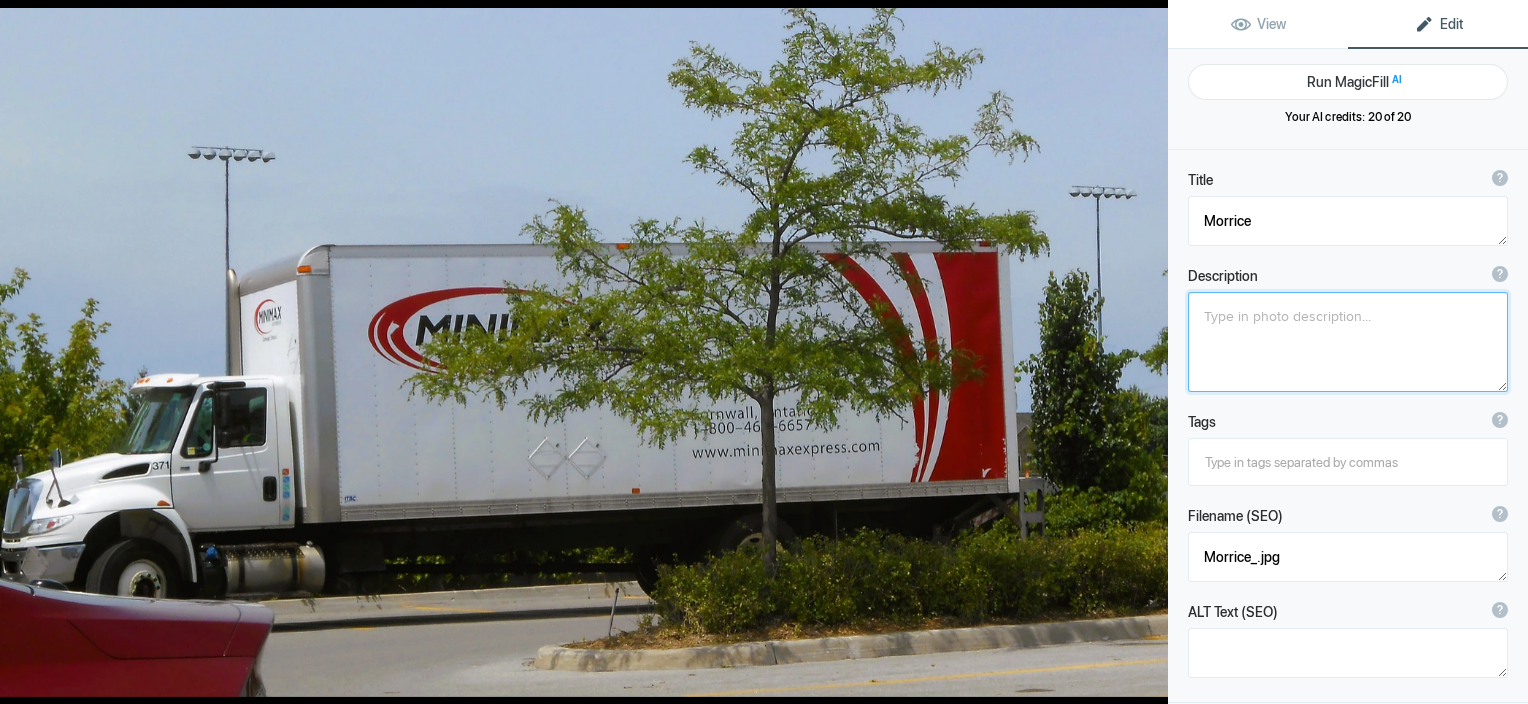 type on "MINIMAX" 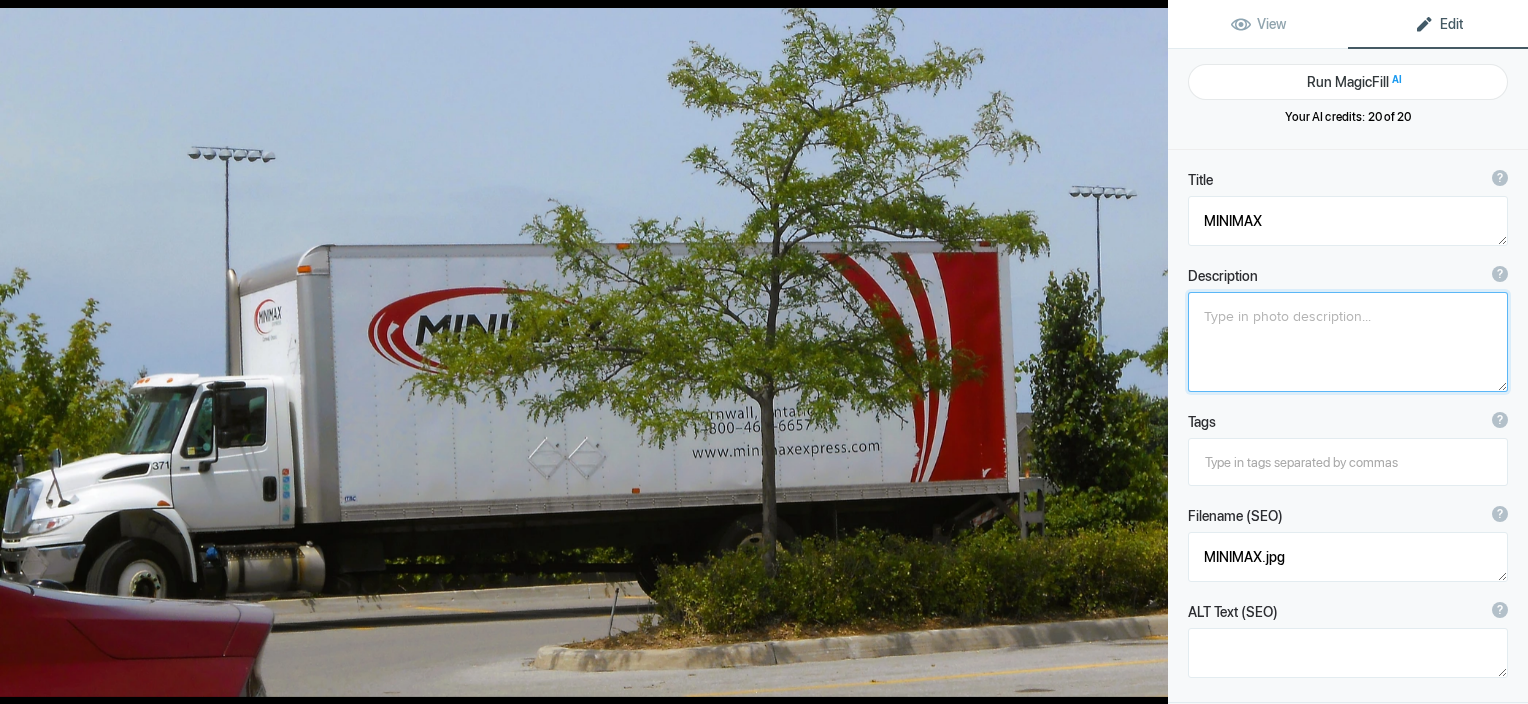 click 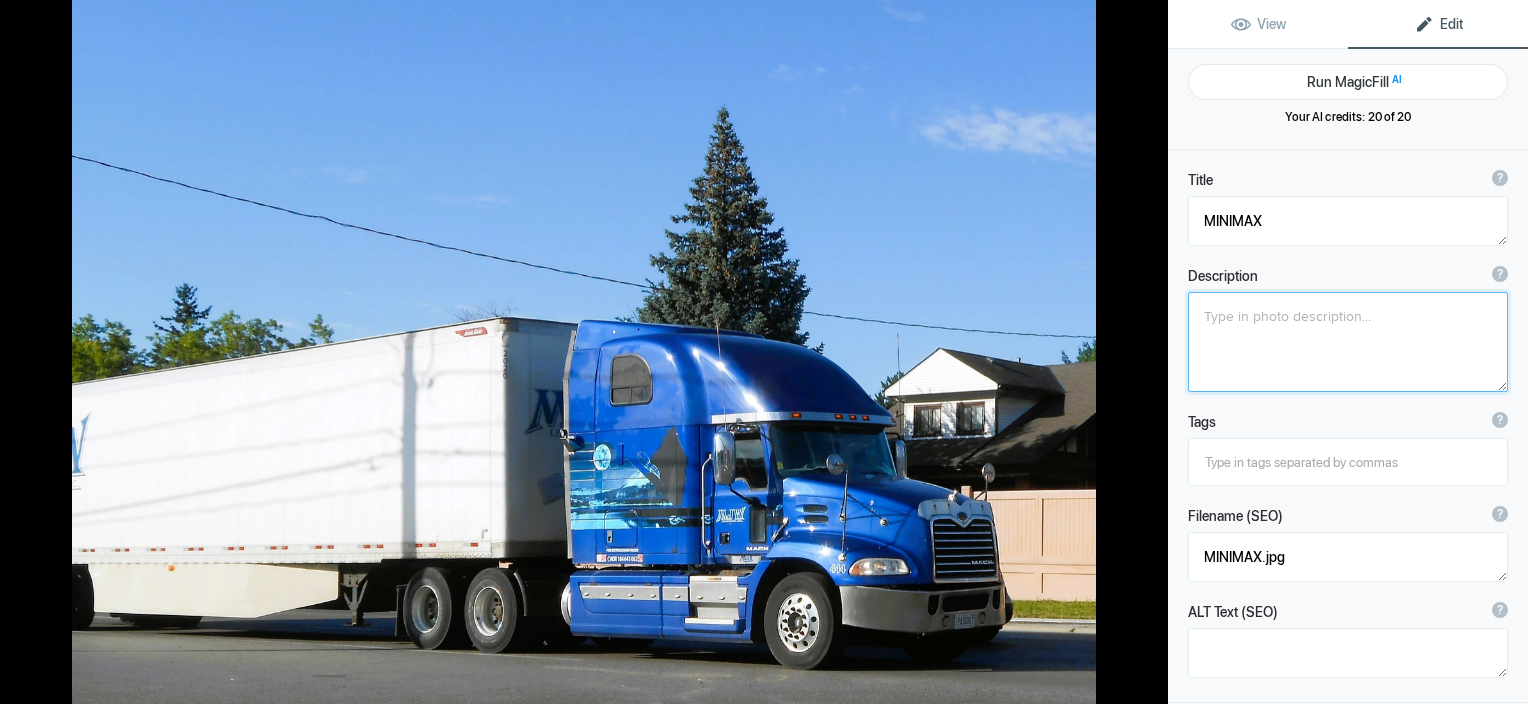 type on "MJW Trans" 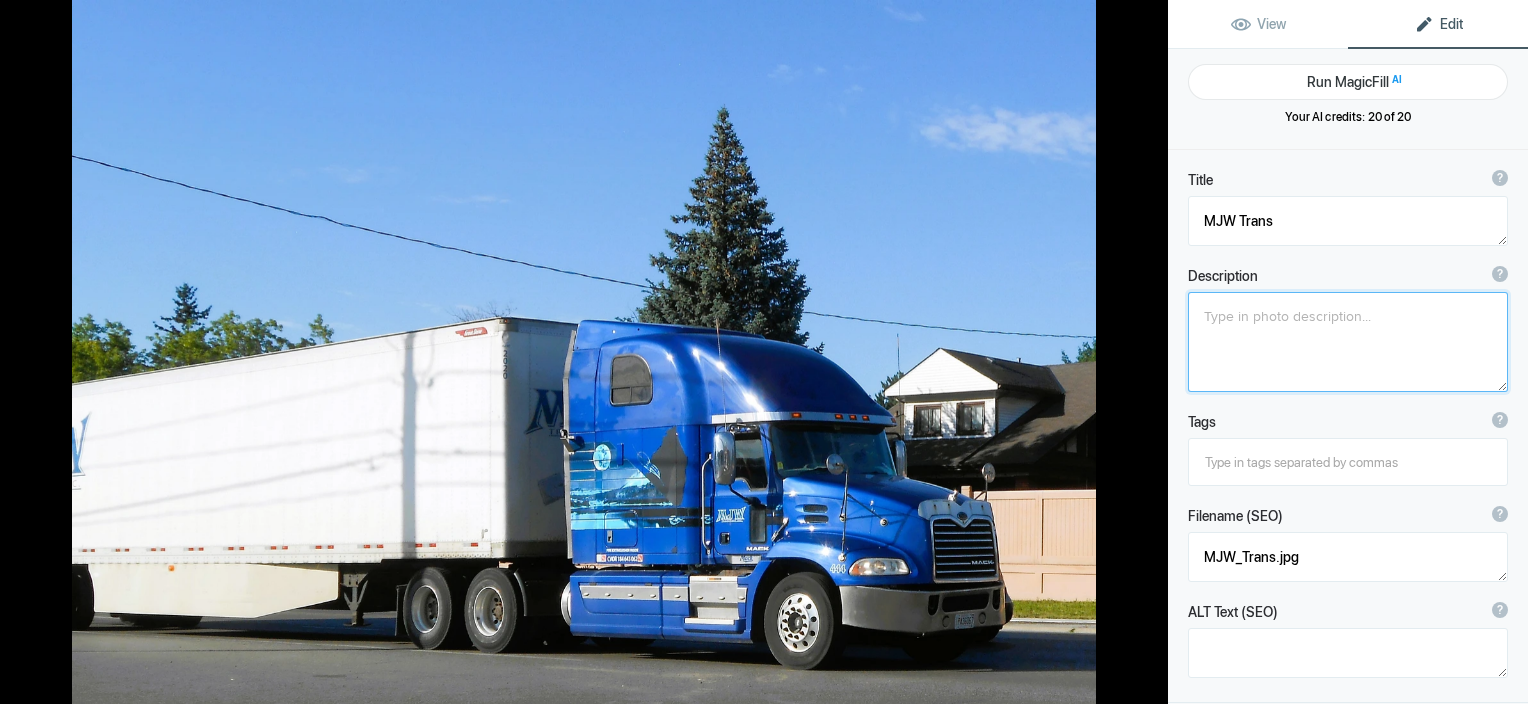 click 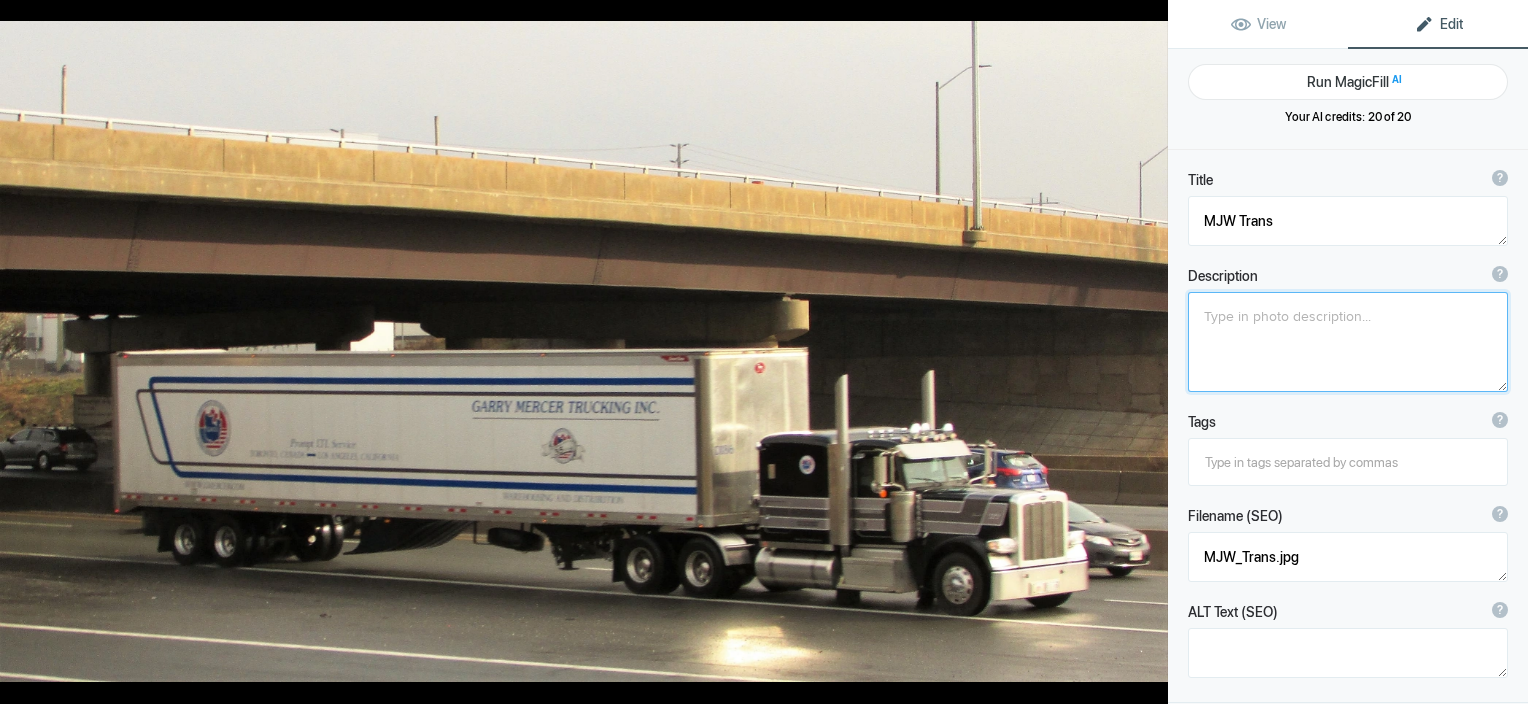 type on "Garry Mercer" 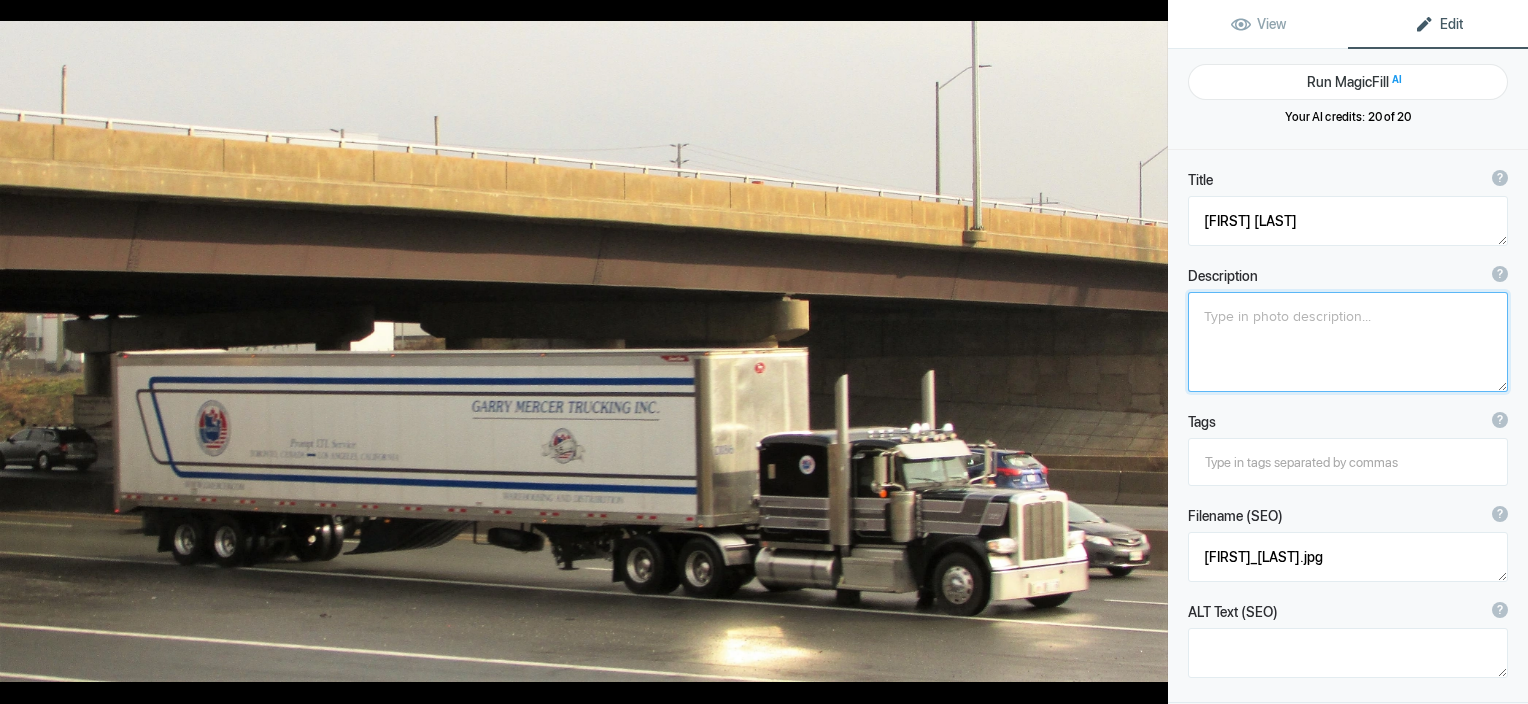 click 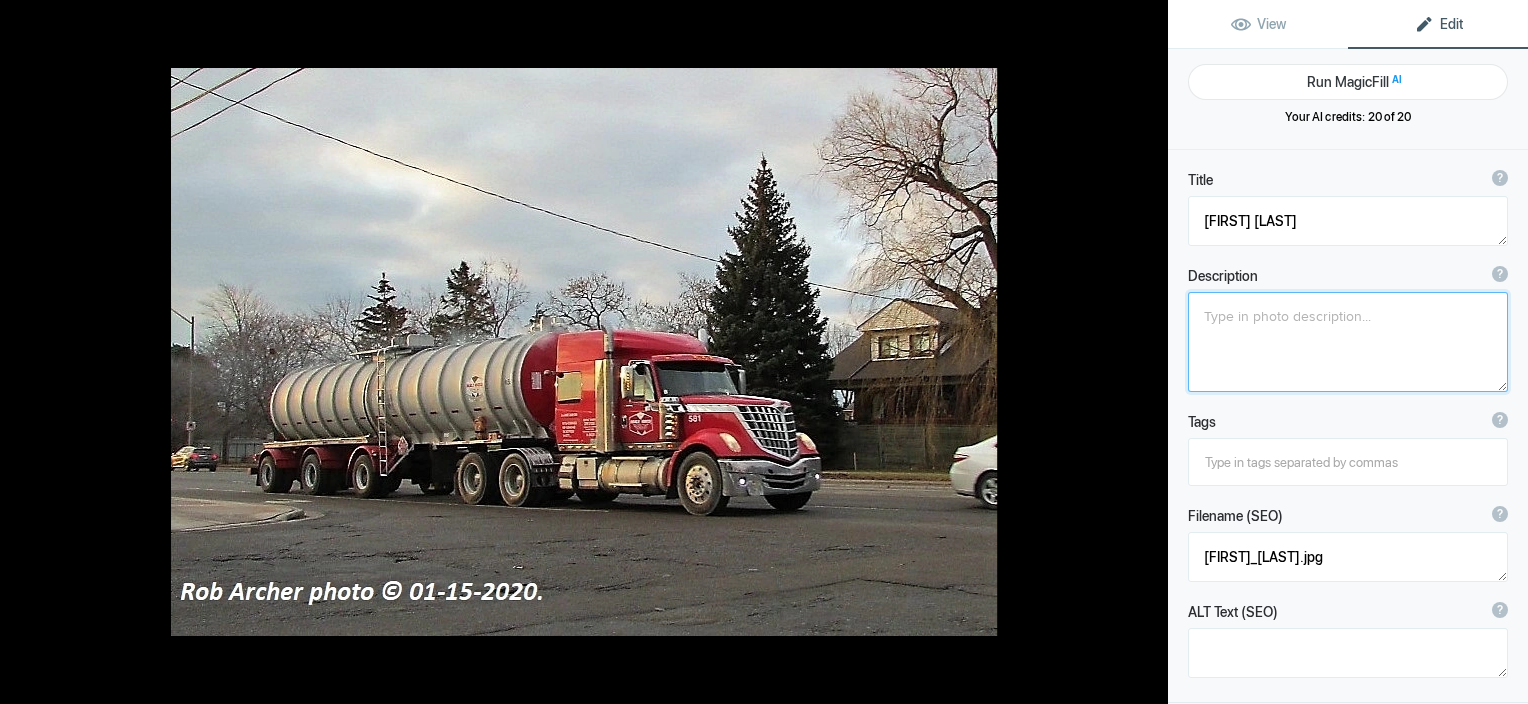 type on "Harold Marcus Trucking Lonestar" 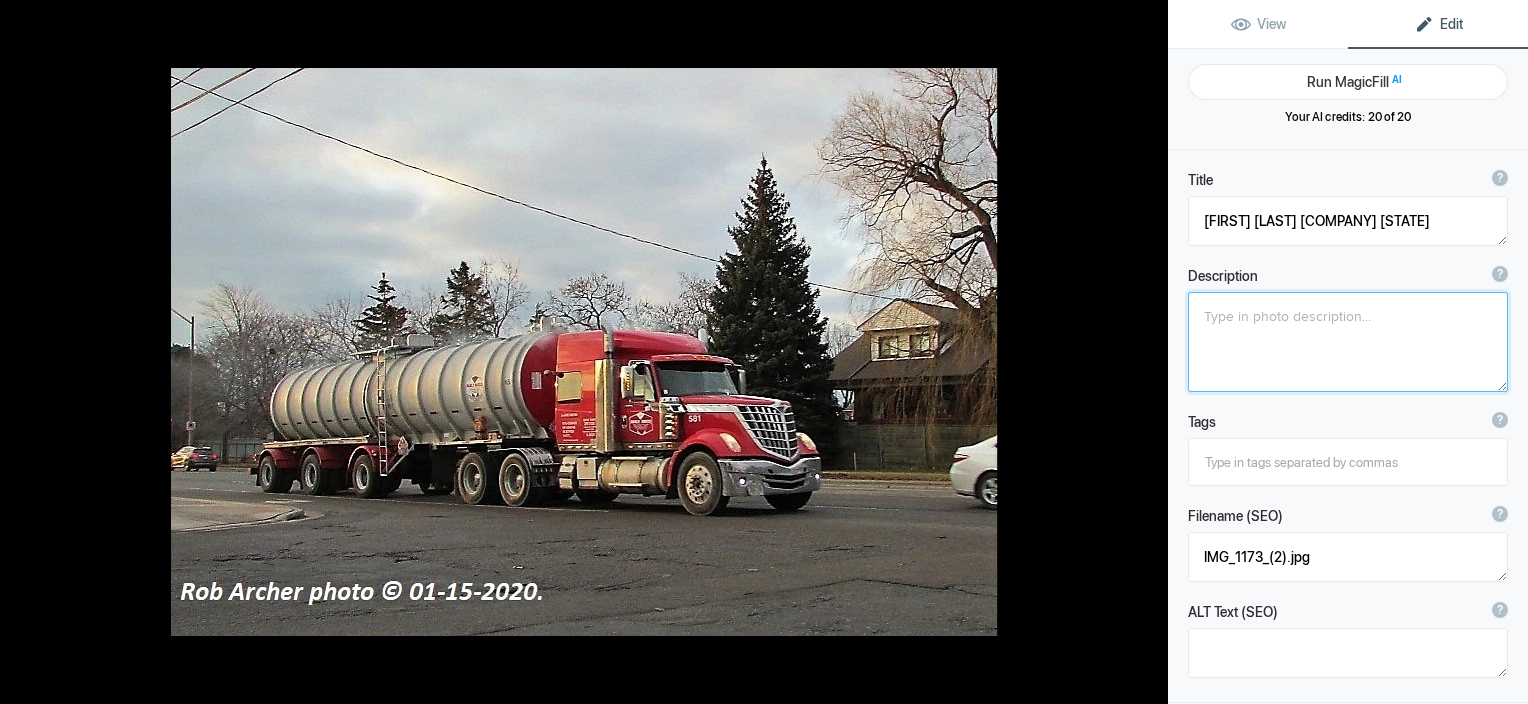 click 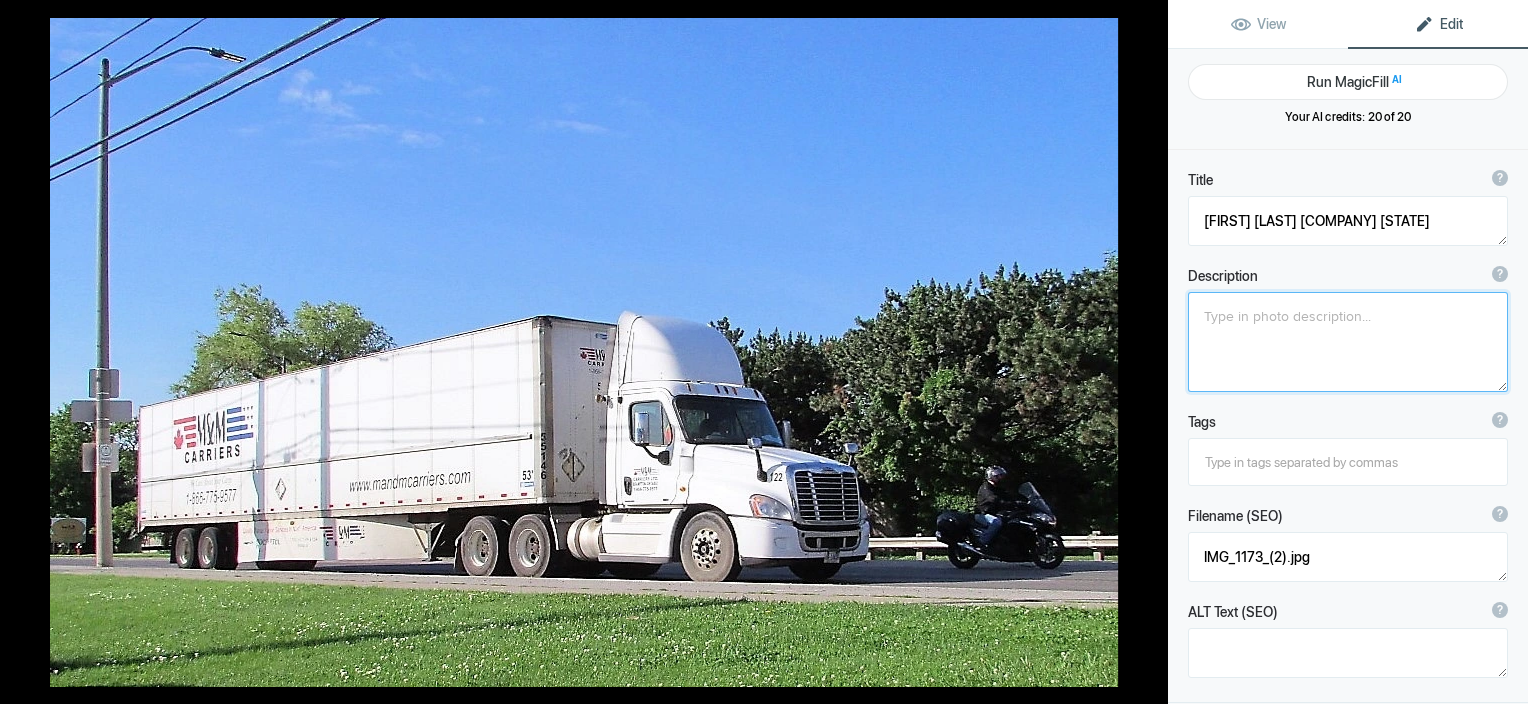 type on "M(n) M Carriers" 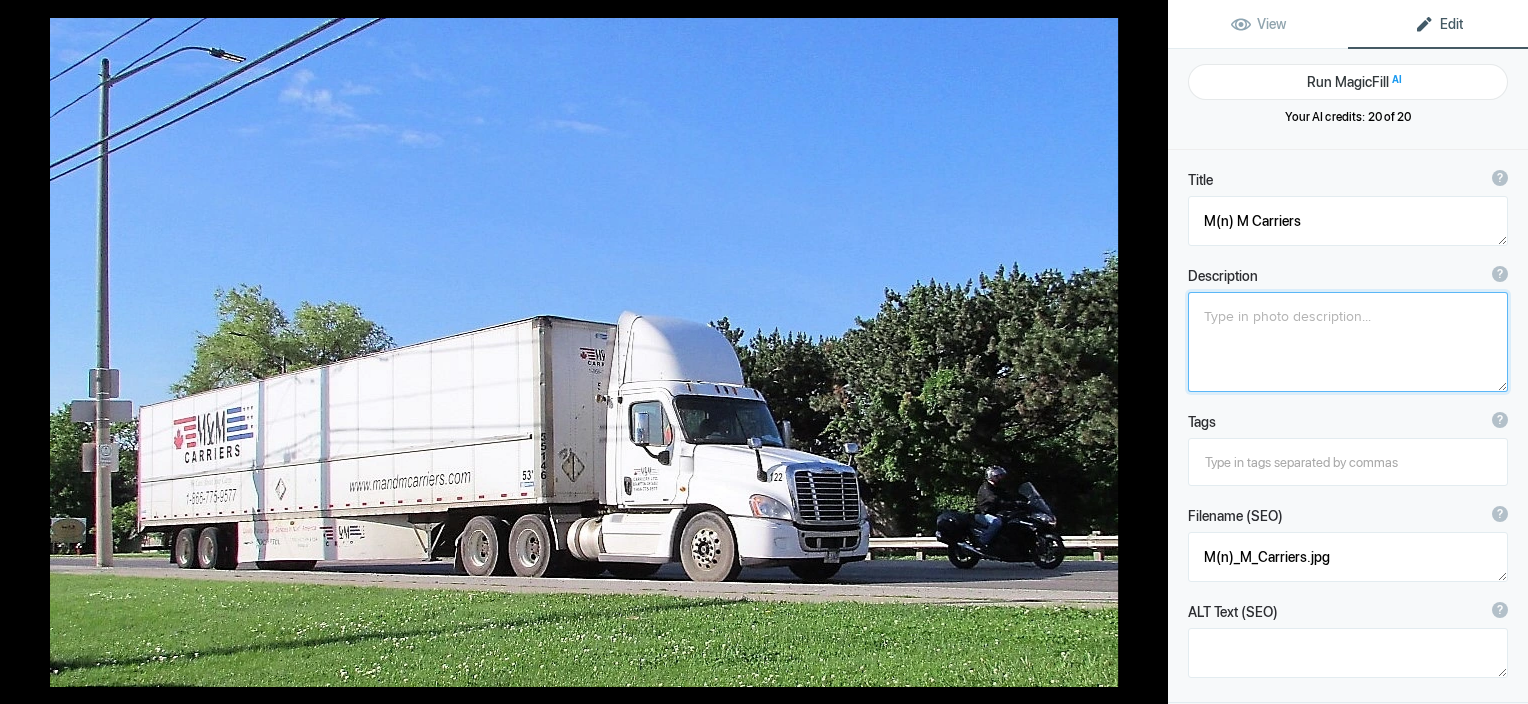 click 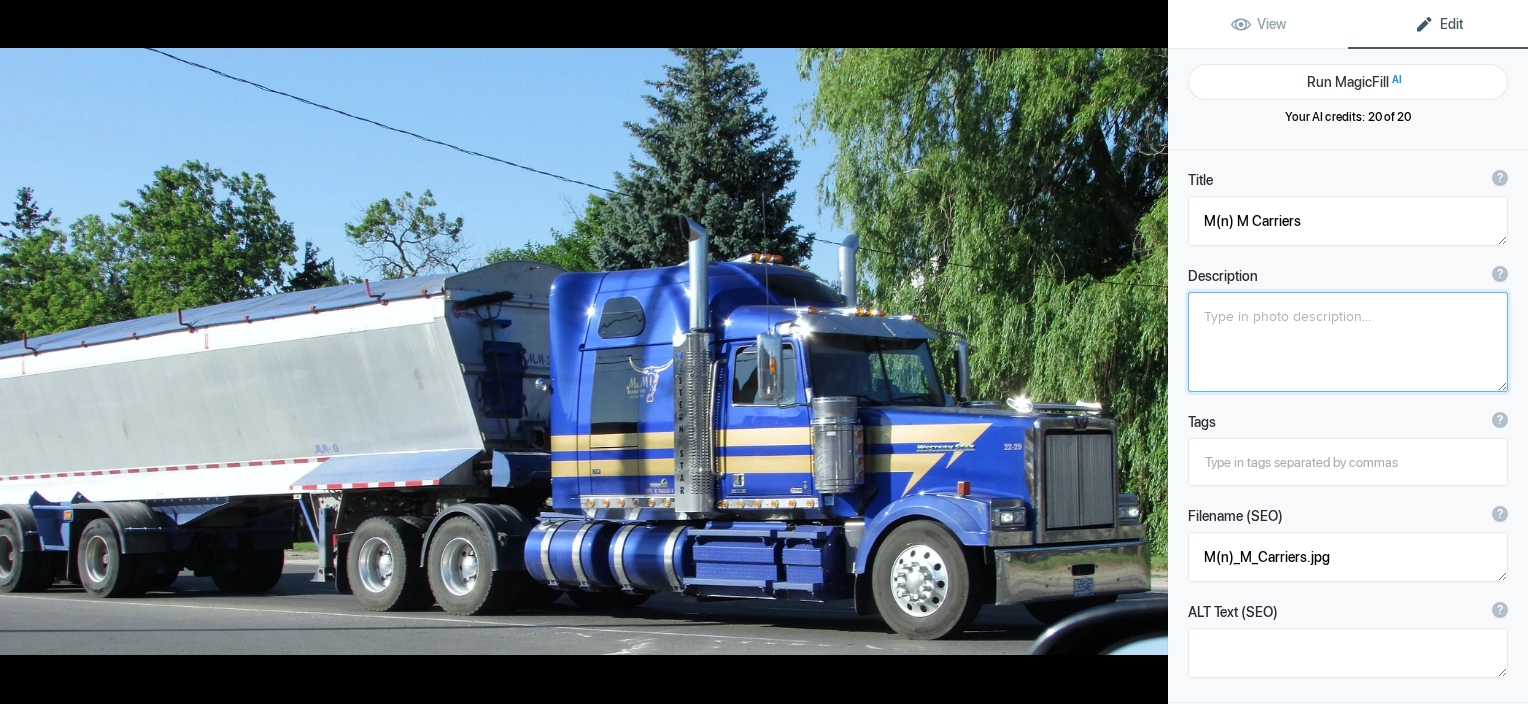 type on "M(n)M Transvrac St. Hyacinthe QC" 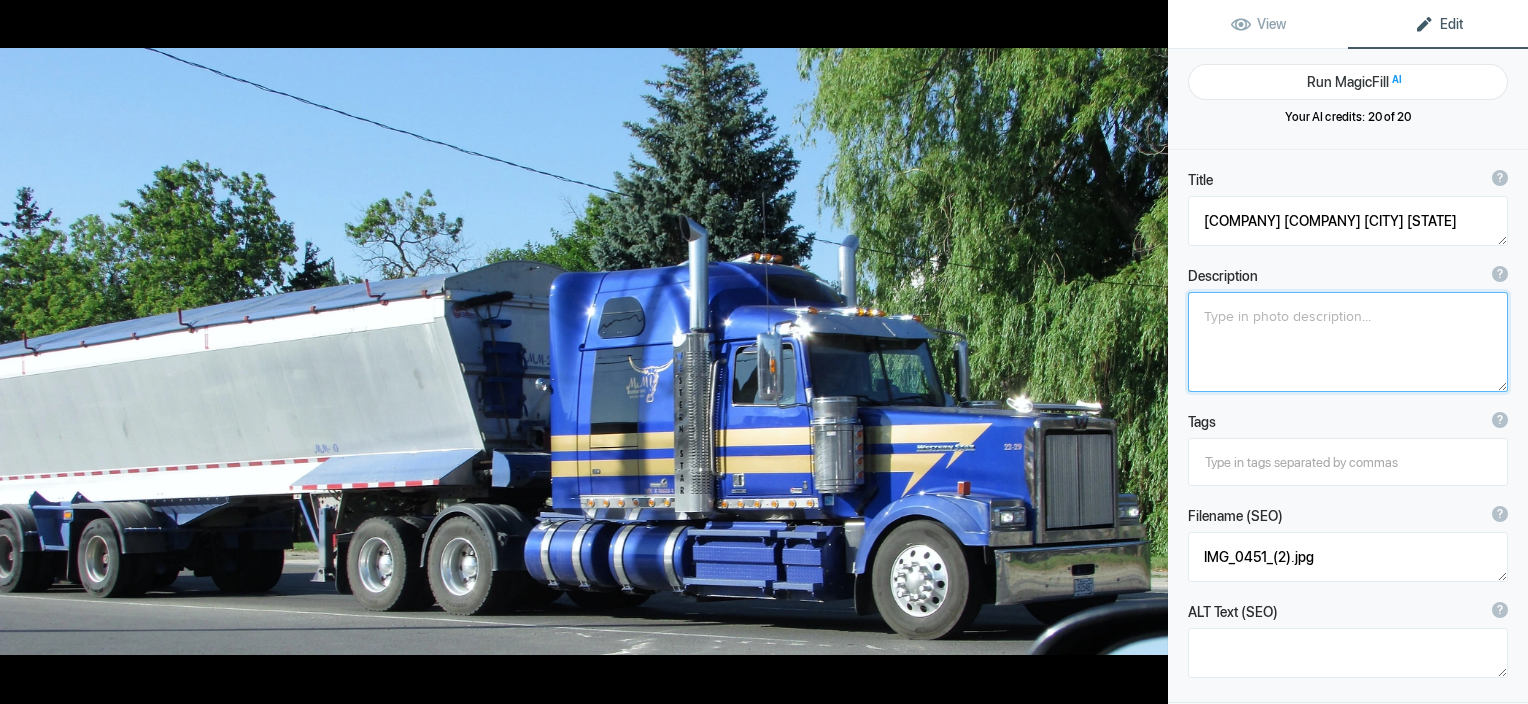 click 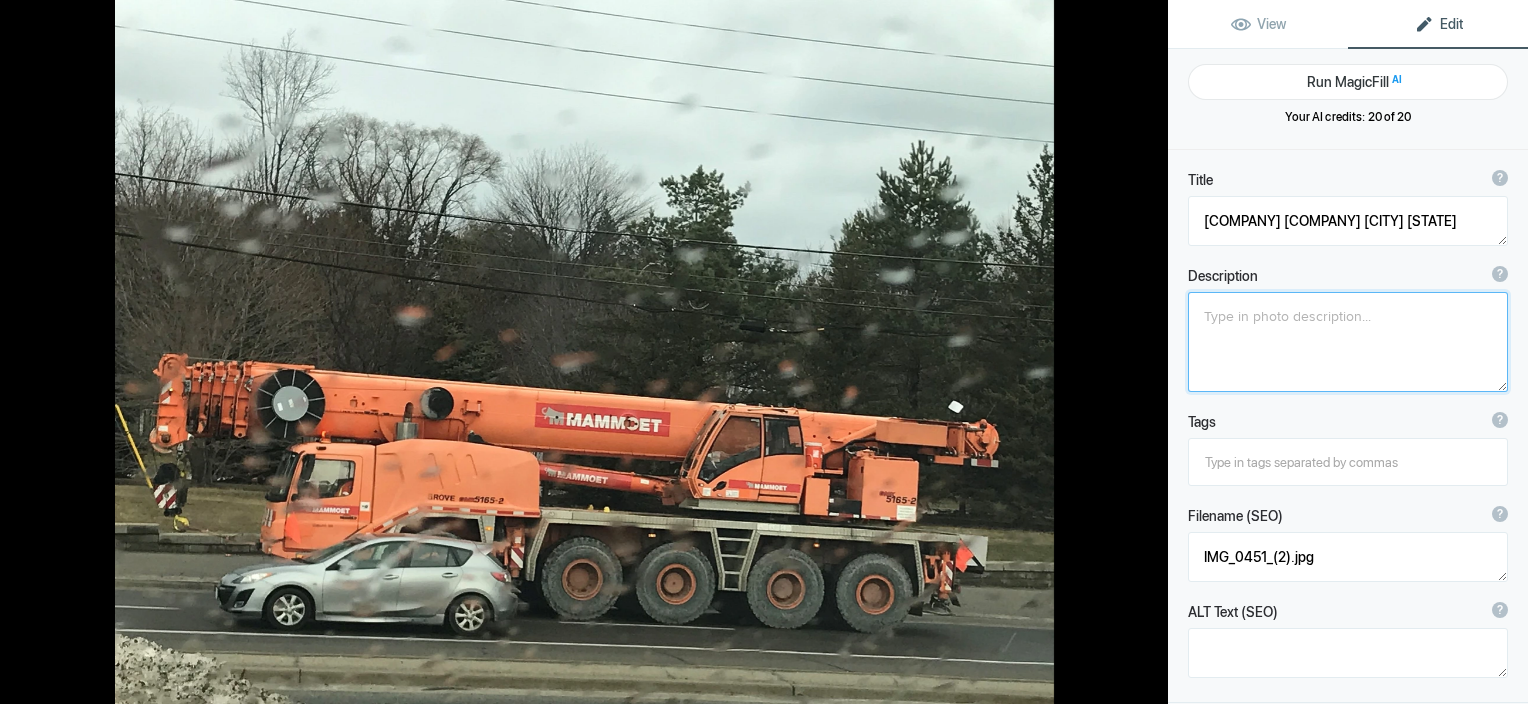 type on "Mammoet - Grove Crane March 15 -2019" 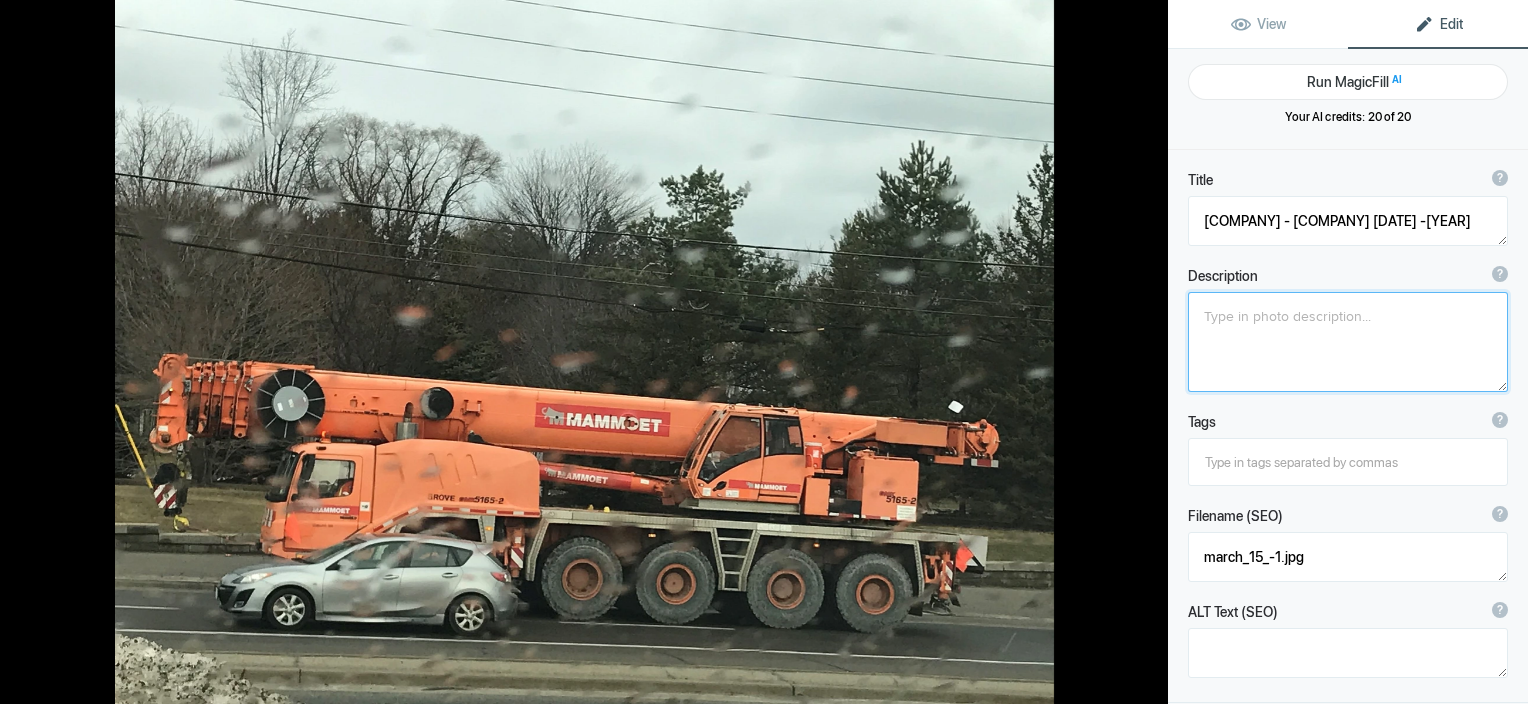 click 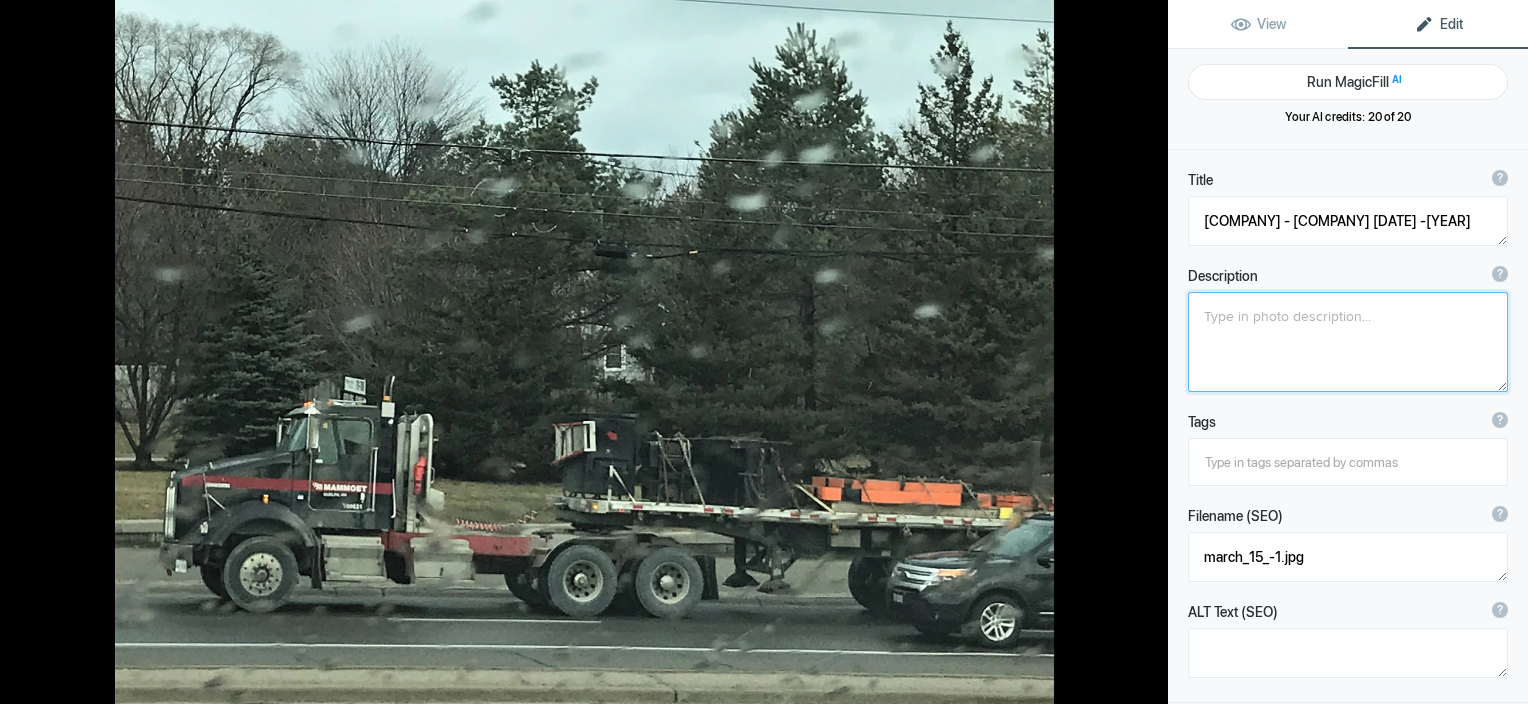 type on "Mammoet KW March 15 - 2019" 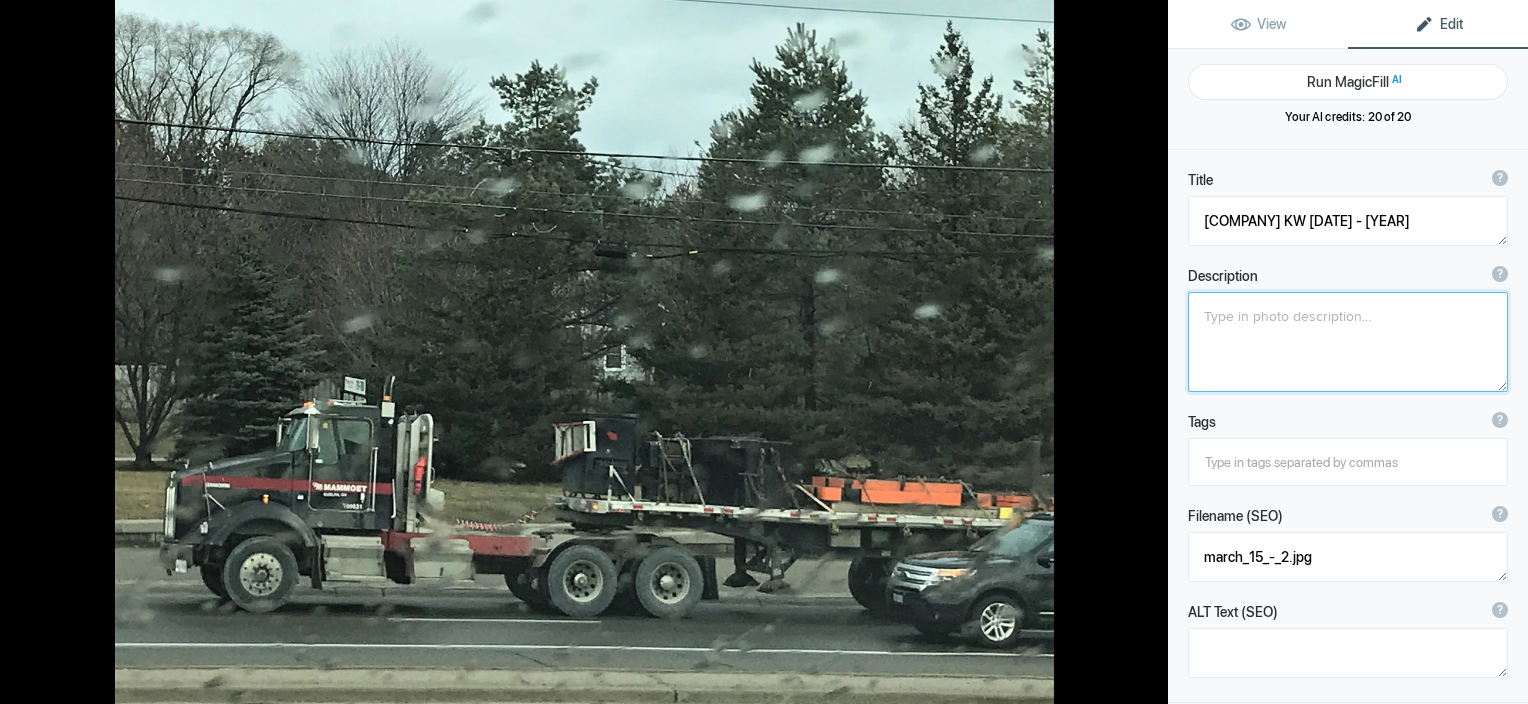 click 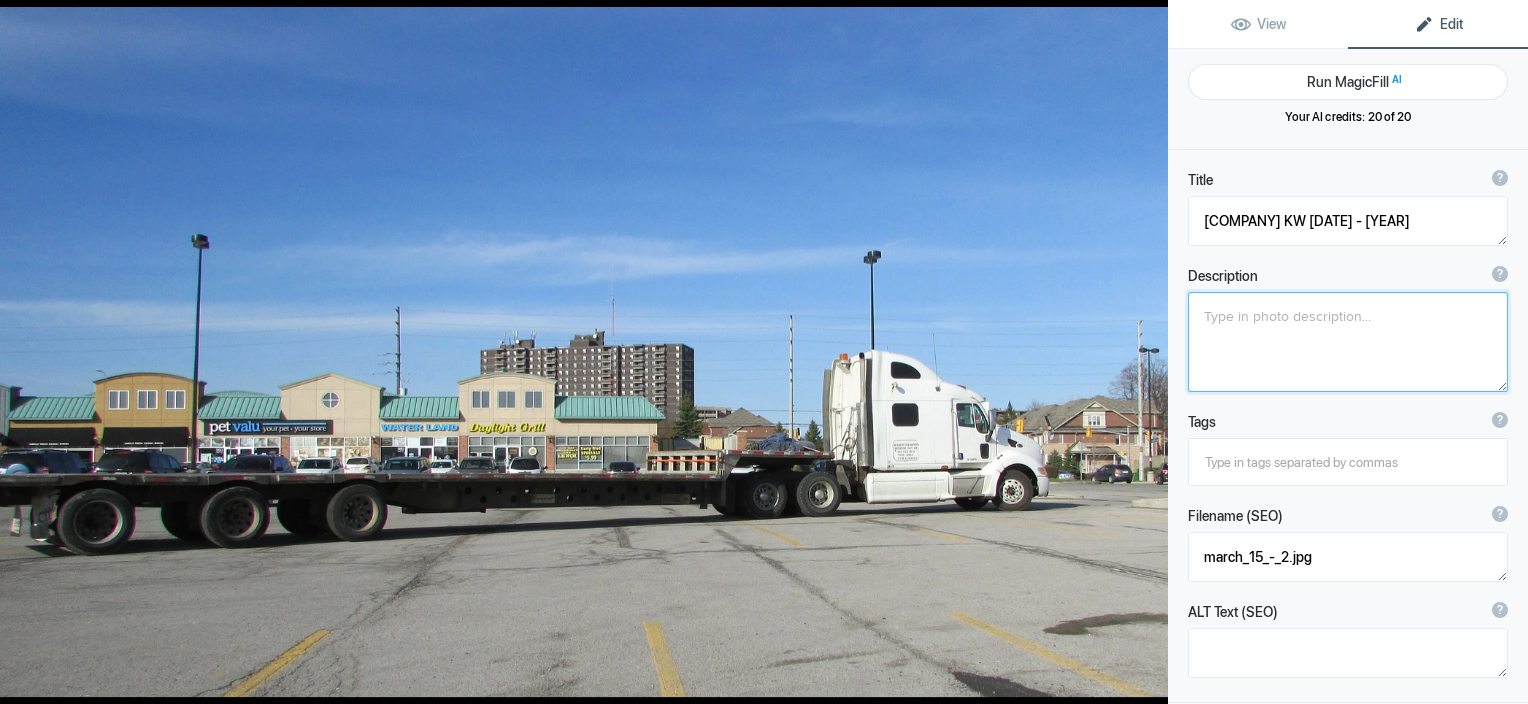 type on "m anda transport" 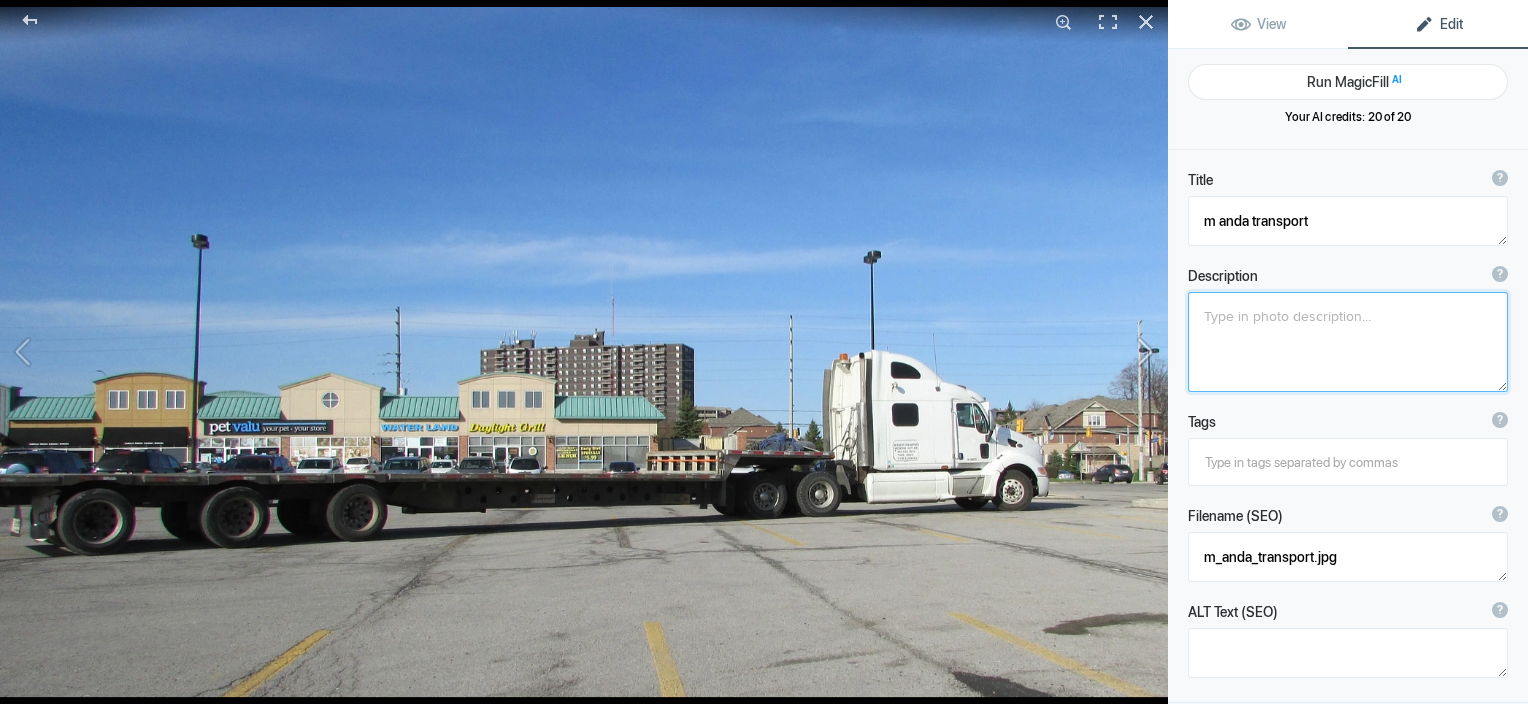 click 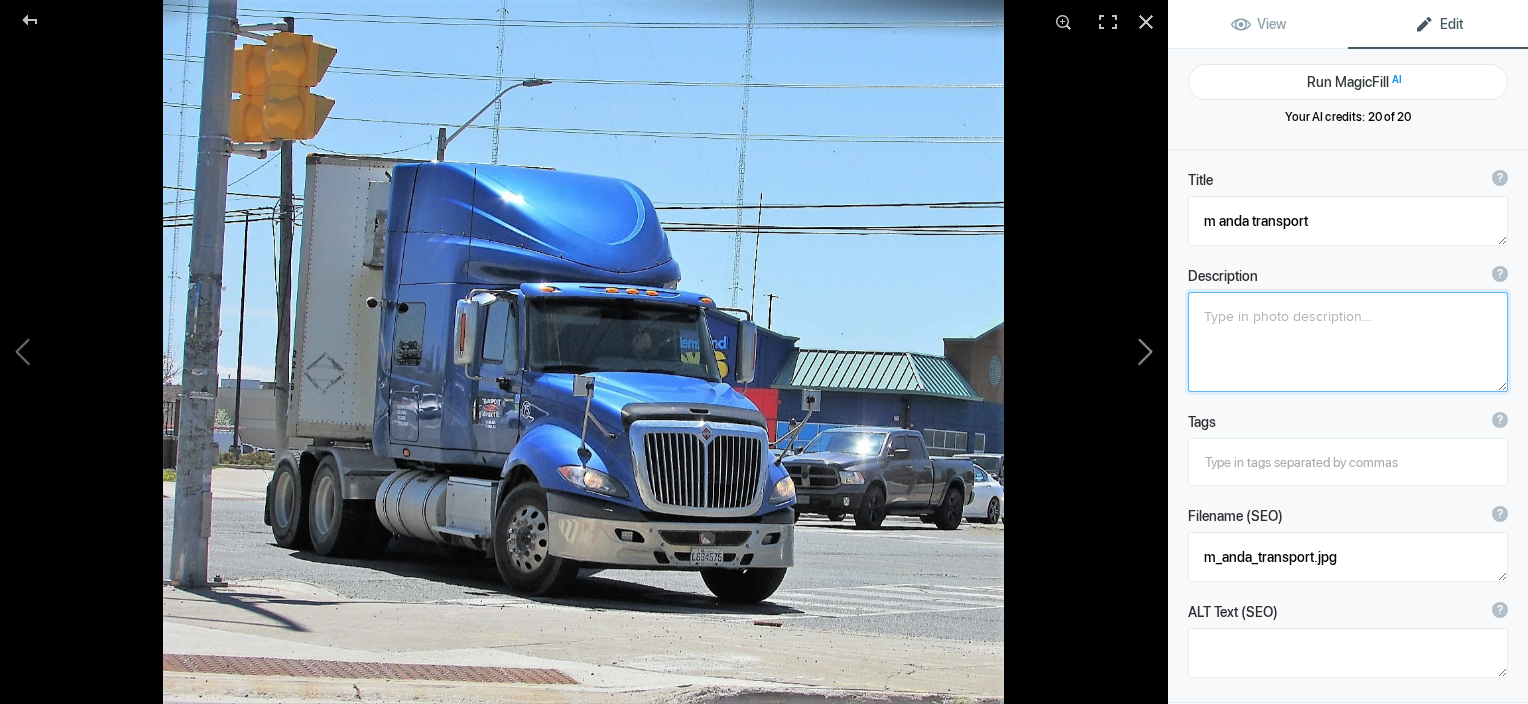 type on "Marotte at Clarkson Cors." 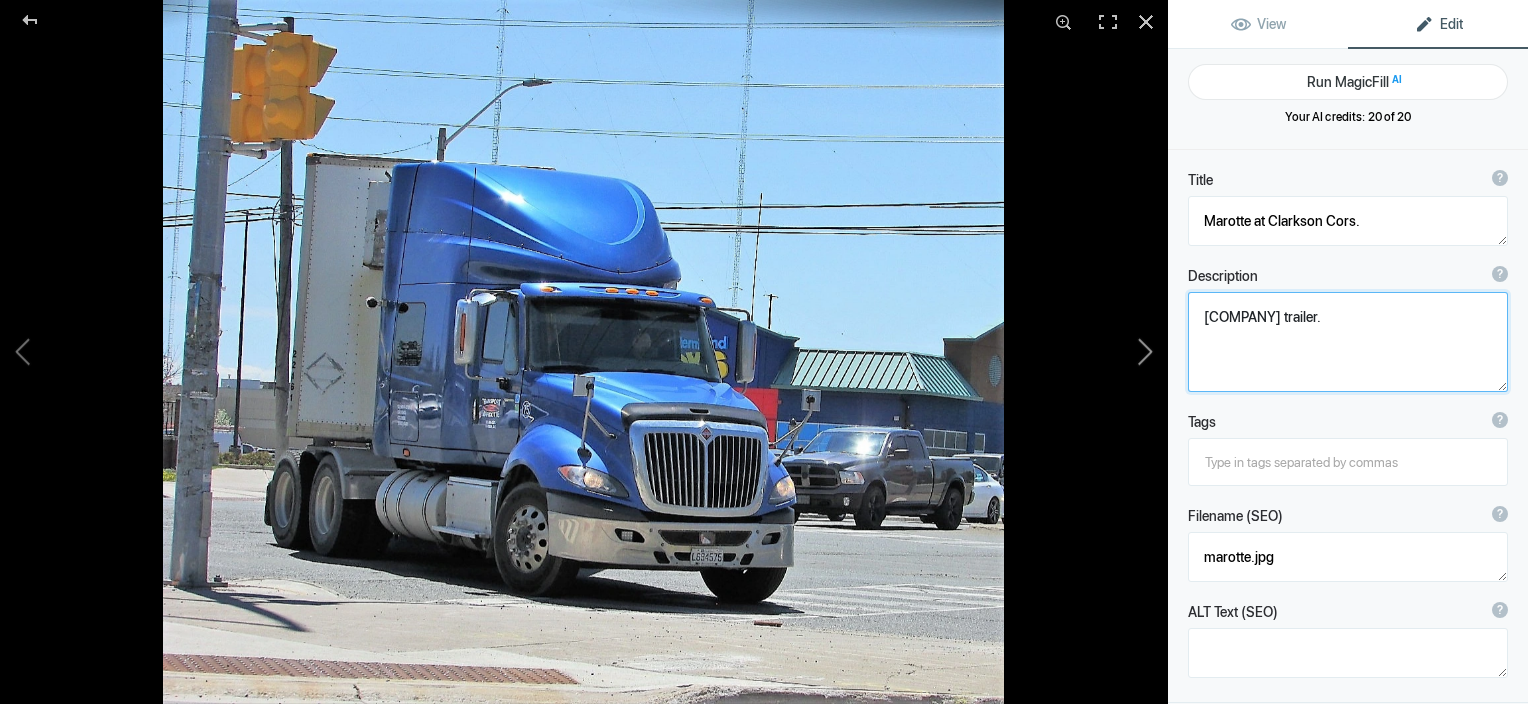 click 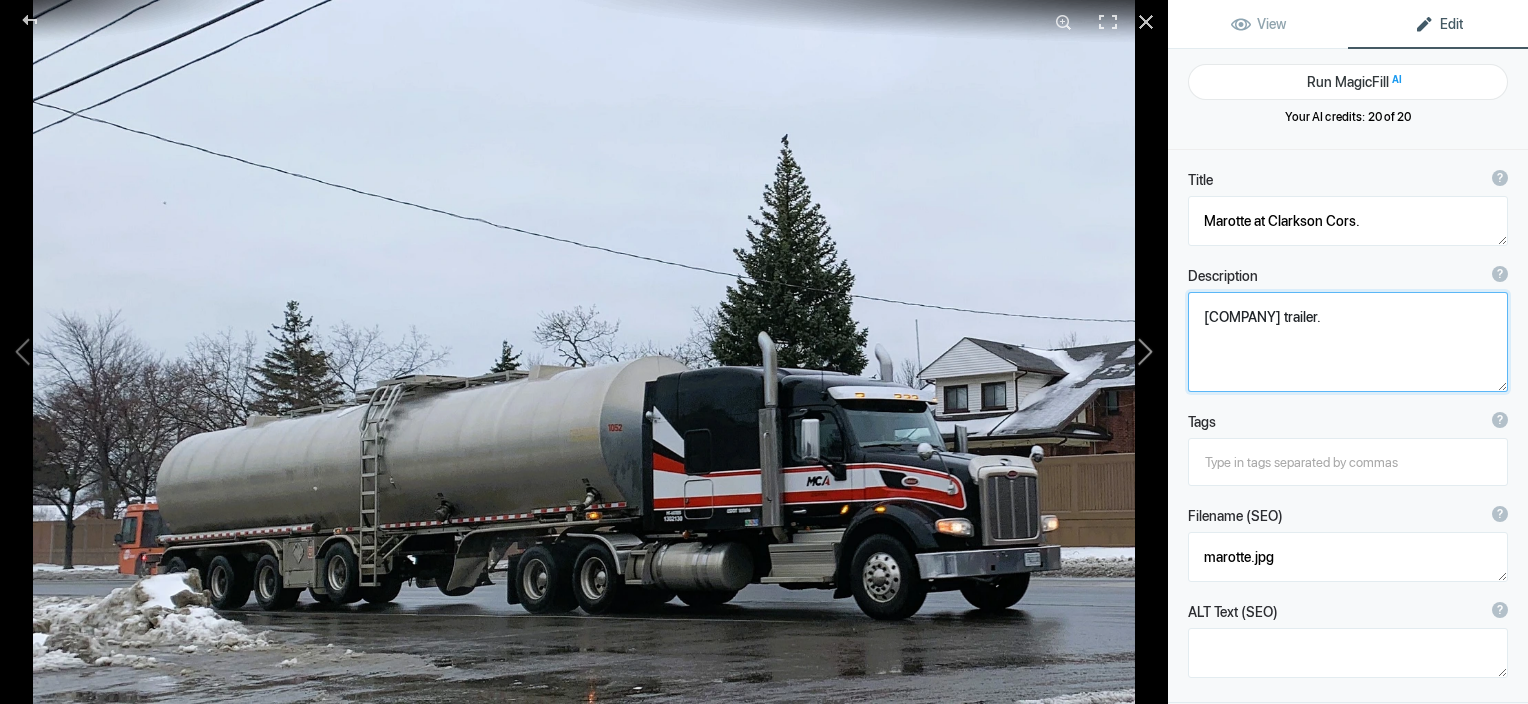 type on "MCA Logistics" 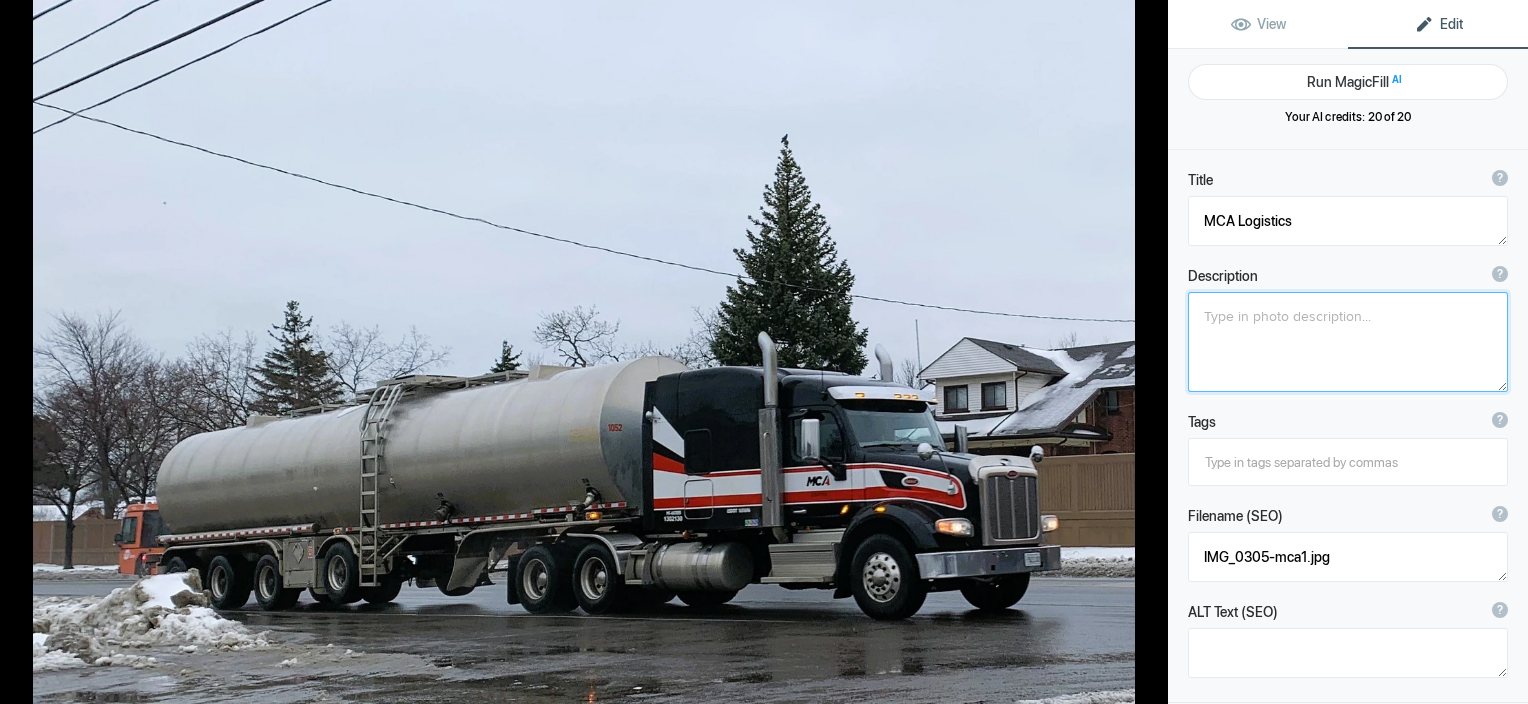 click 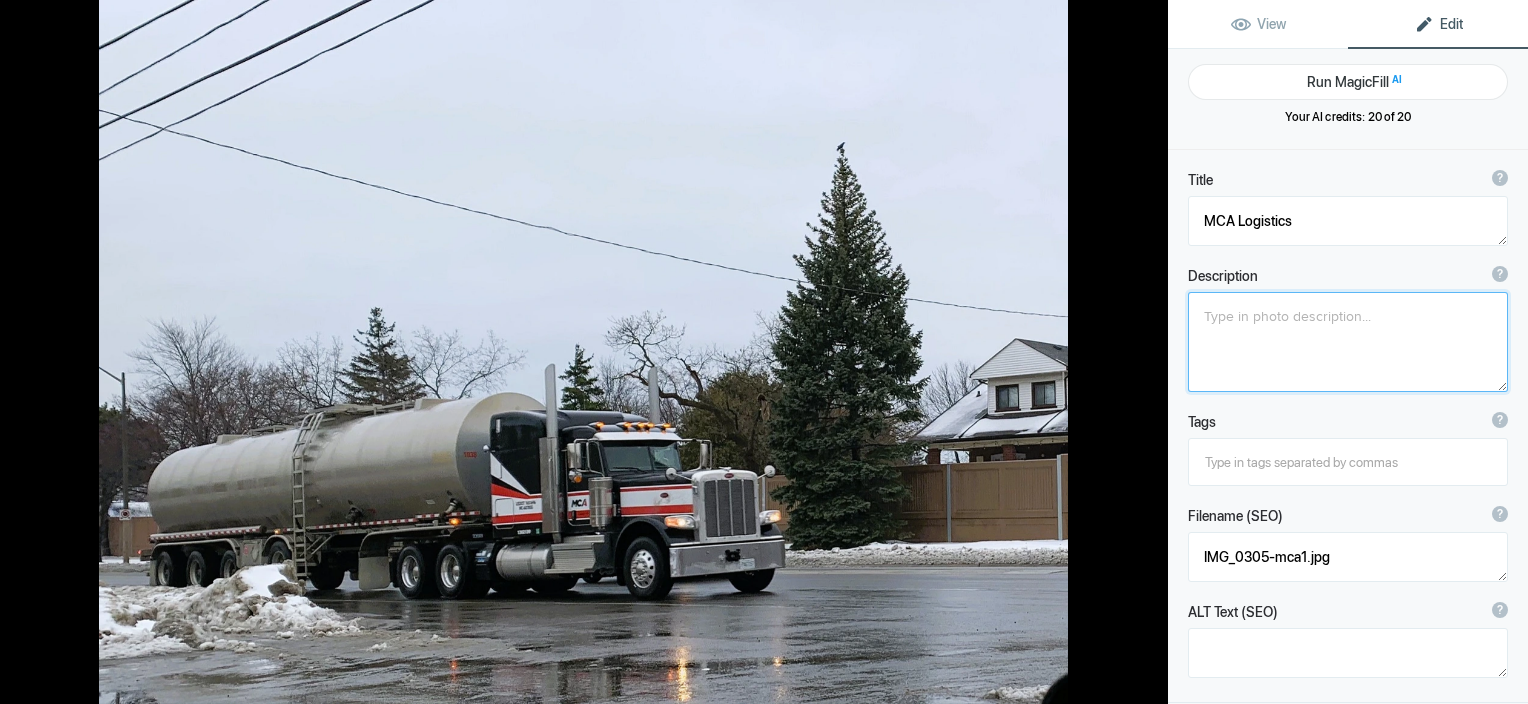 type on "IMG_0306-mca2.jpg" 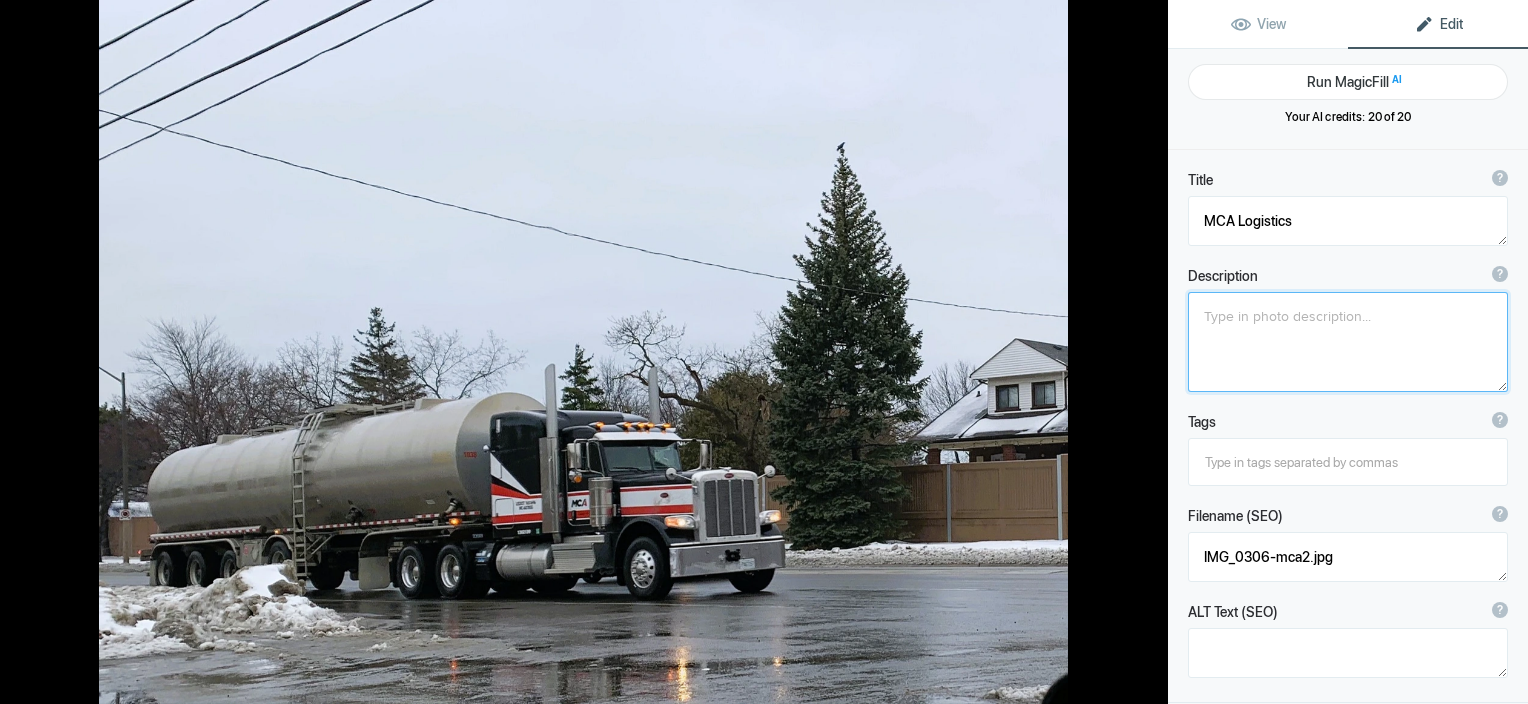 click 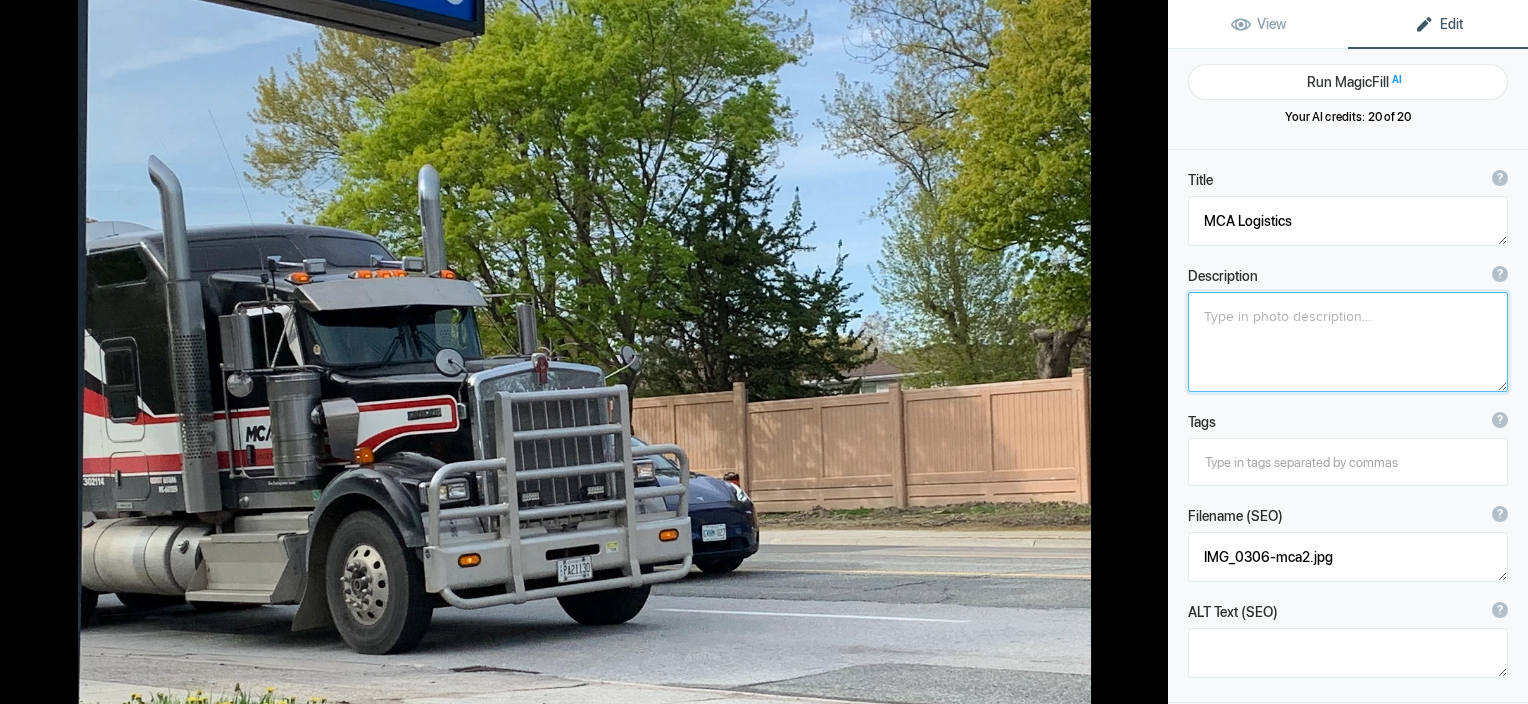 type on "MCA Logistics W900 Kenworth" 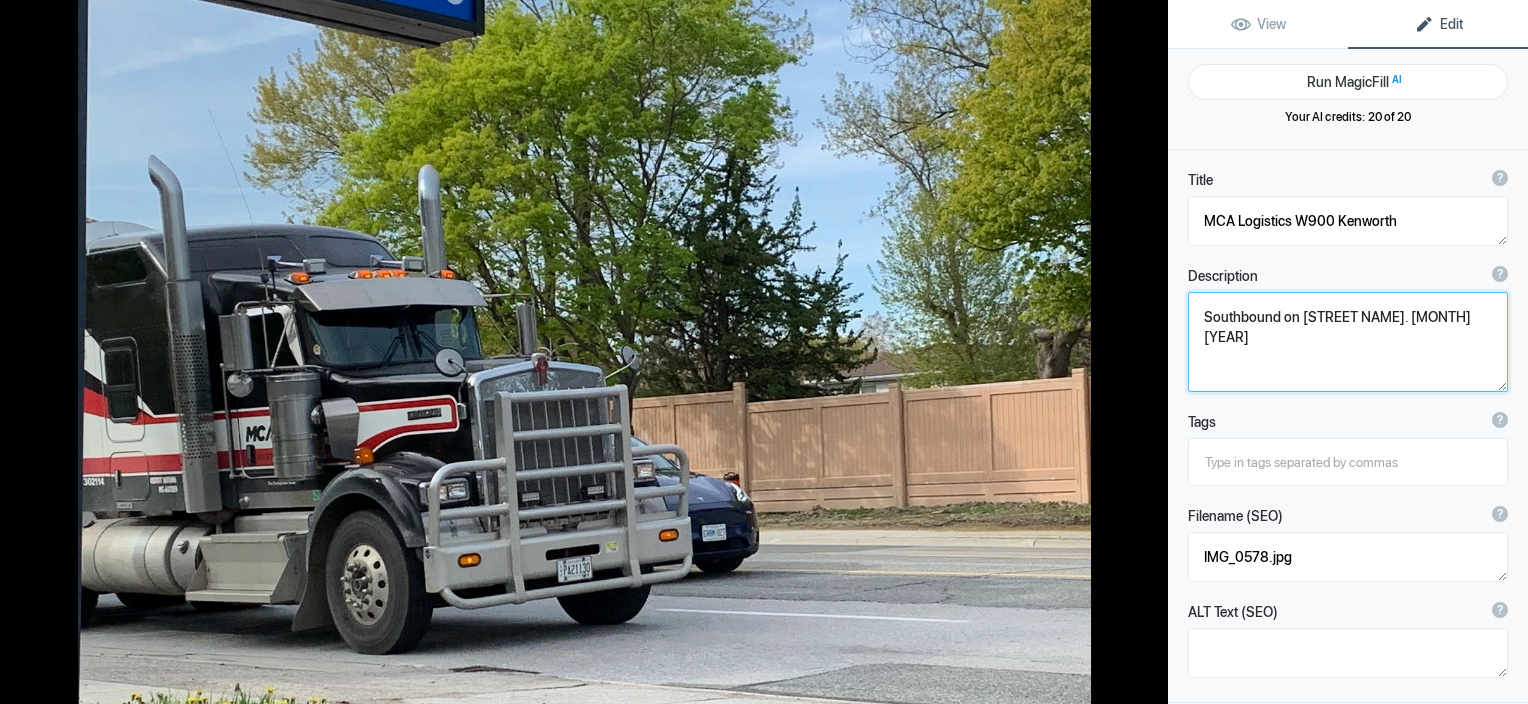 click 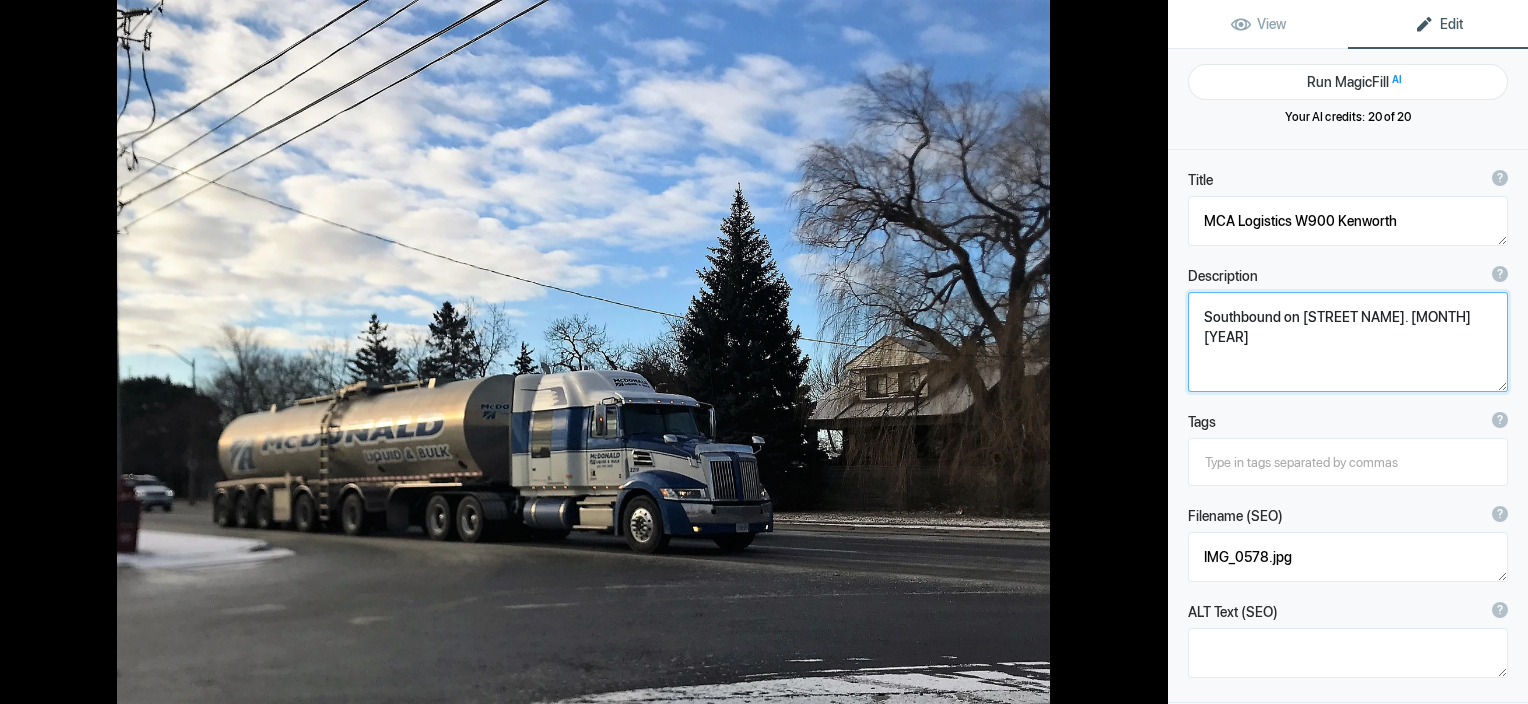 type on "McDonald Western Star" 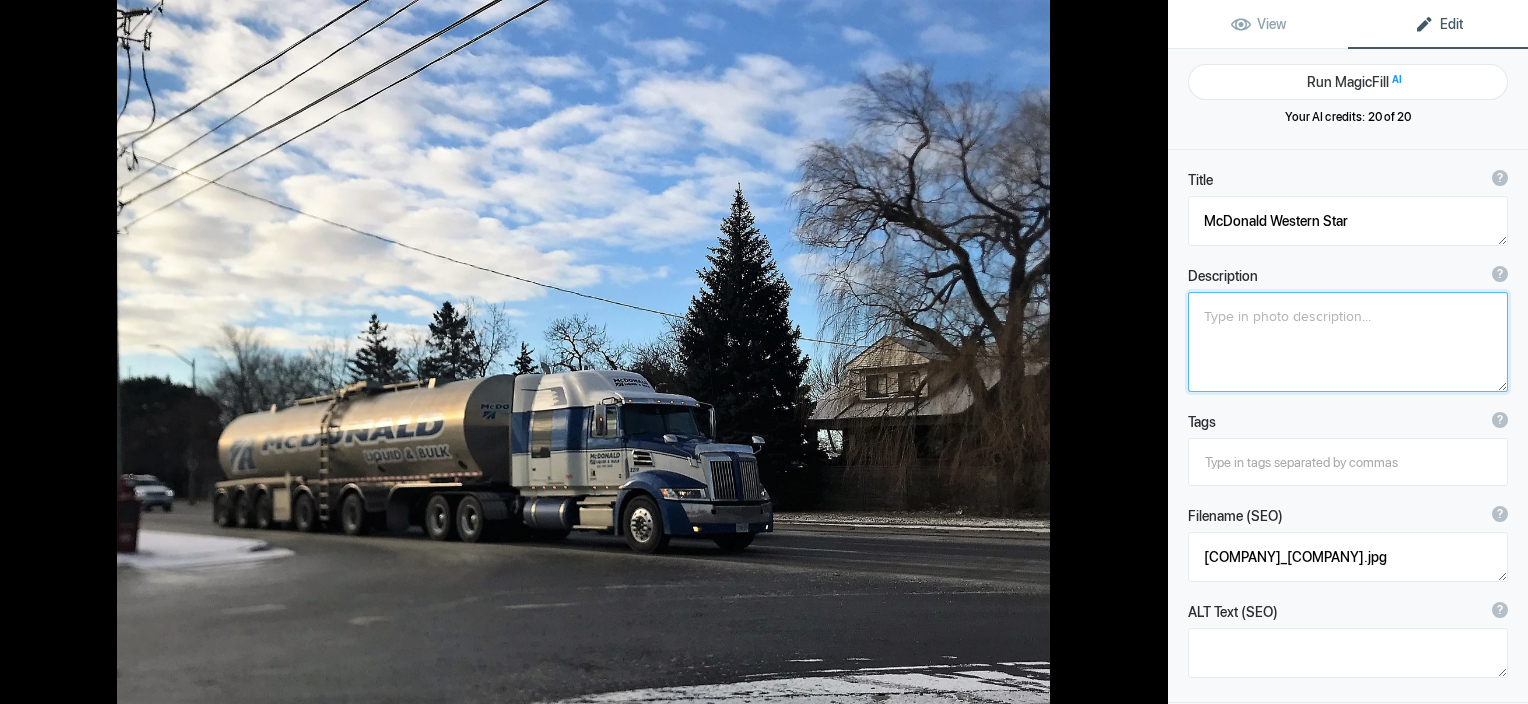click 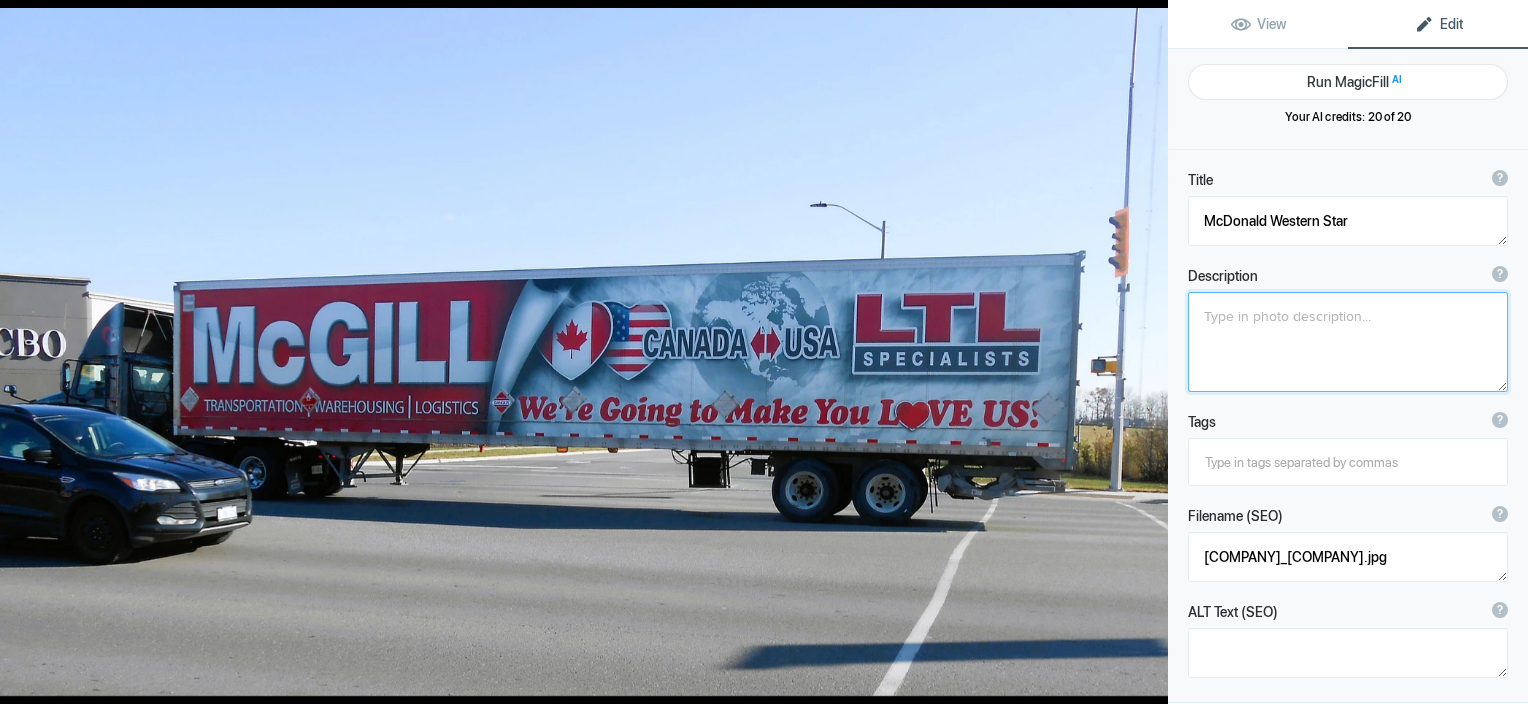 type on "McGill Transportation" 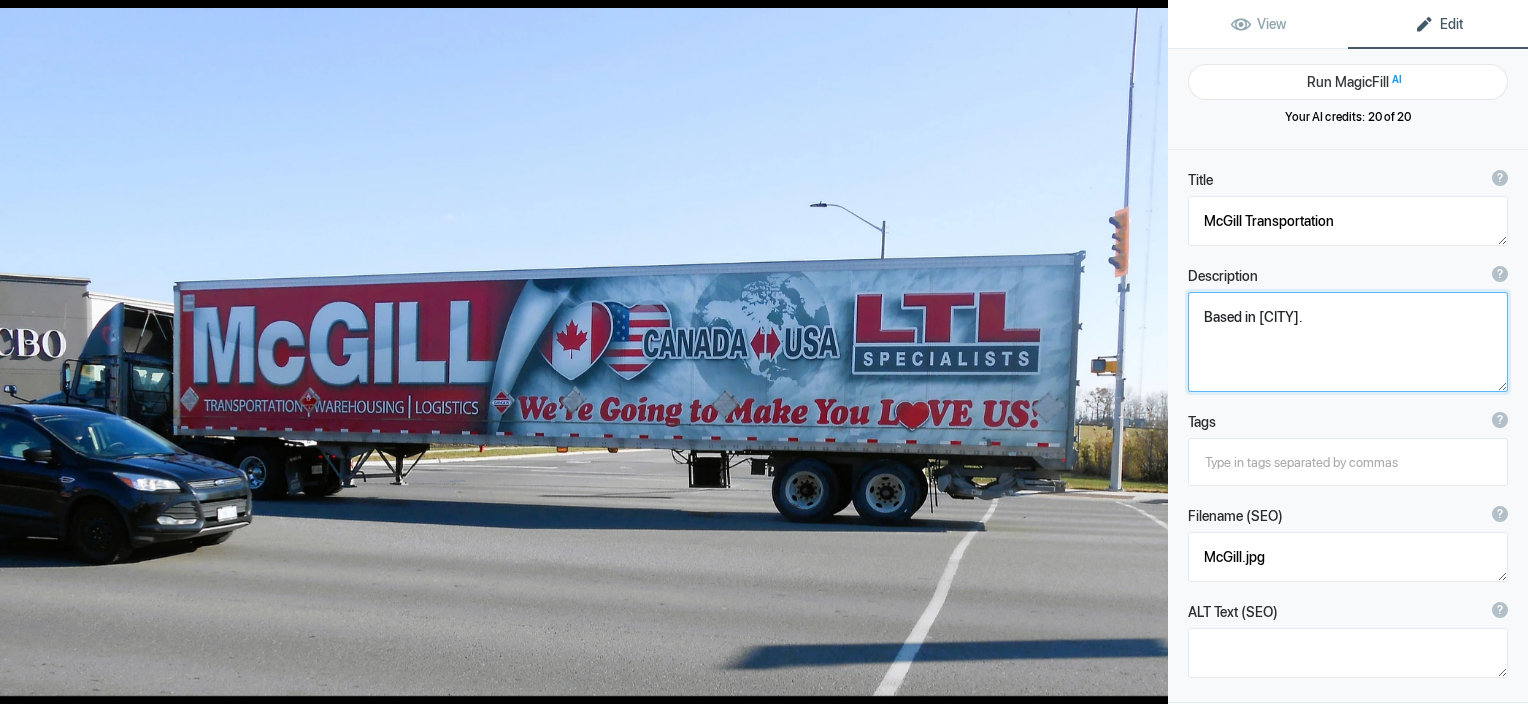 click 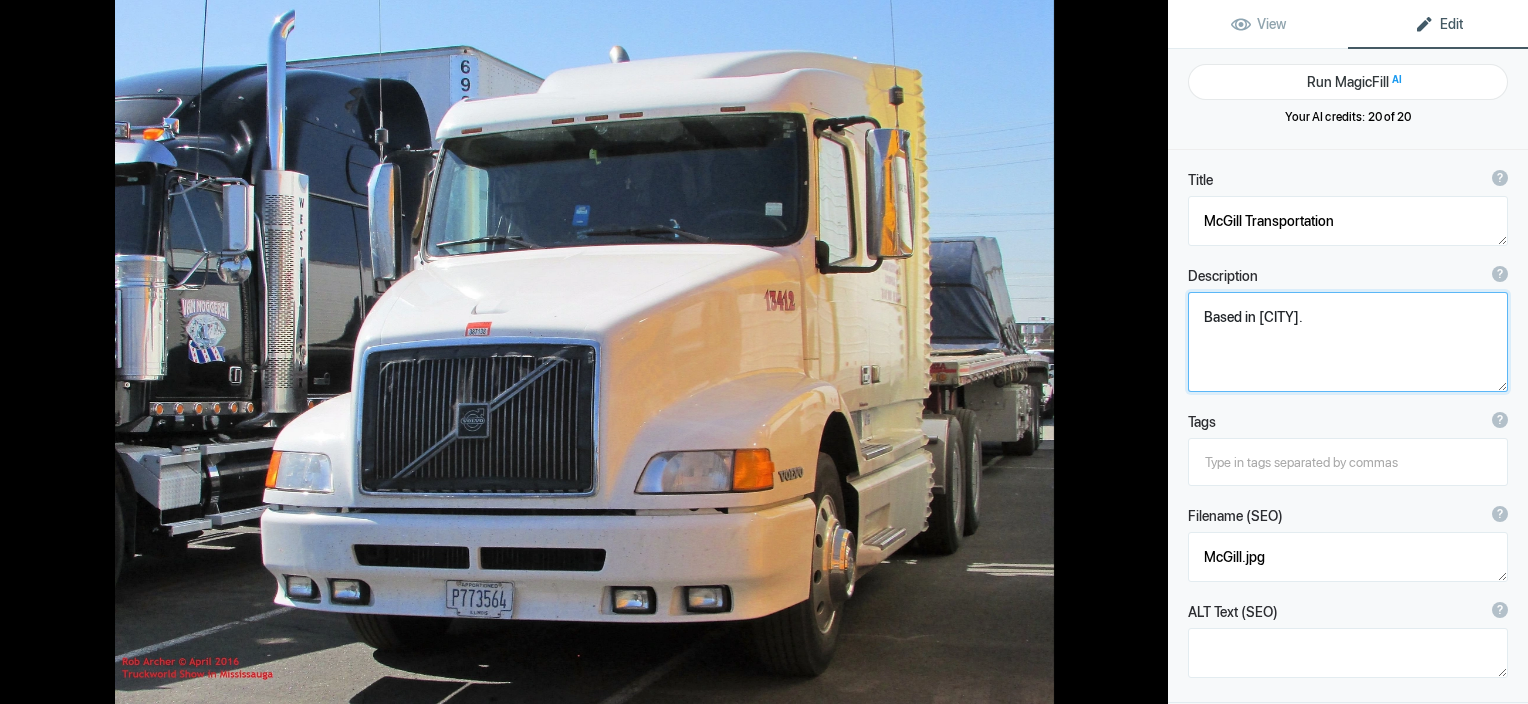 type on "mercer-volvo" 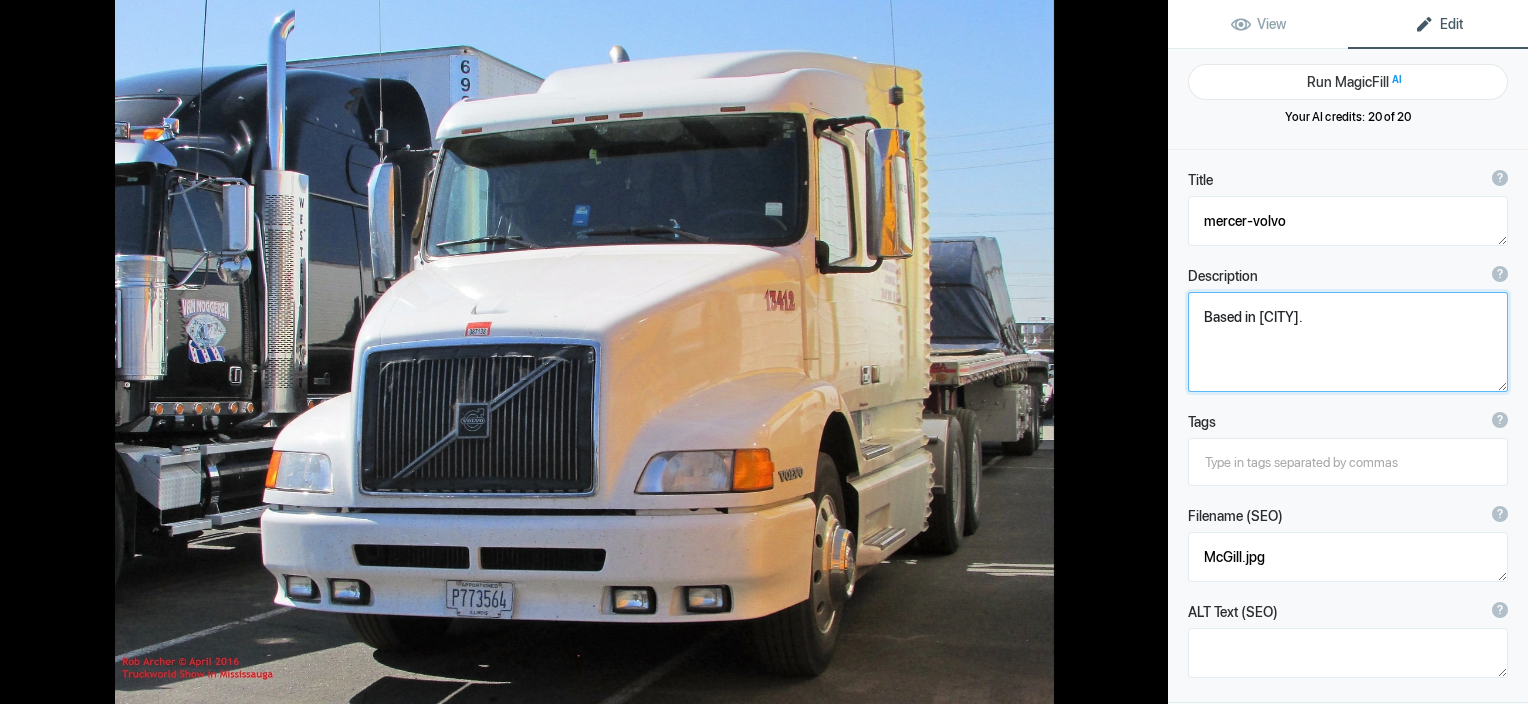 type on "Taken in the parking at Truckworld-16 at the Toronto International Centre in Missisauga." 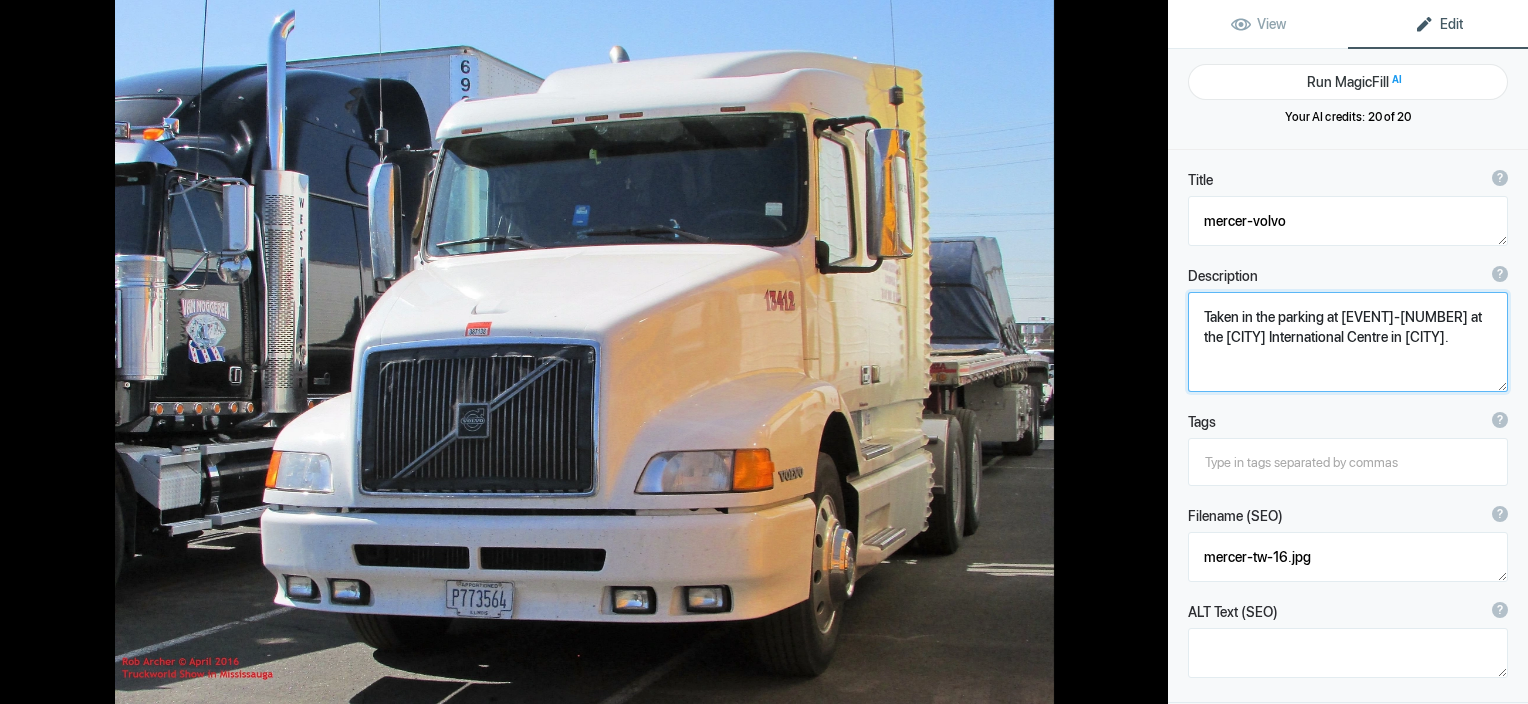 click 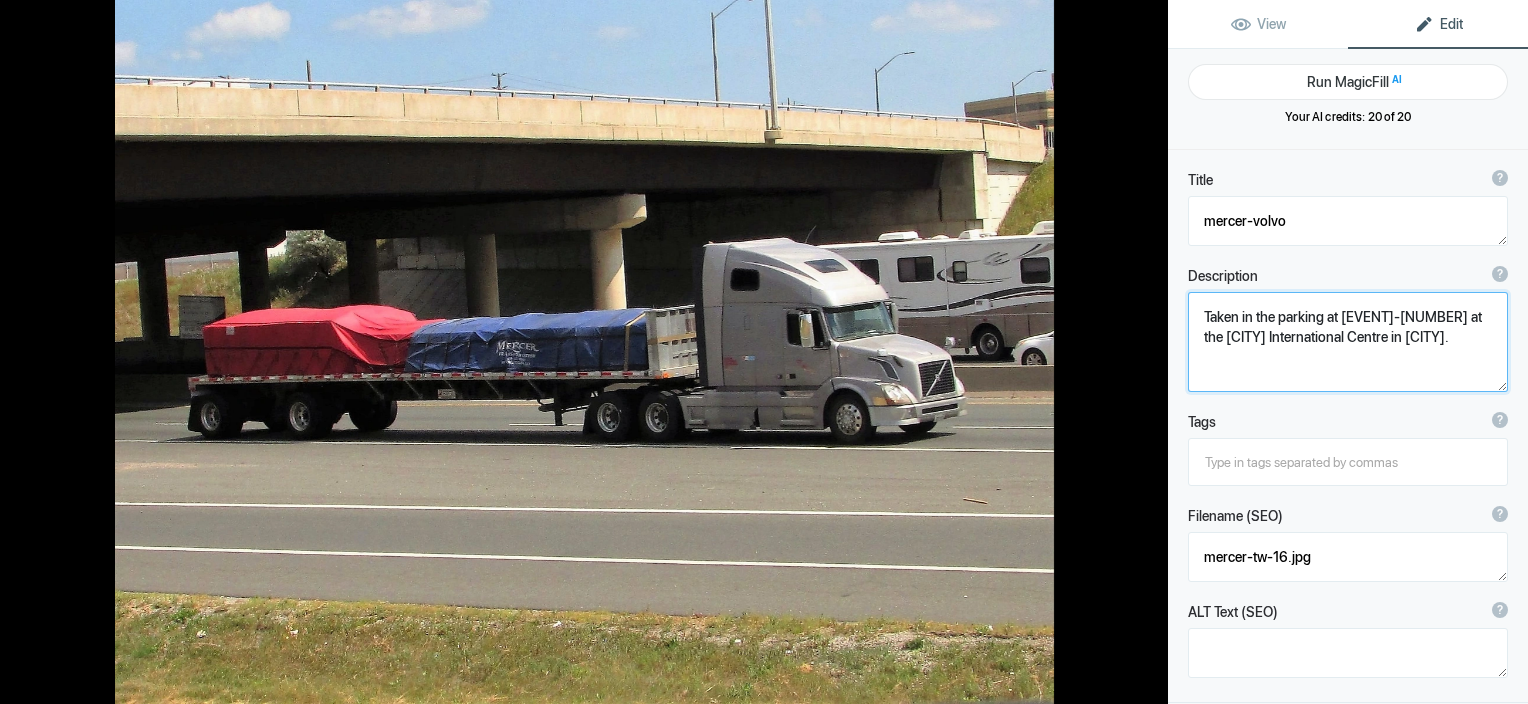 type on "Mercer Volvo august 2016" 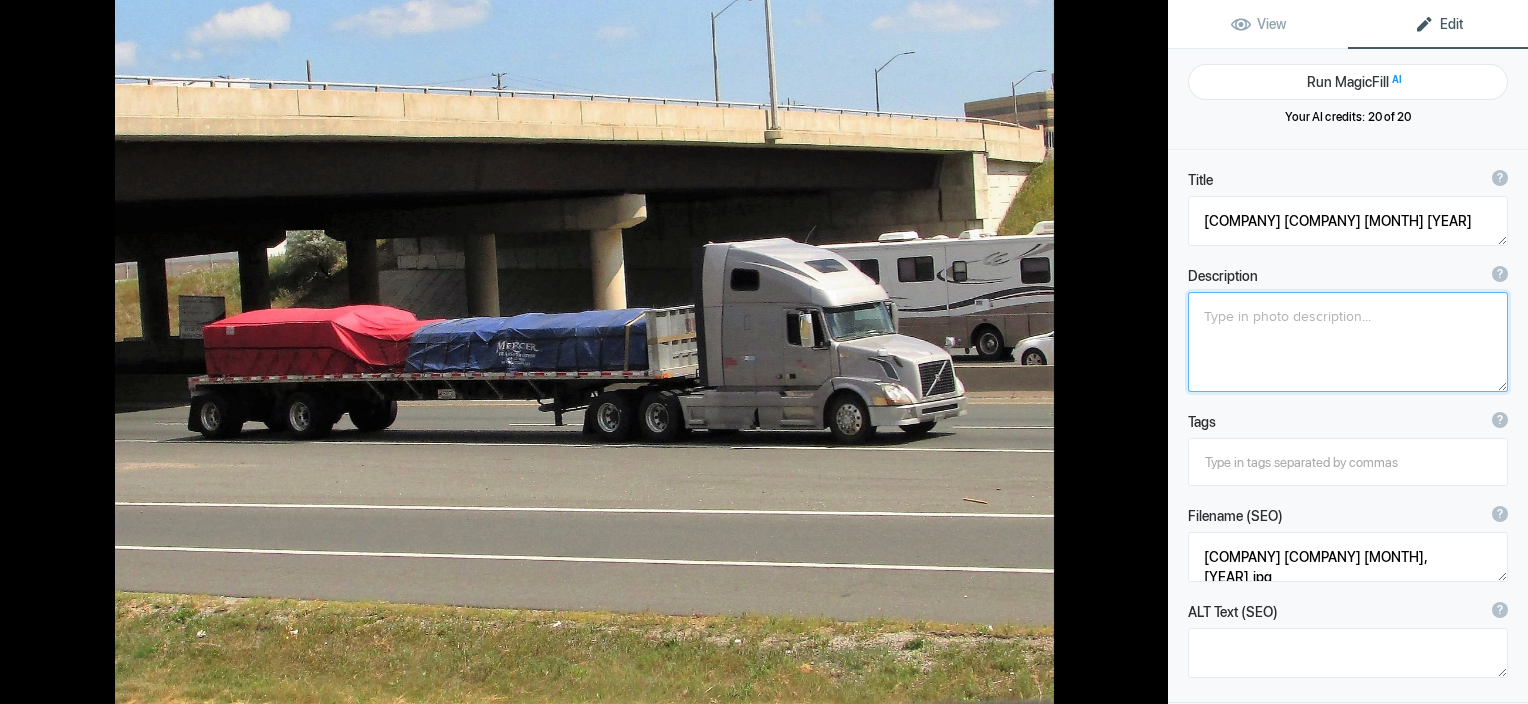 click 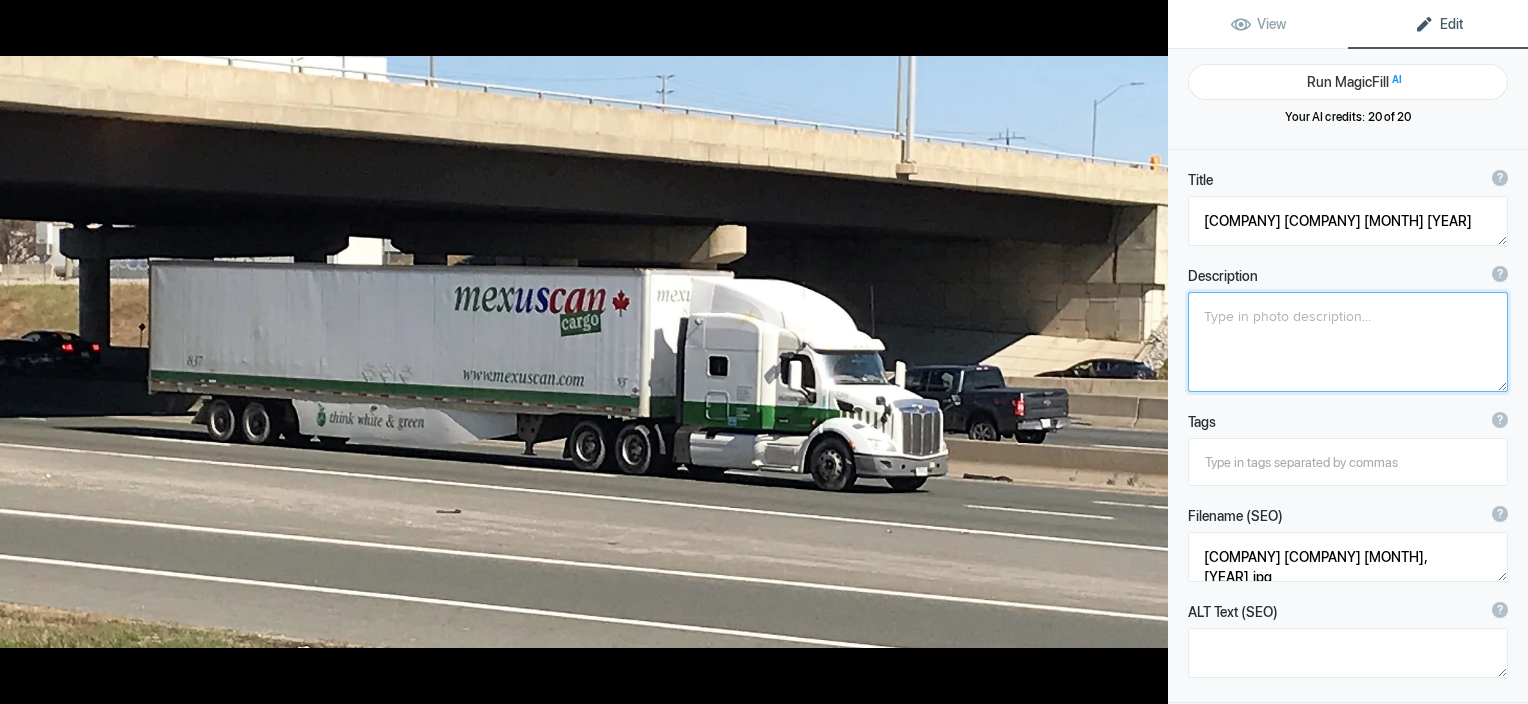 type on "mexuscan" 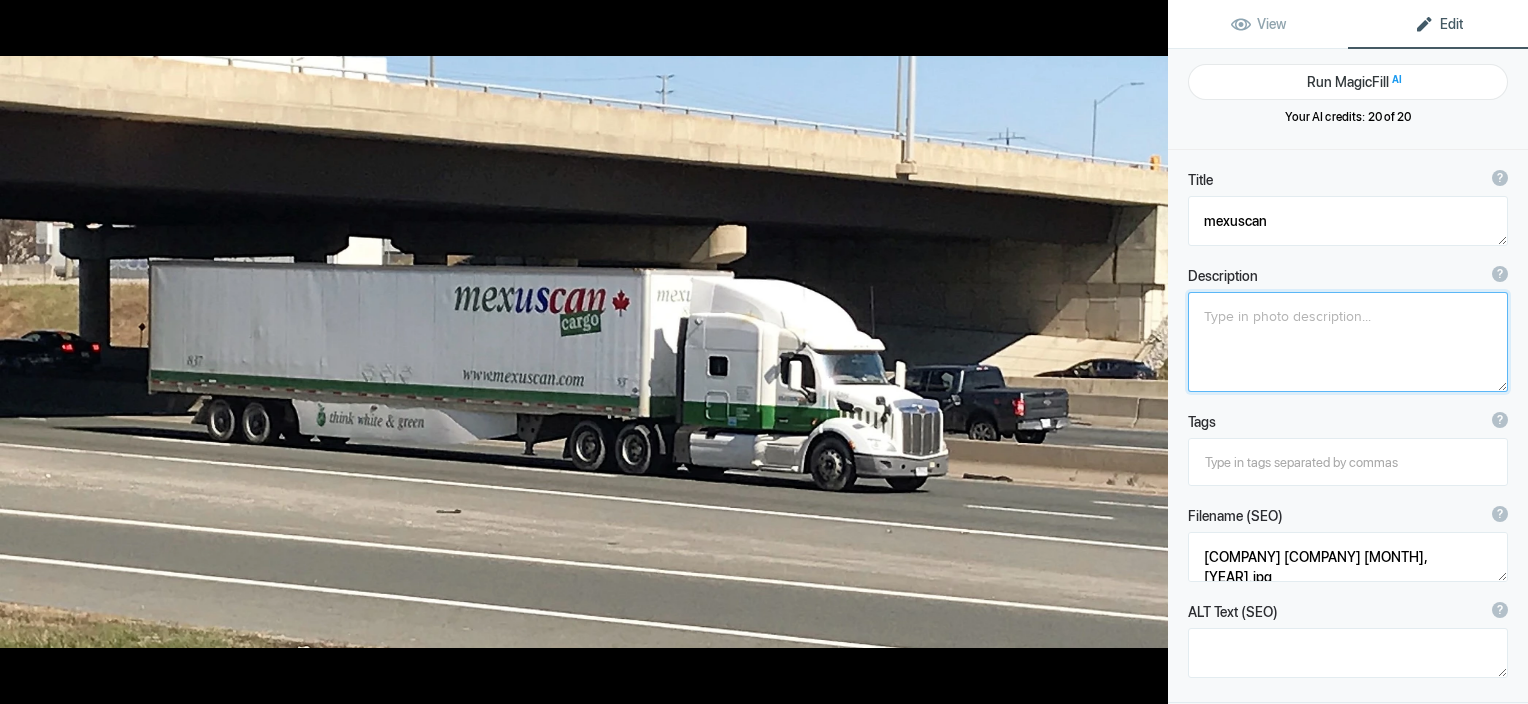type on "mexuscan.jpg" 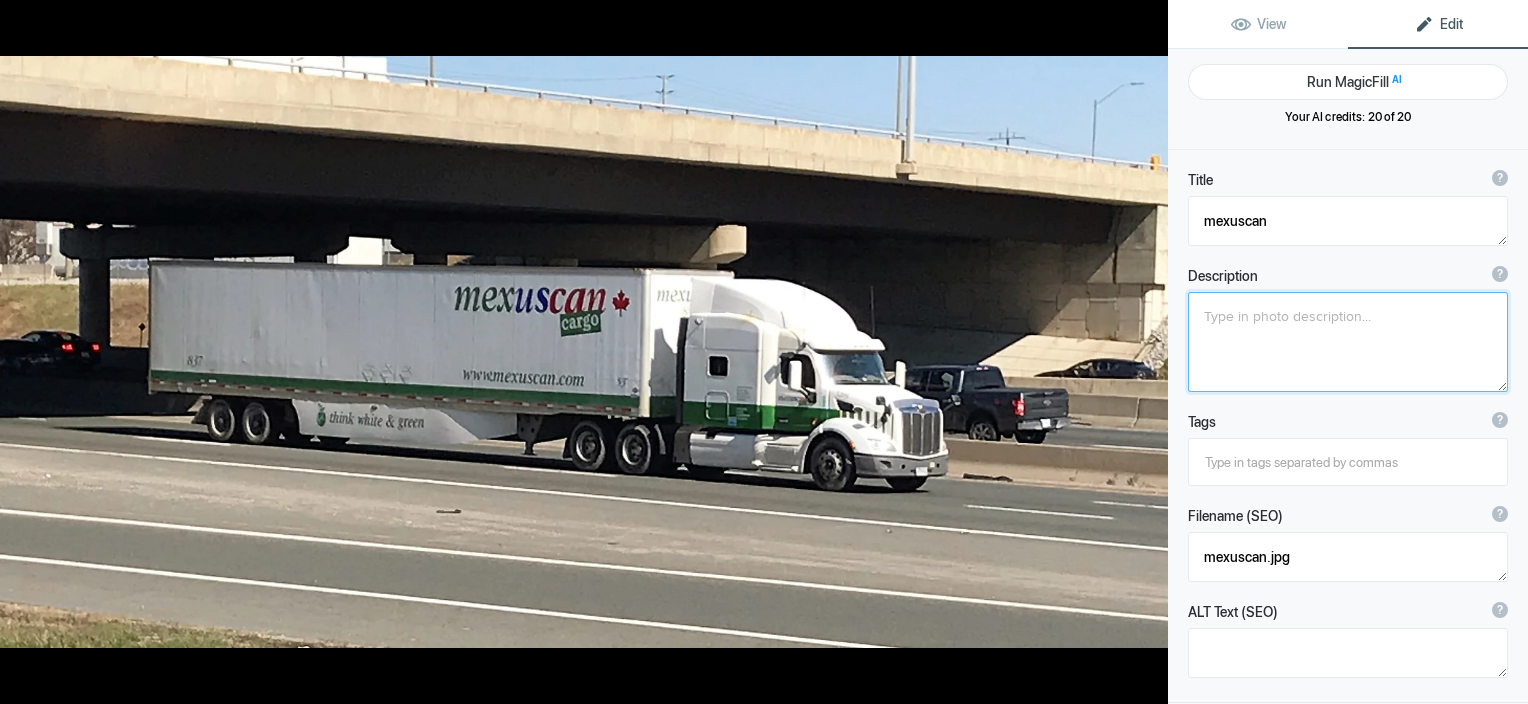 click 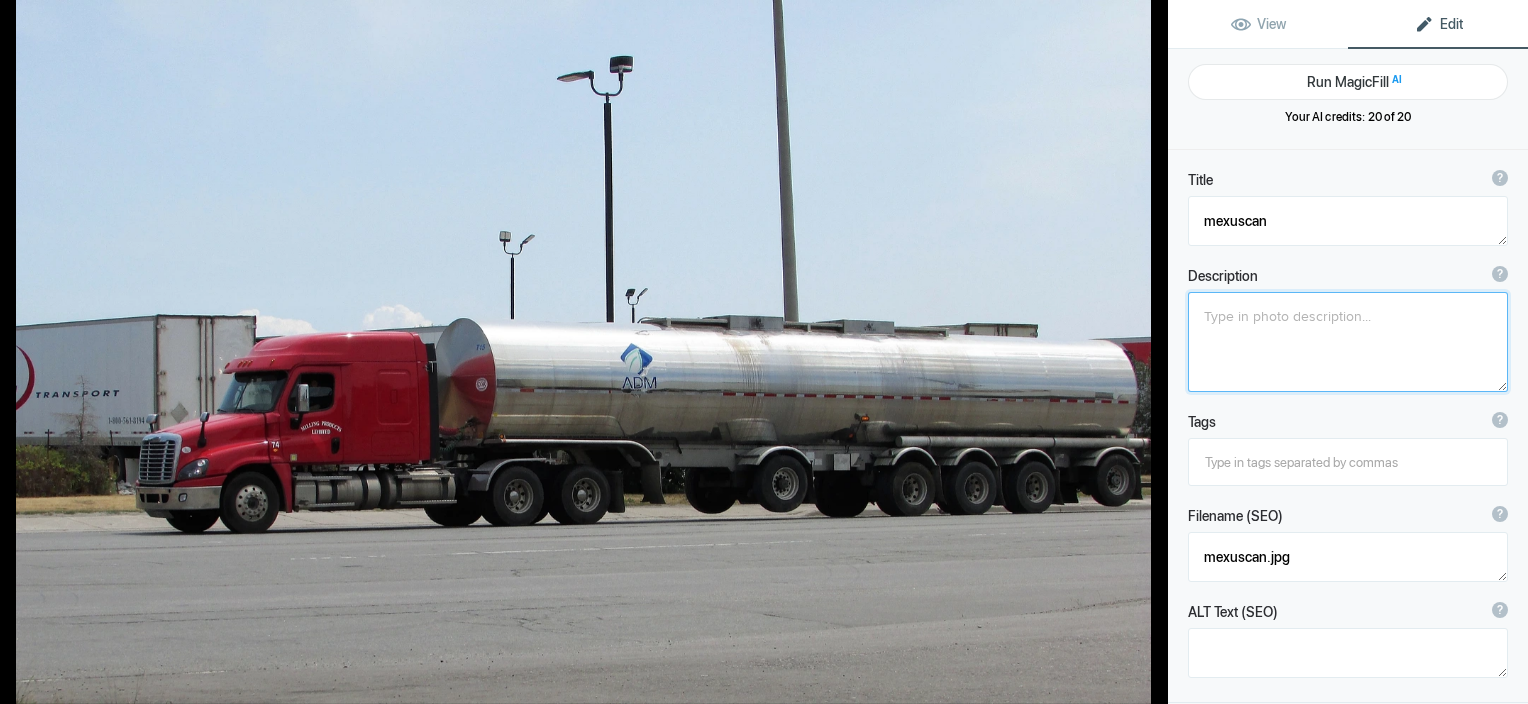 type on "Milling Products Limited" 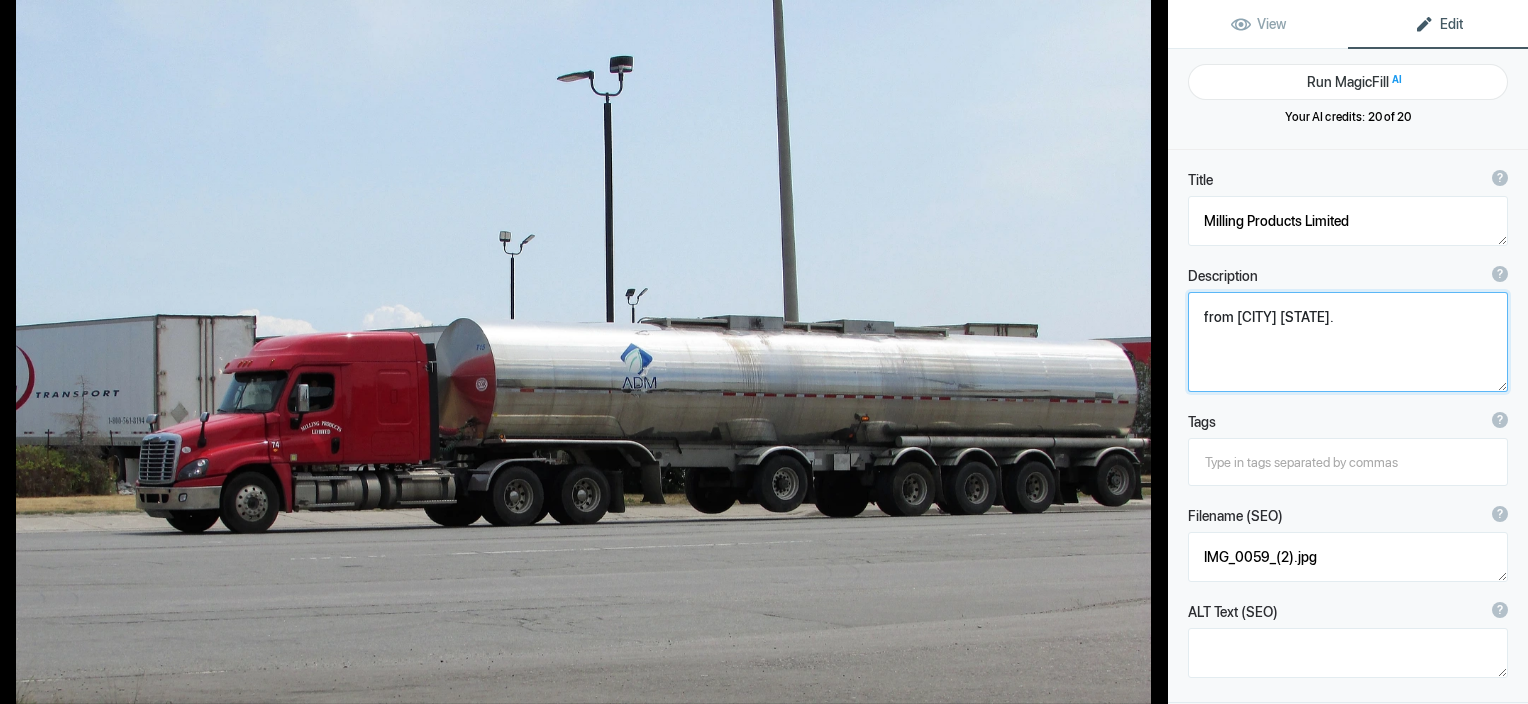 click 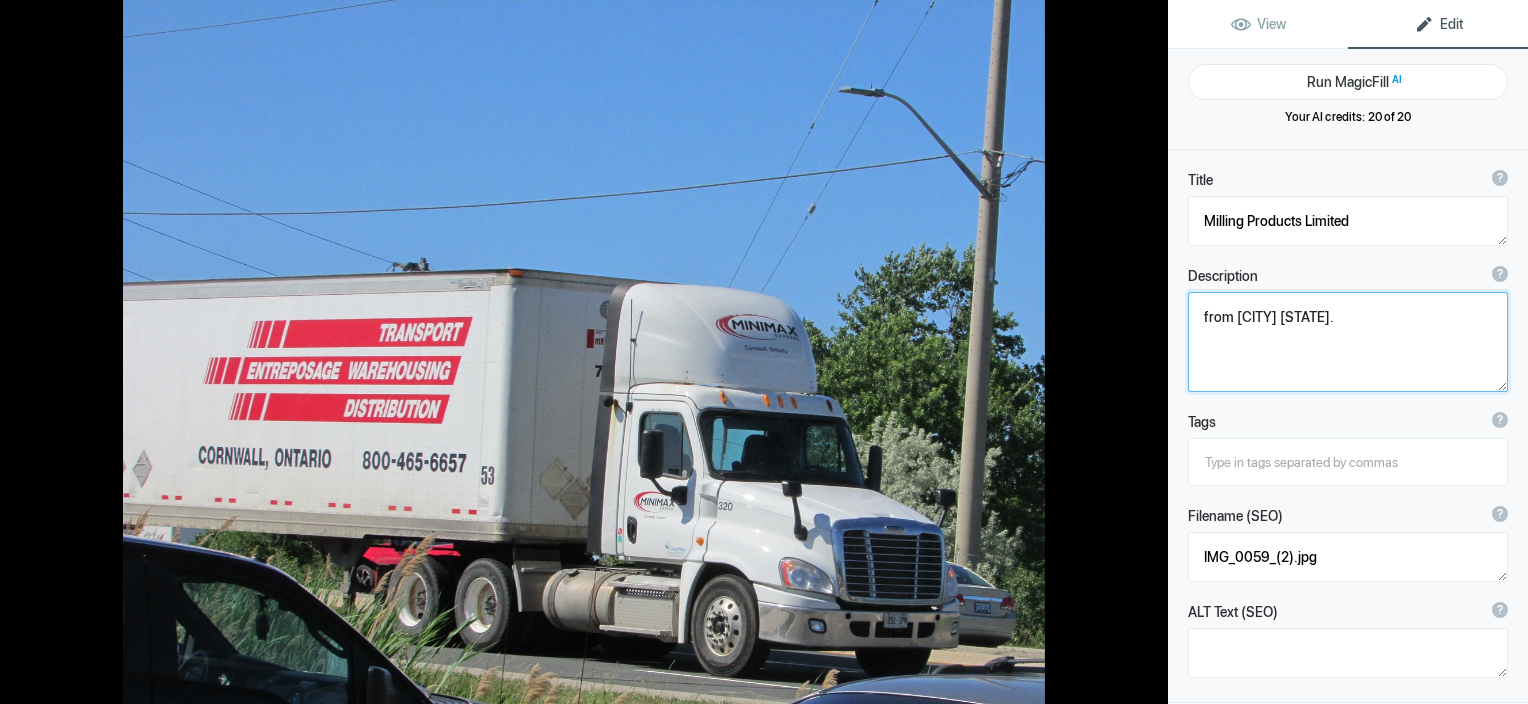 type on "Minimax" 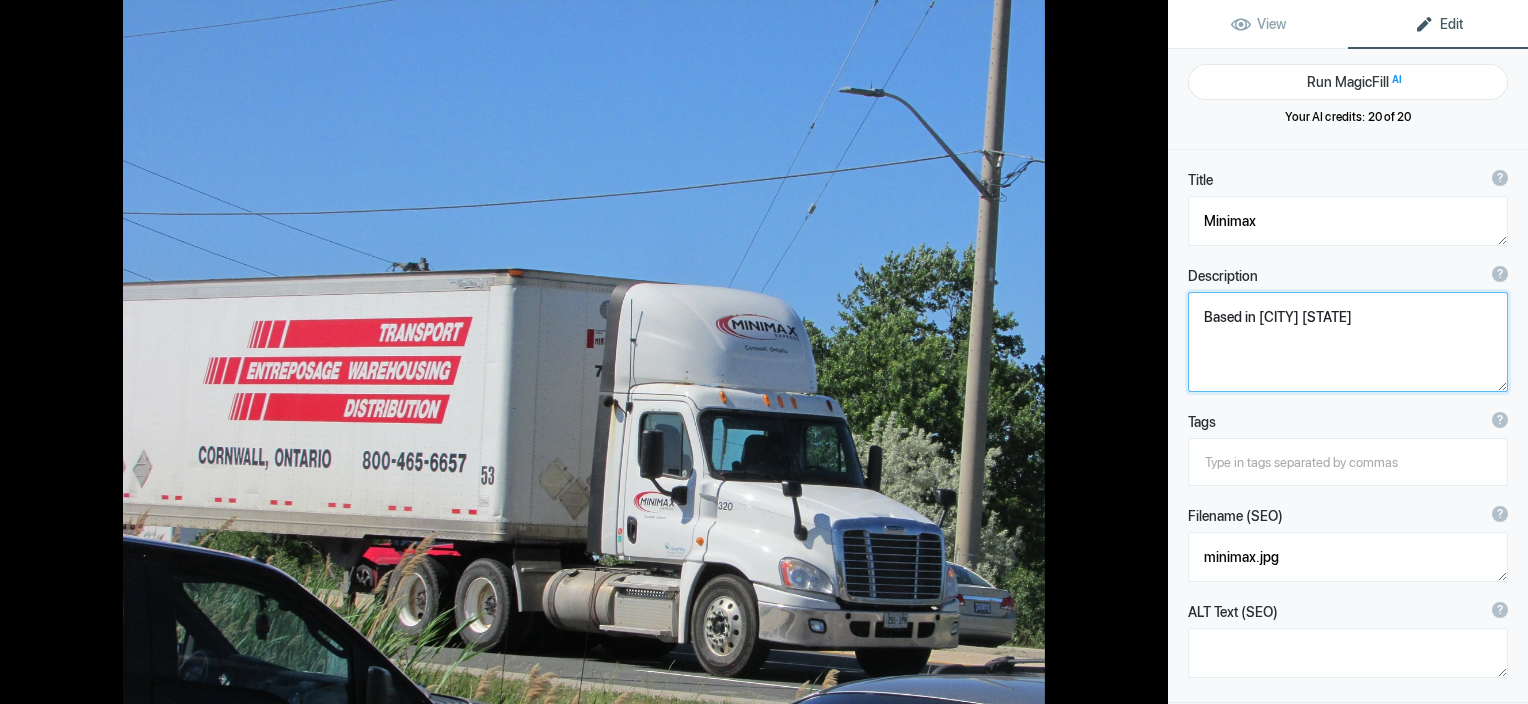 click 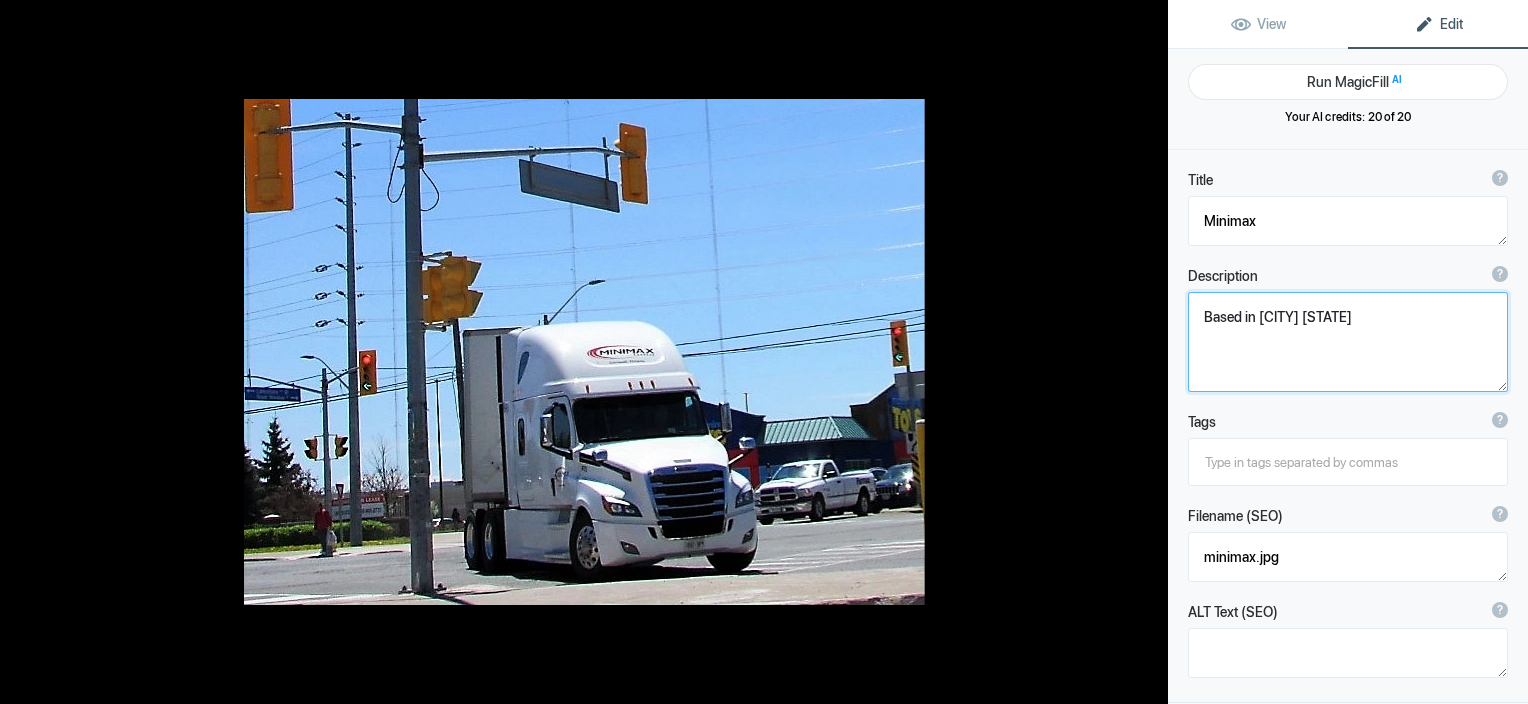type on "Minimax at Clarkson corners" 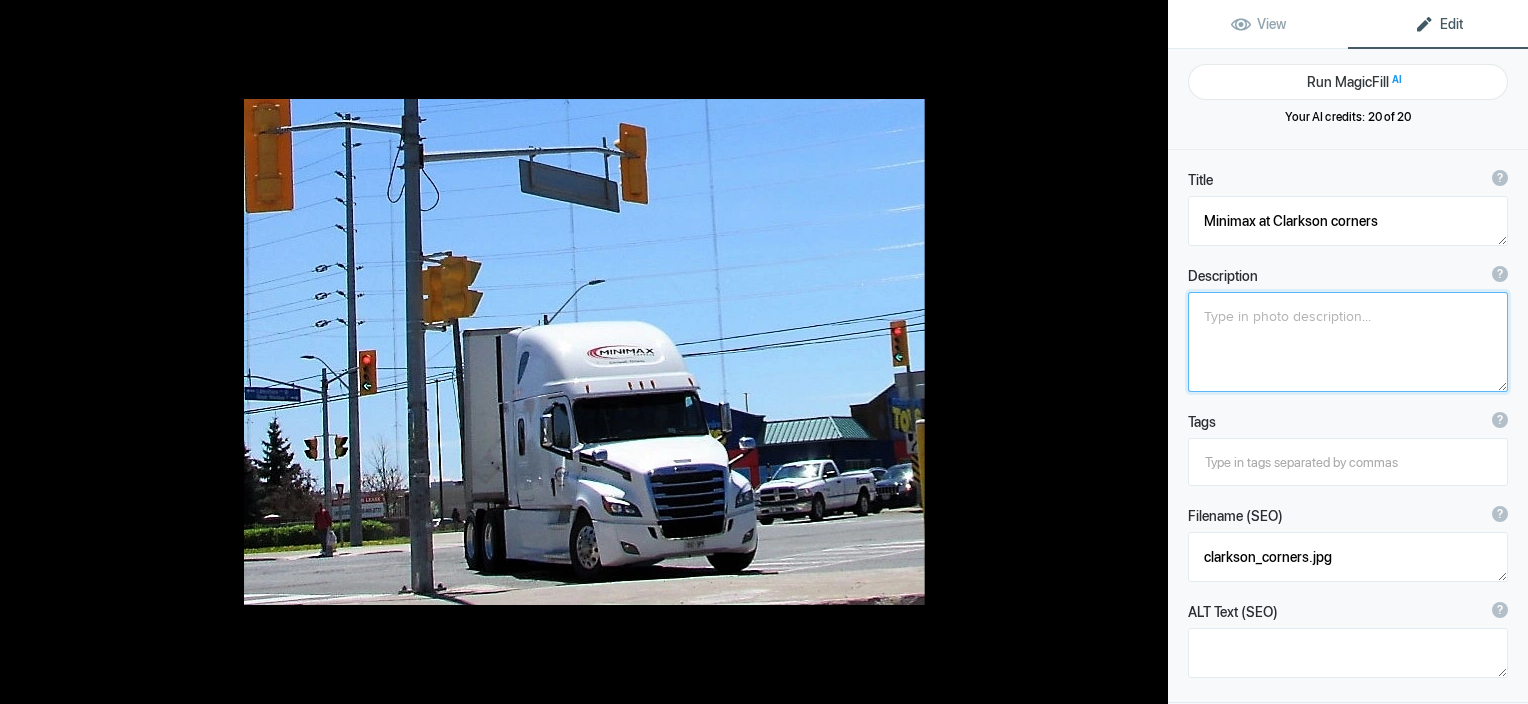 click 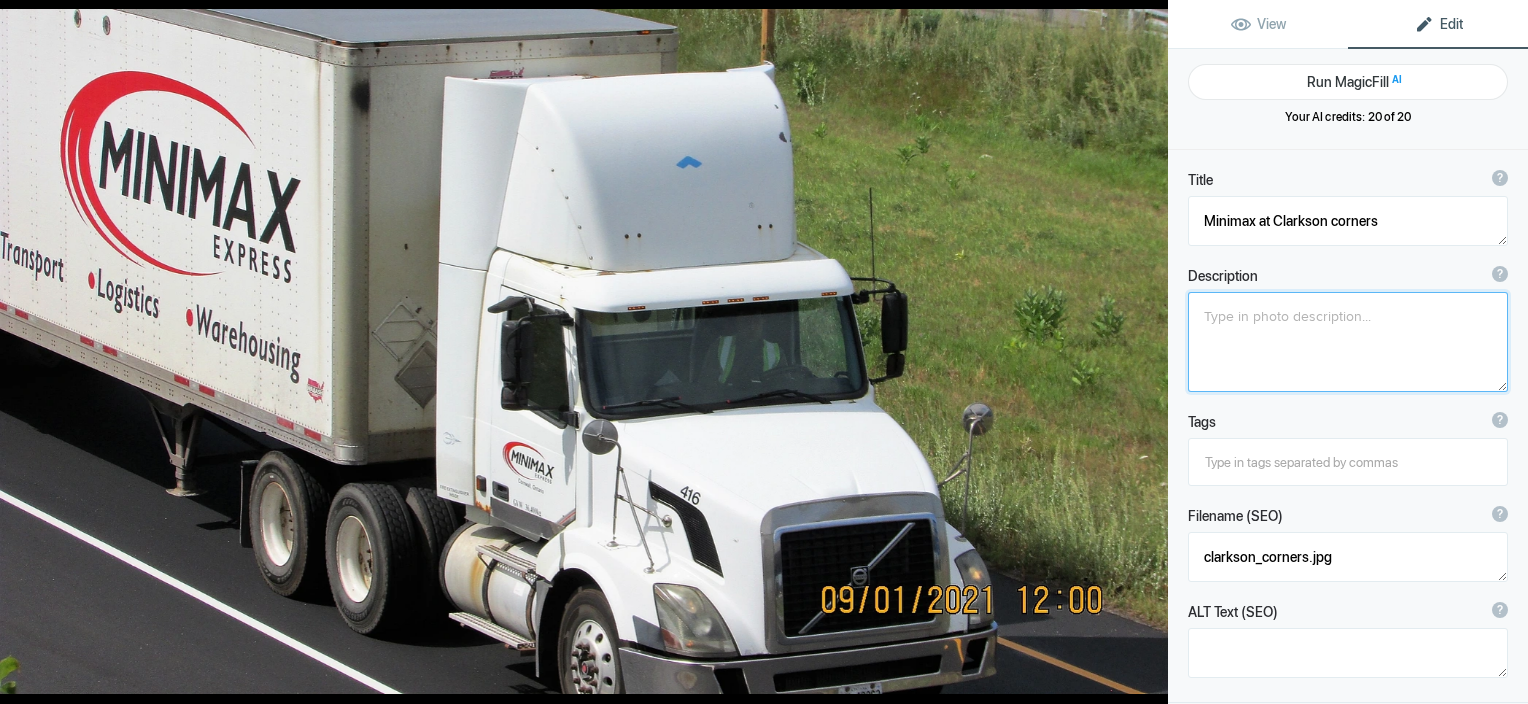 type on "Minimax enters QEW" 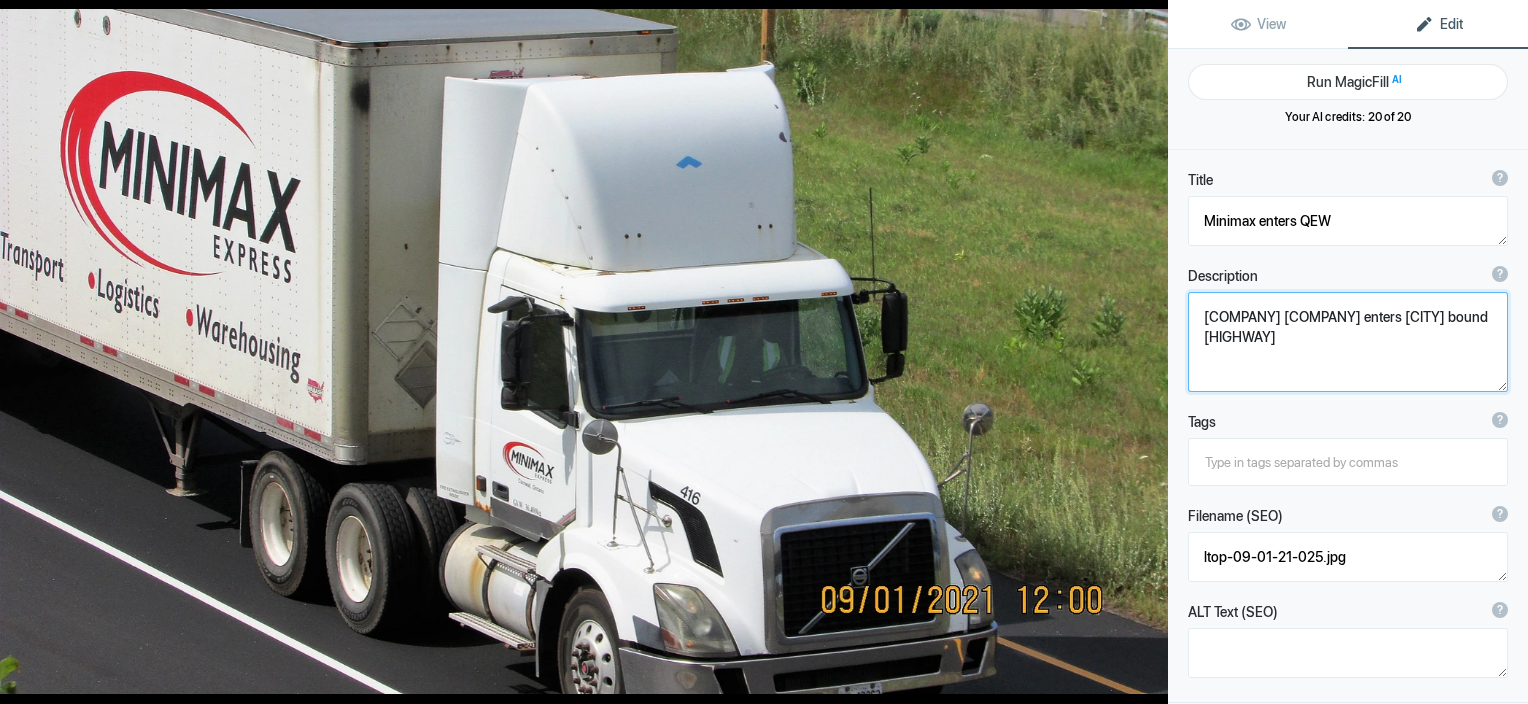 click 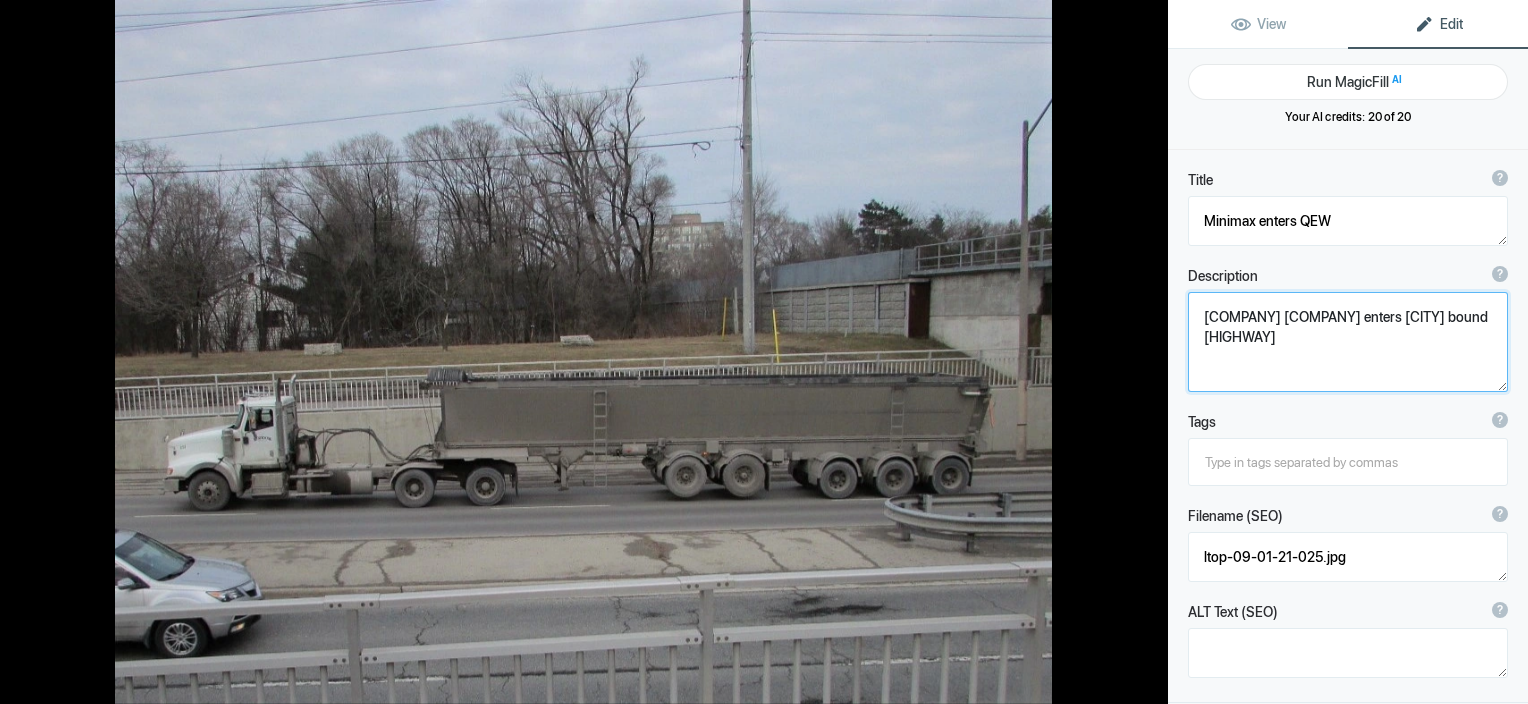 type on "Moddom Haulage" 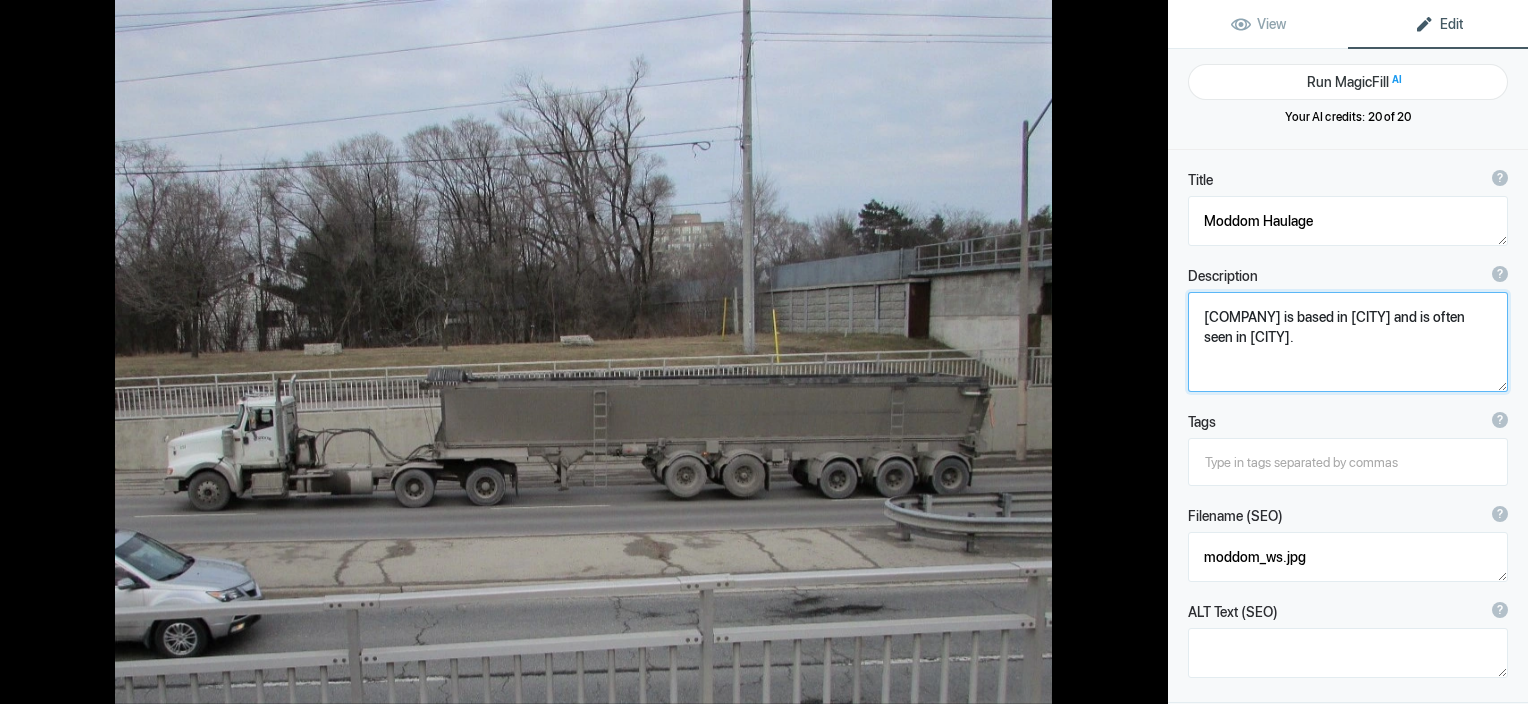 click 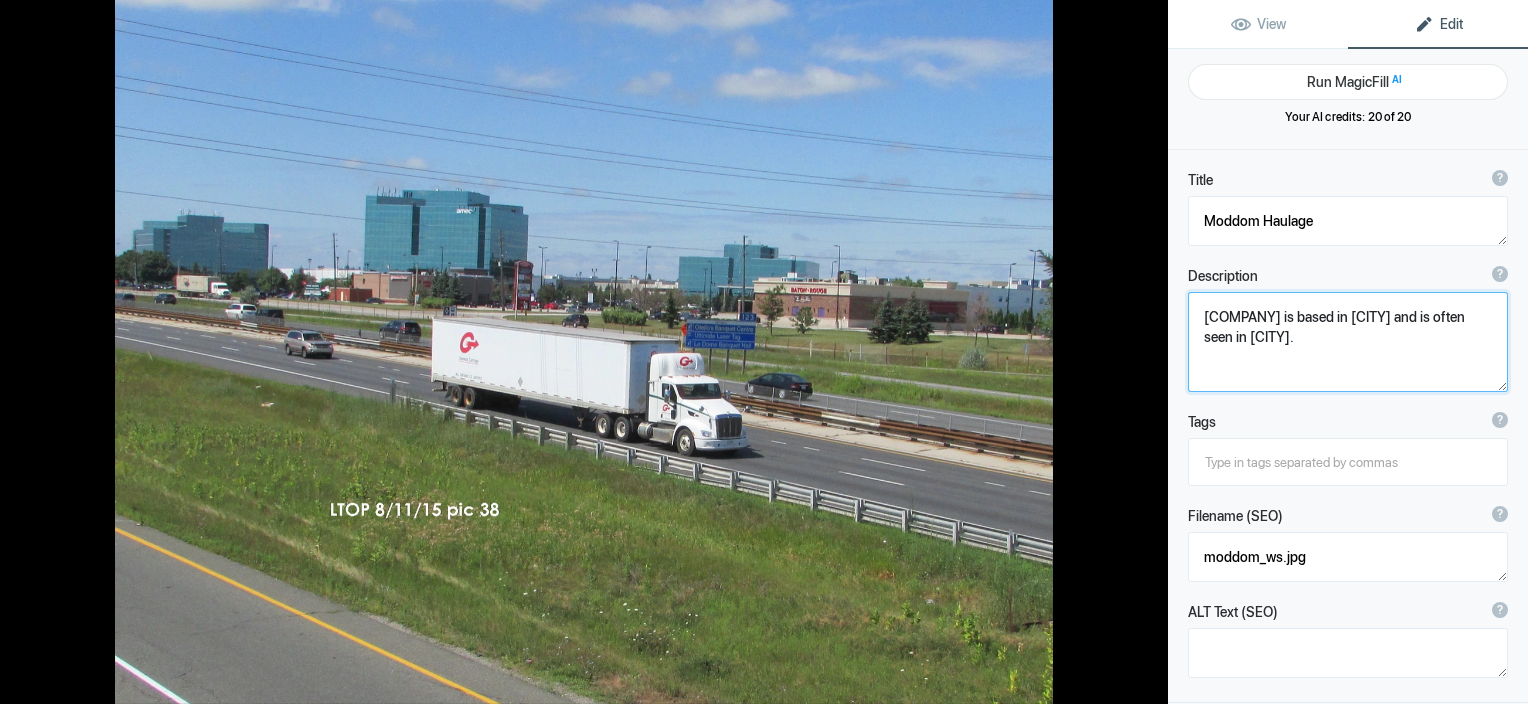 type on "Morneau - General Cartage" 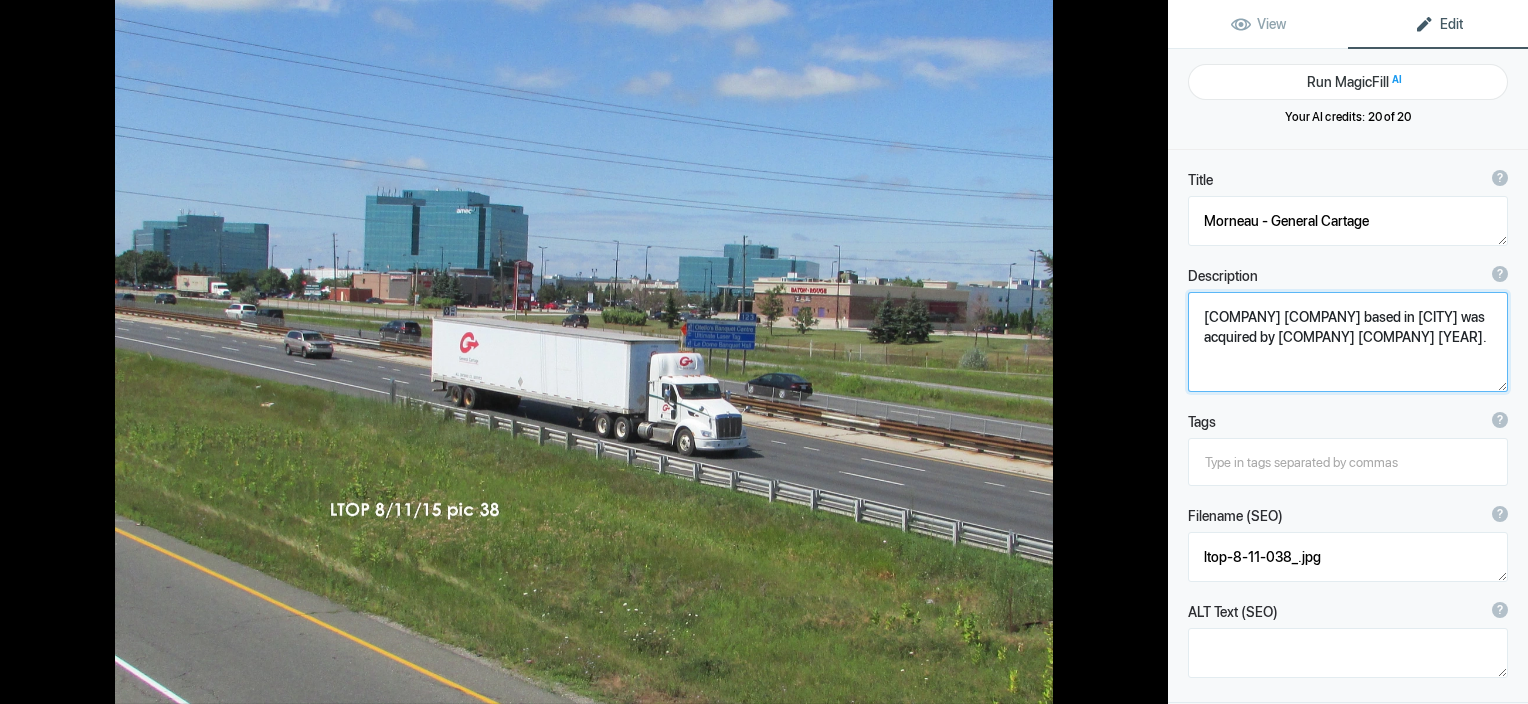 click 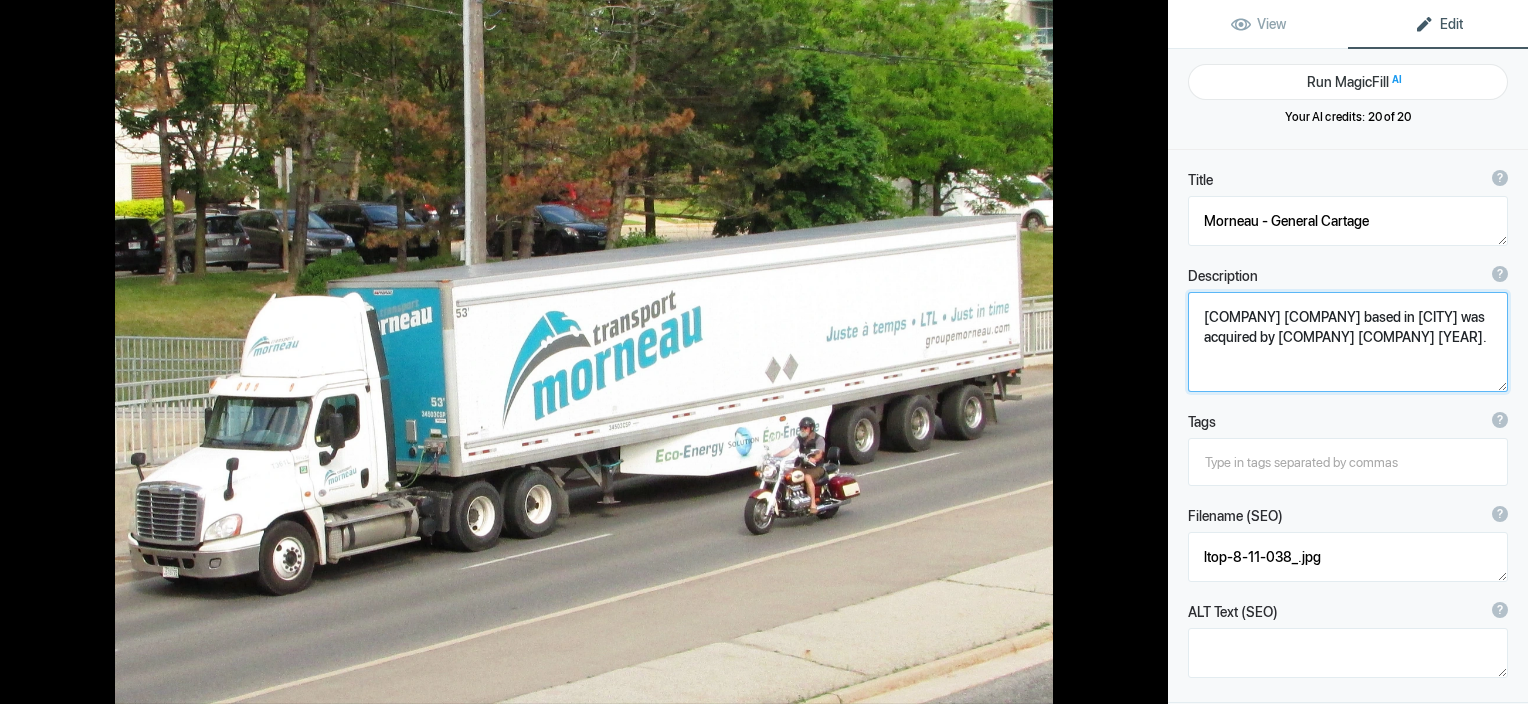 type on "Morneau Freightliner" 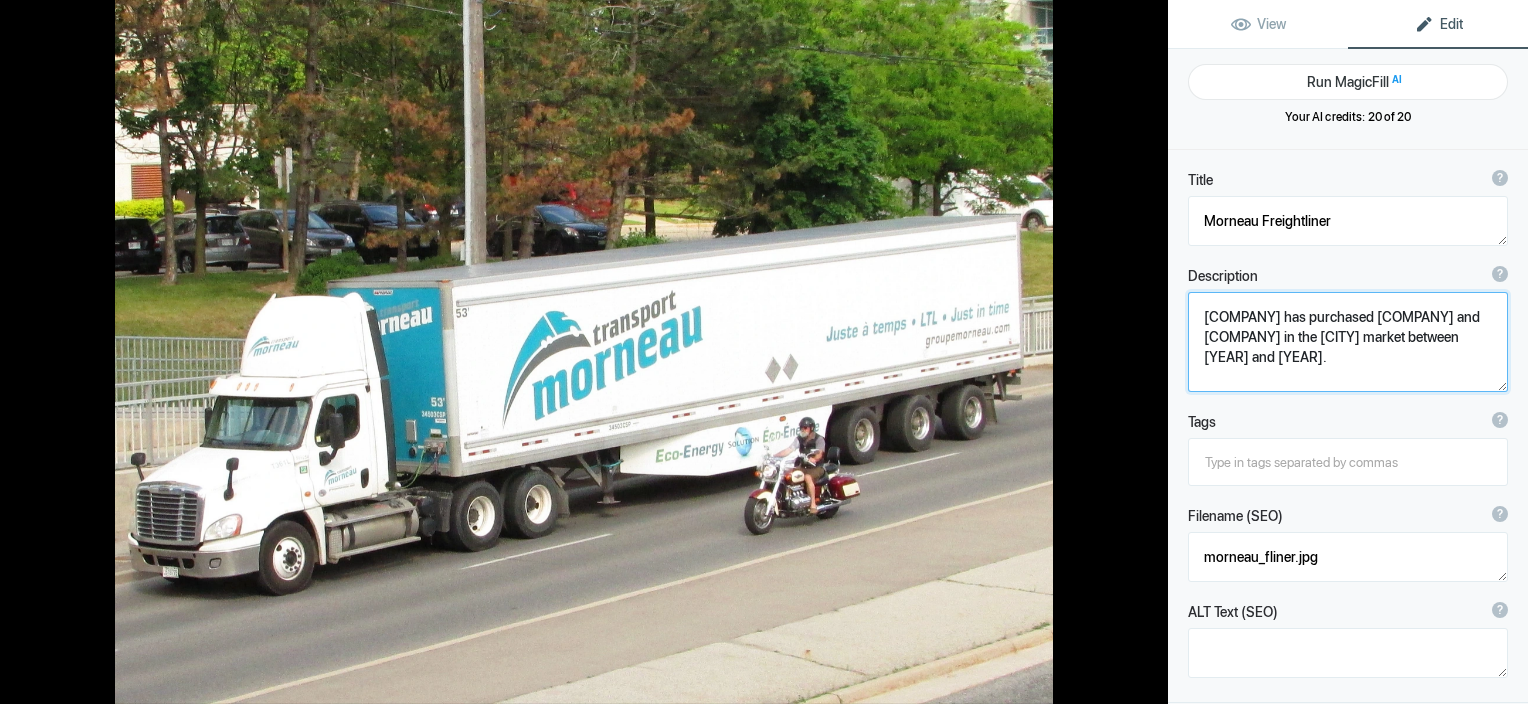 click 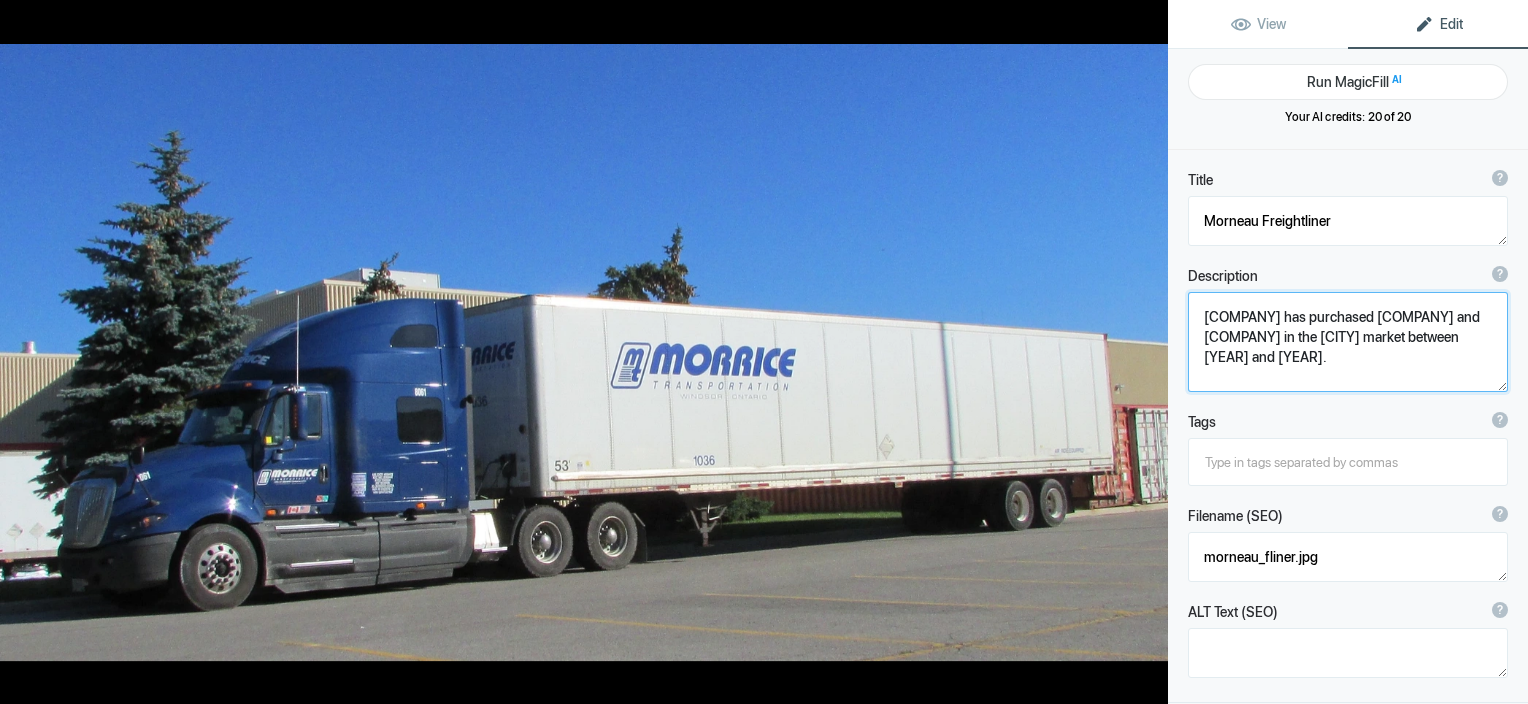 type on "Morrice Transportation" 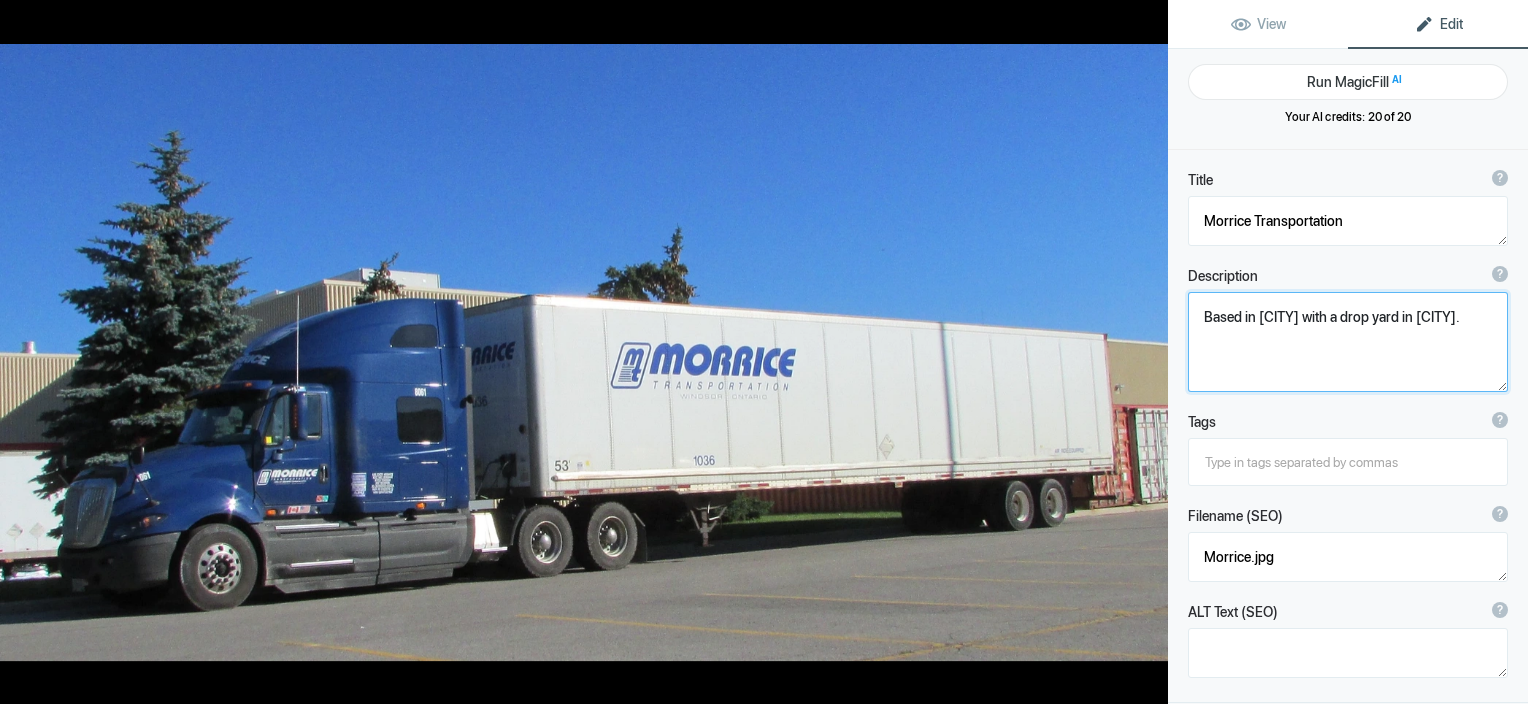 click 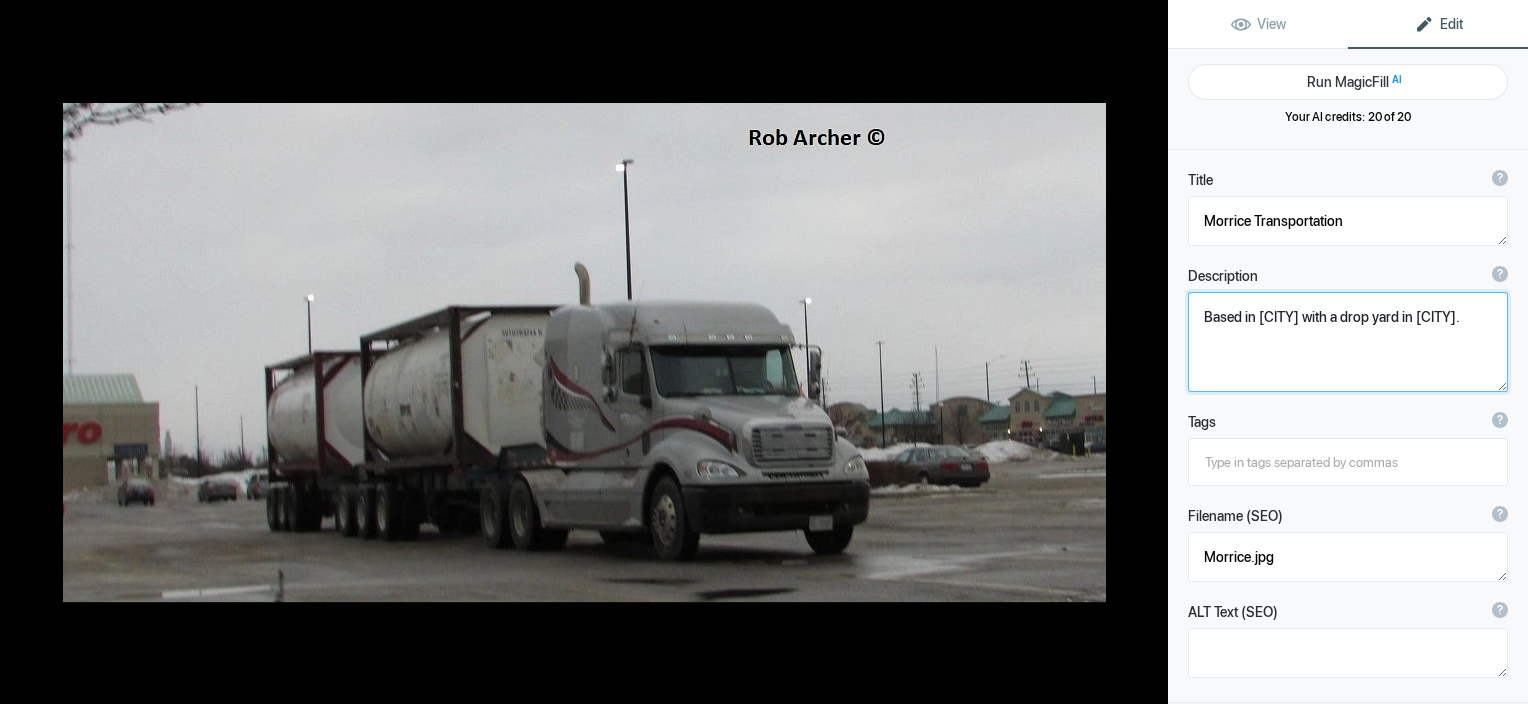 type on "MTMX - gray Friday" 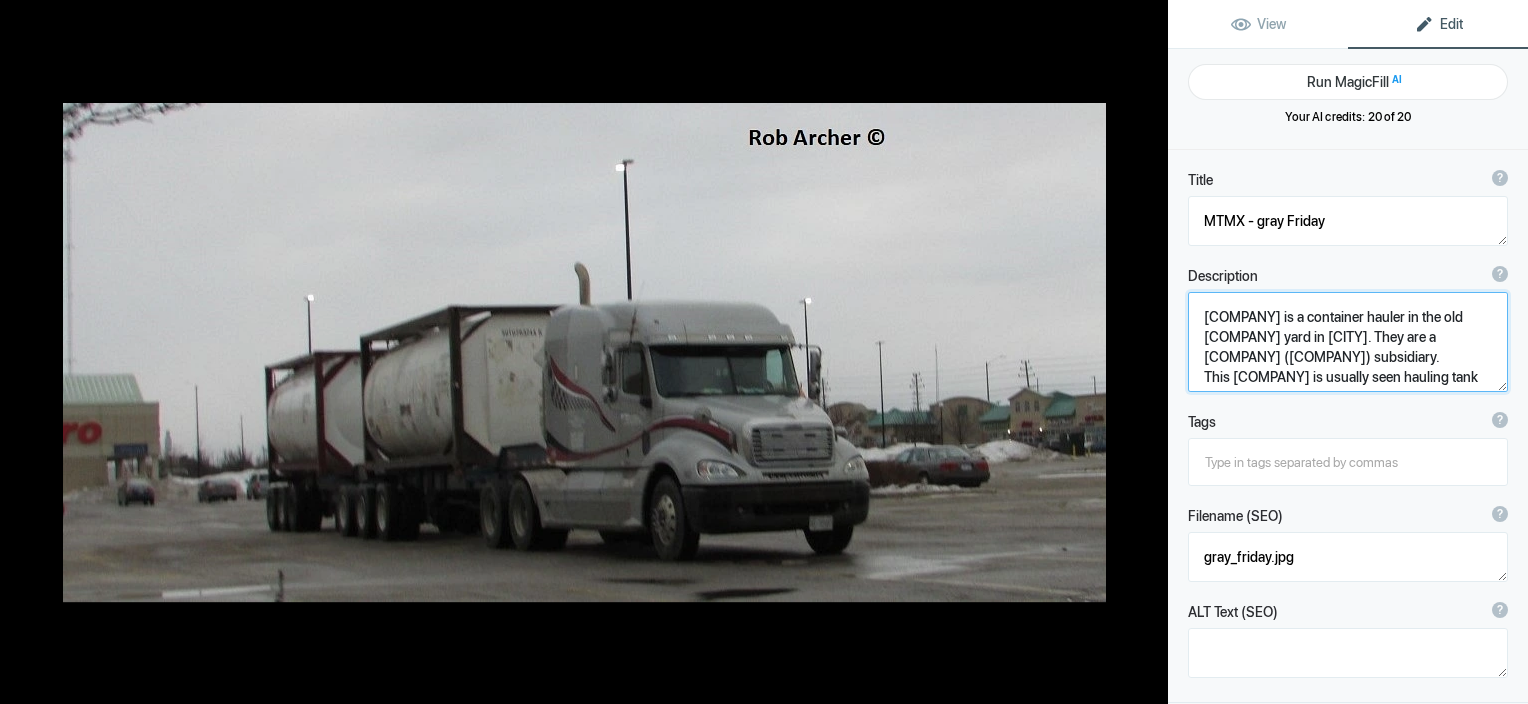 click 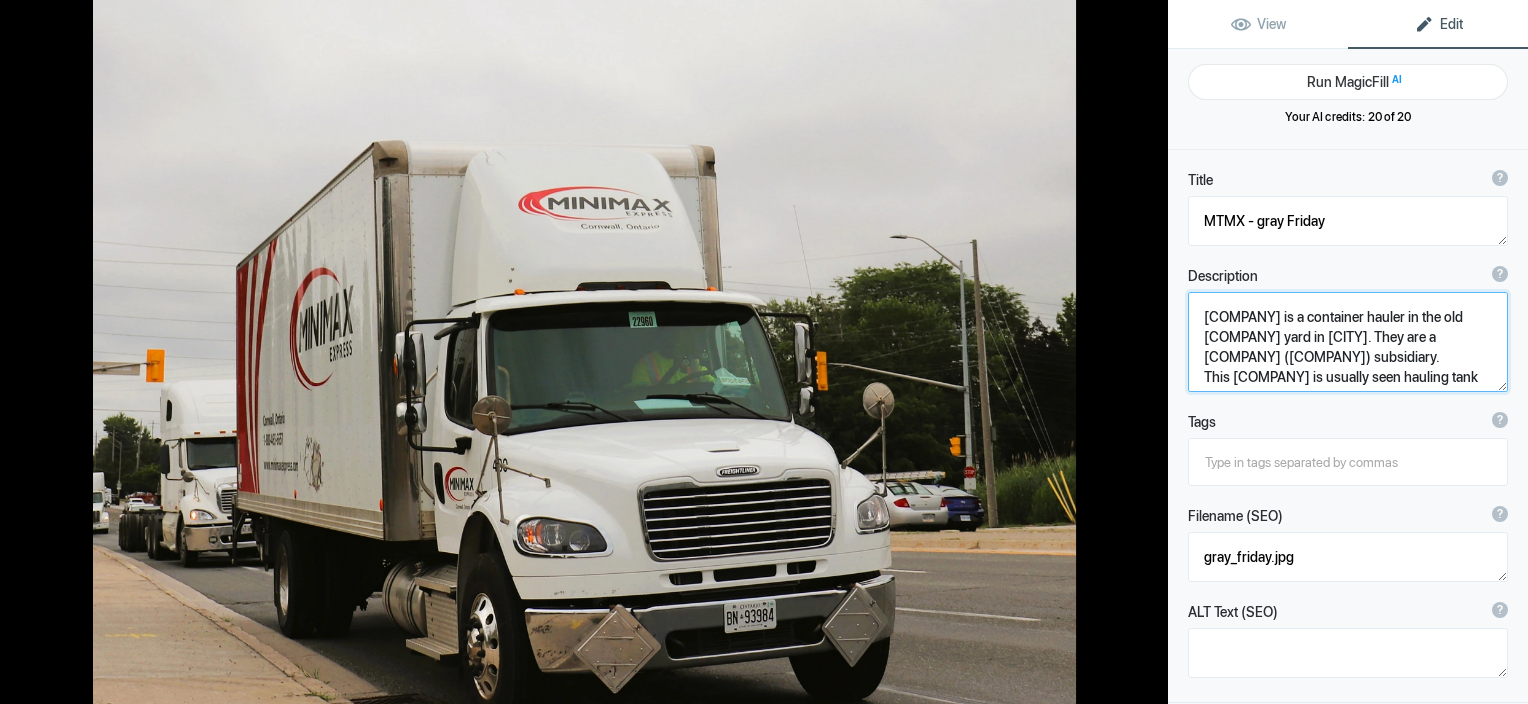 type on "Minimax Express" 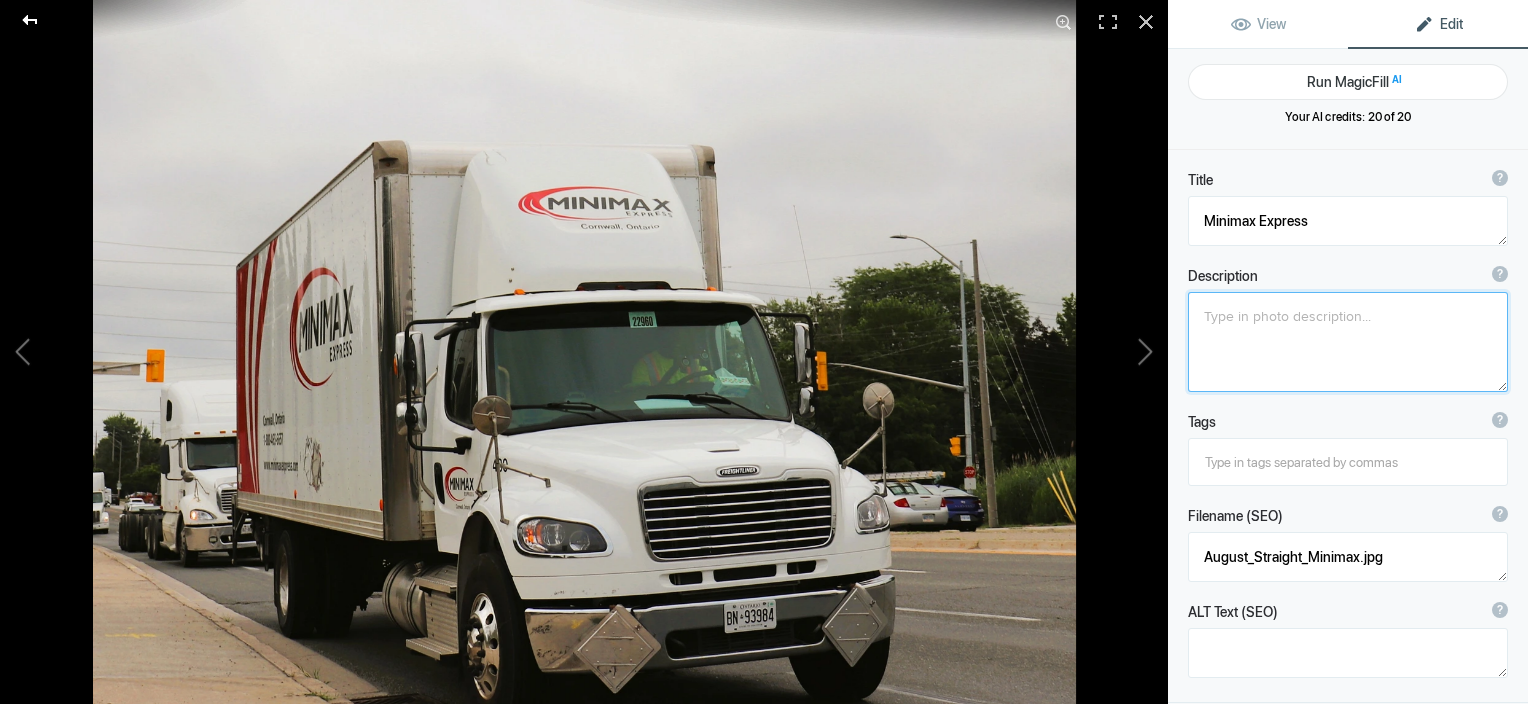 click 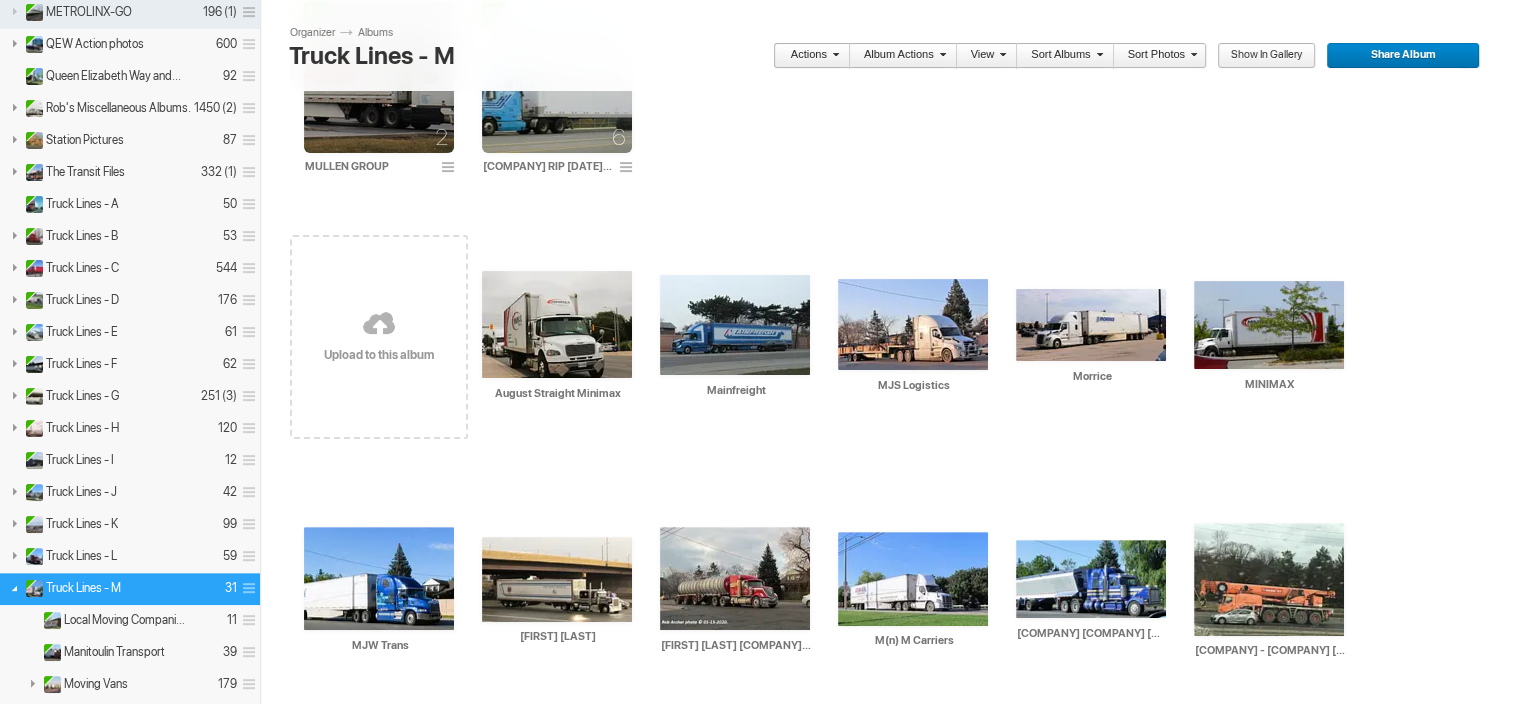 click at bounding box center (379, 78) 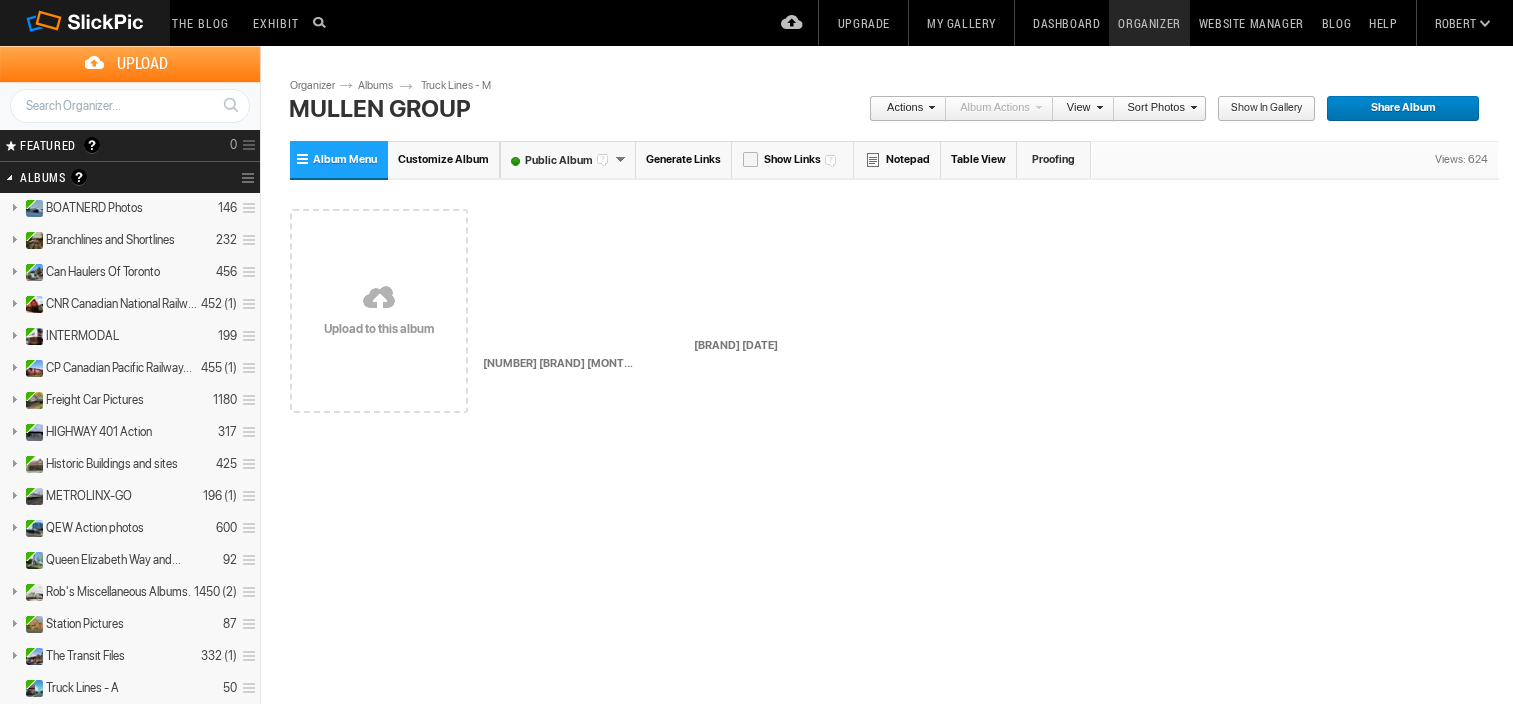 scroll, scrollTop: 0, scrollLeft: 0, axis: both 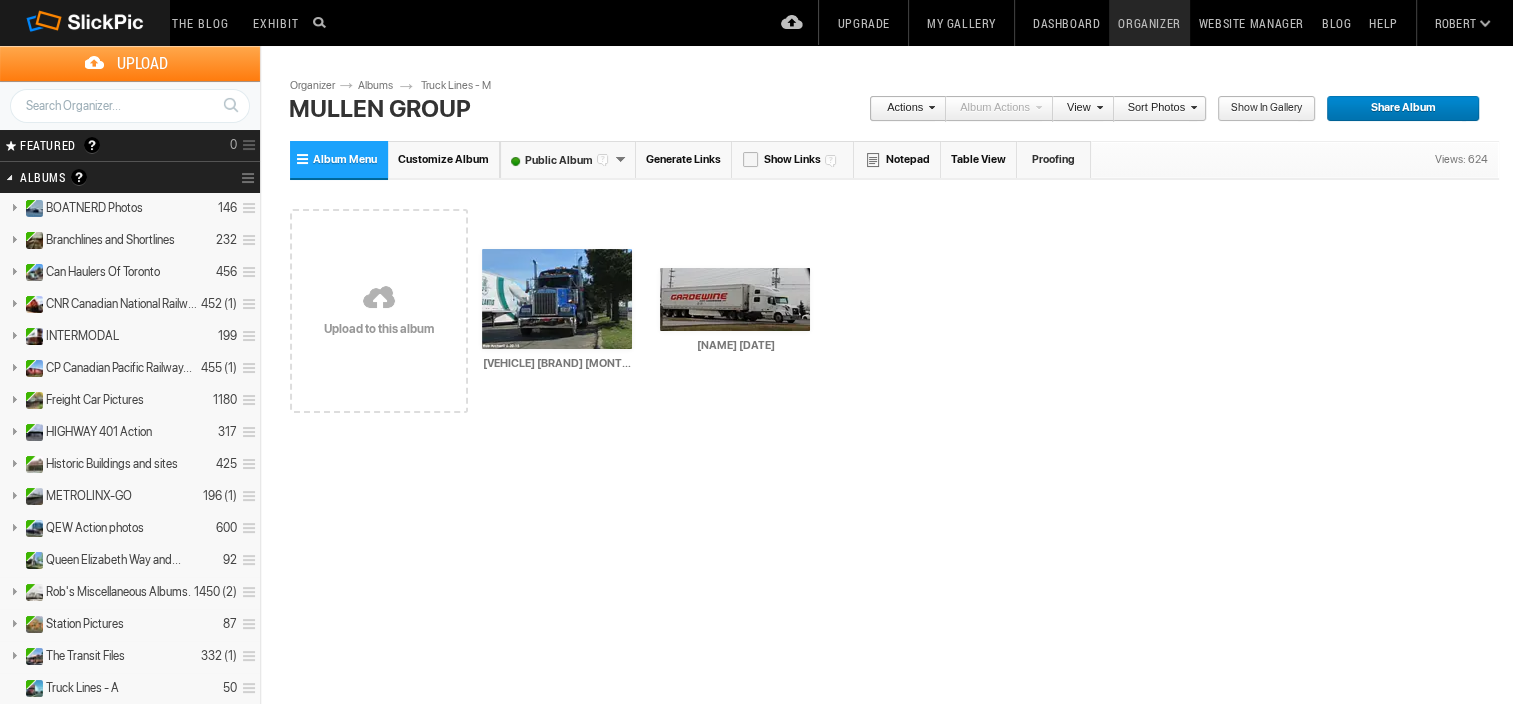 click on "Truck Lines - M" at bounding box center [466, 86] 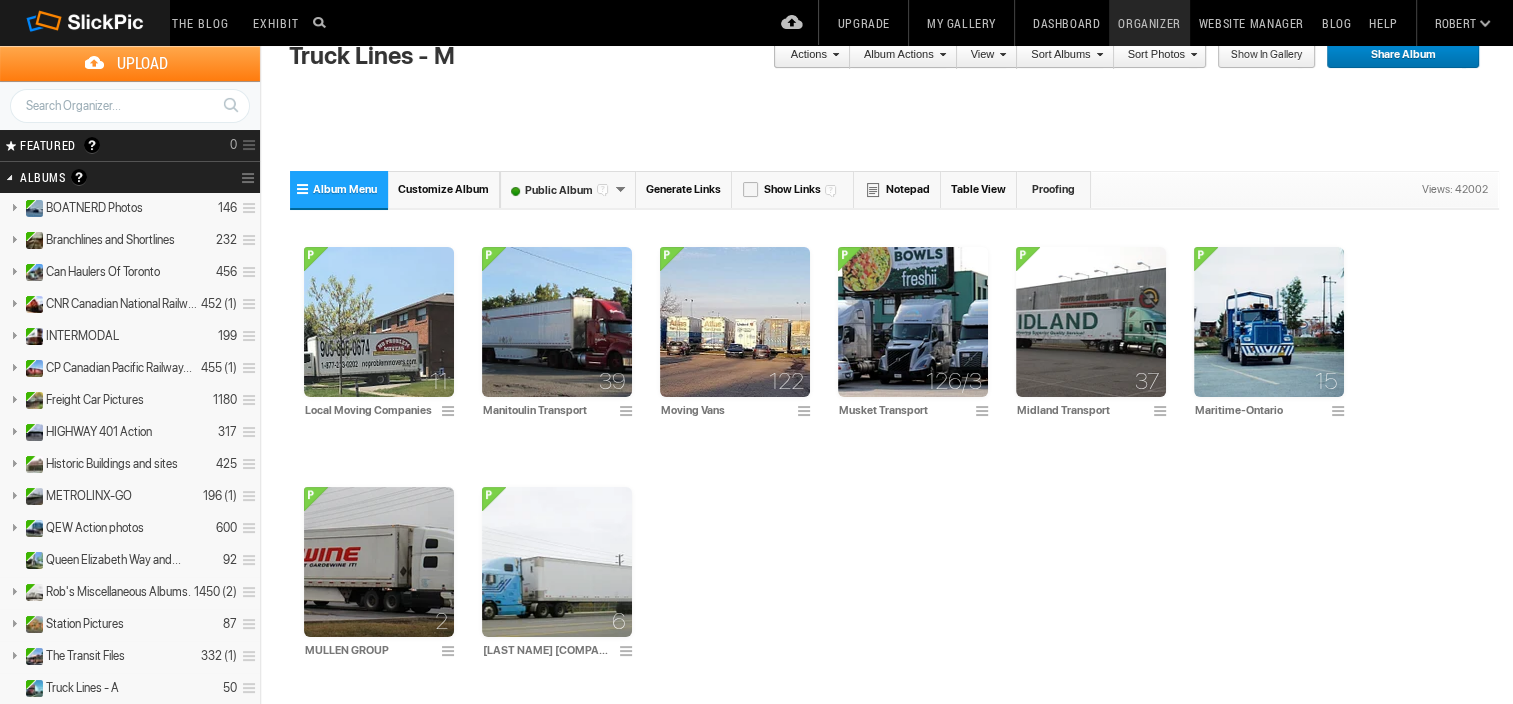 scroll, scrollTop: 1624, scrollLeft: 0, axis: vertical 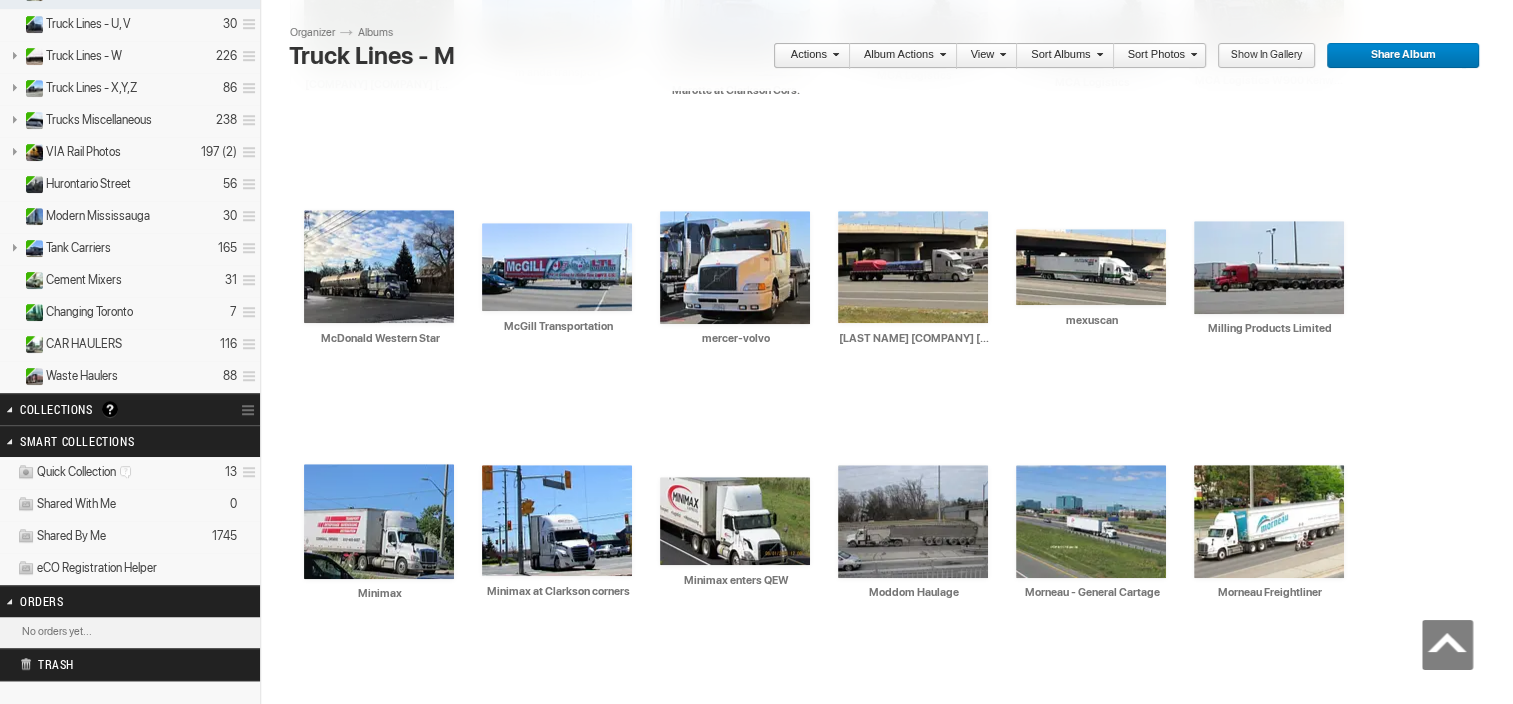 click on "Truck Lines - T" at bounding box center [82, -8] 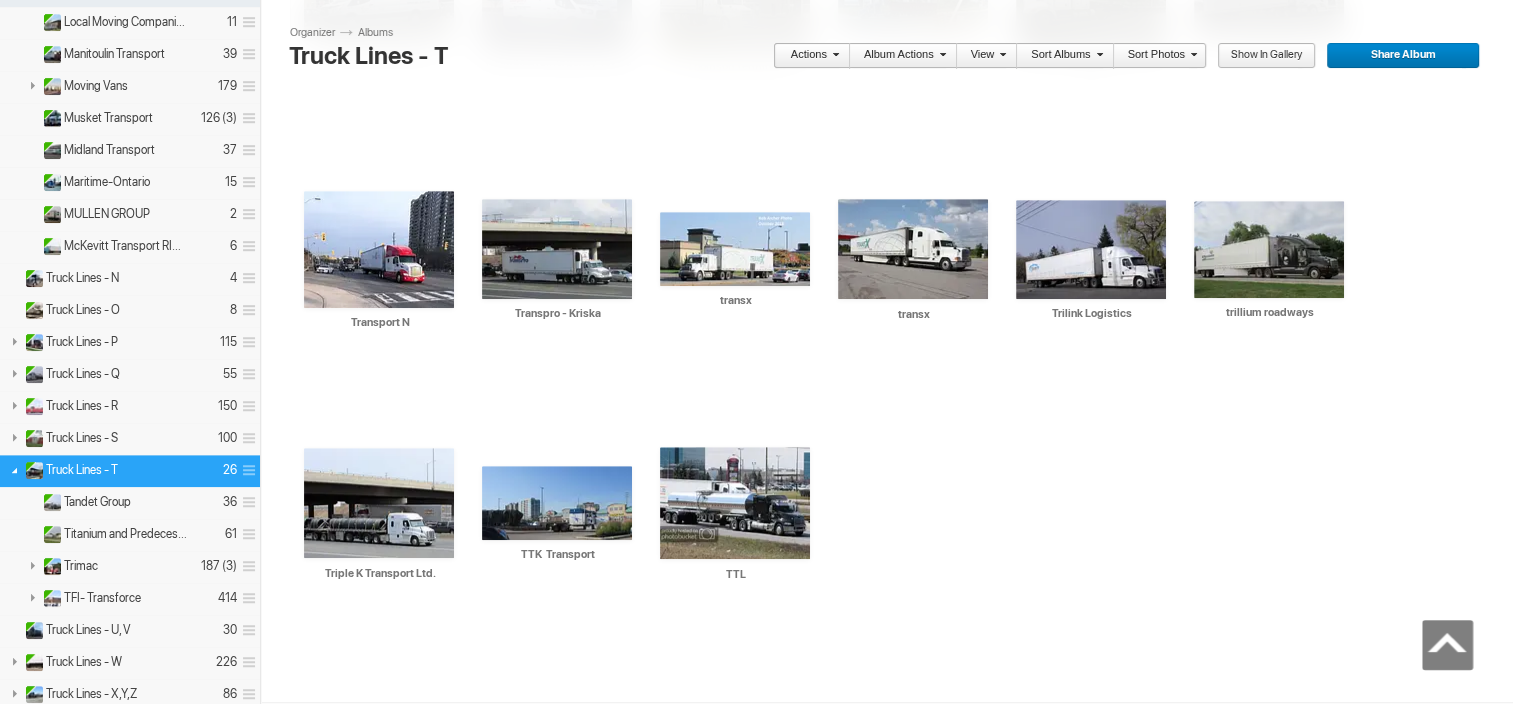 scroll, scrollTop: 1080, scrollLeft: 0, axis: vertical 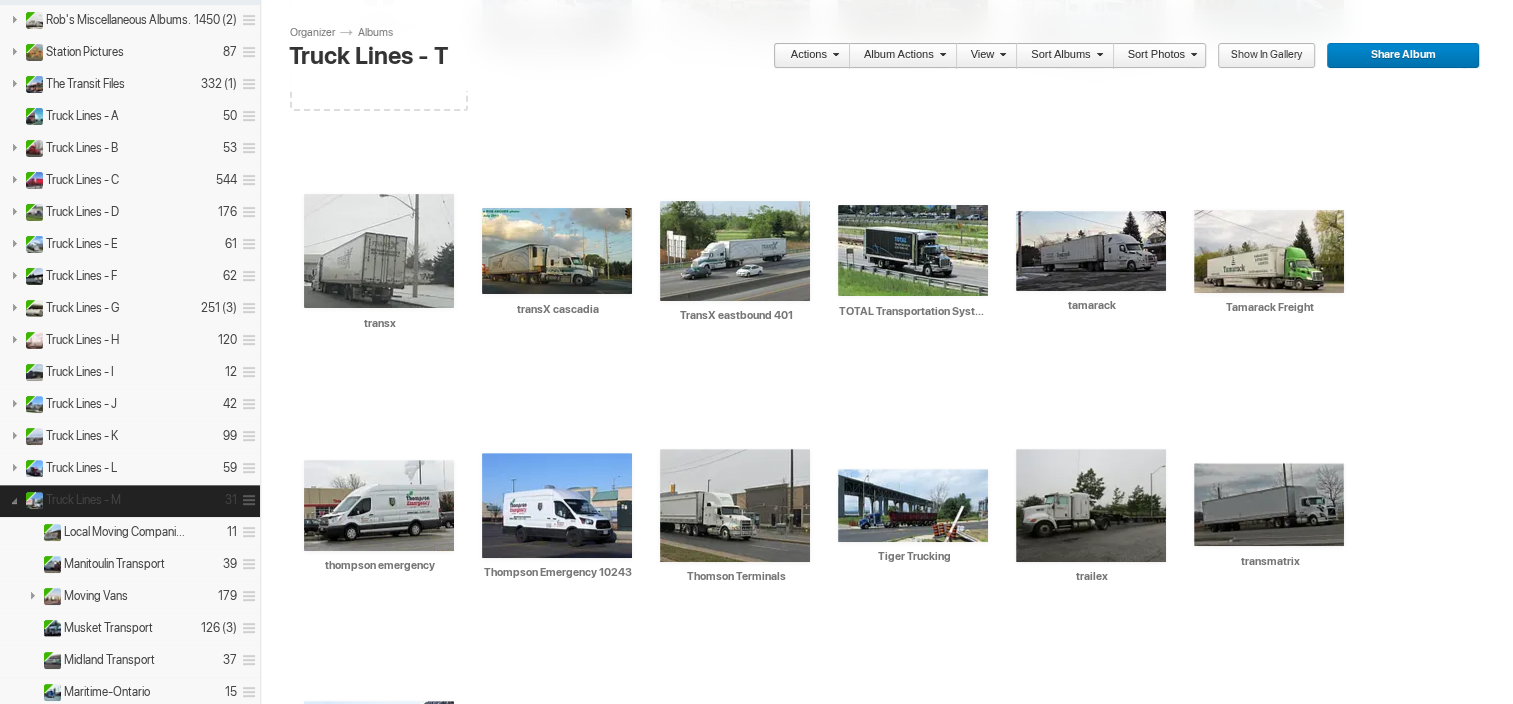 click at bounding box center (14, 499) 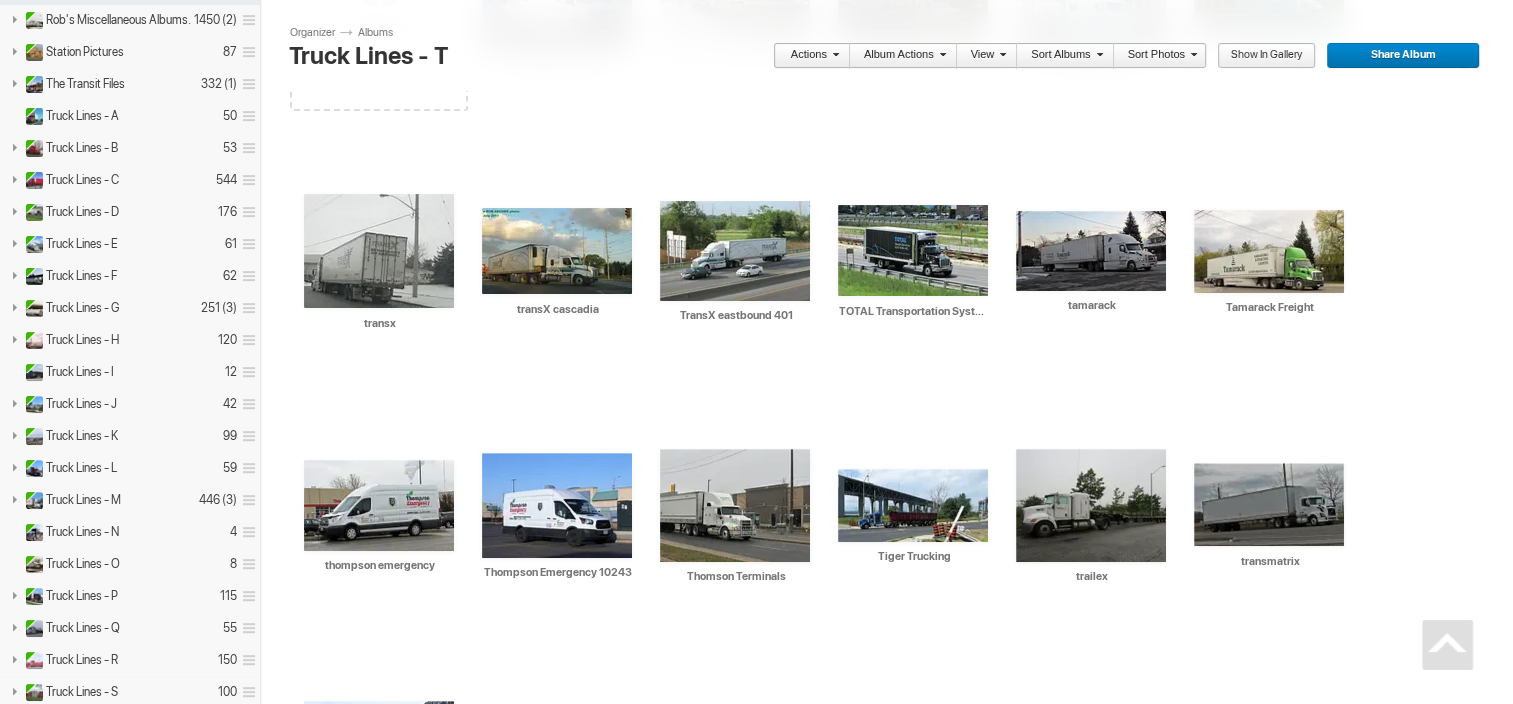 scroll, scrollTop: 1496, scrollLeft: 0, axis: vertical 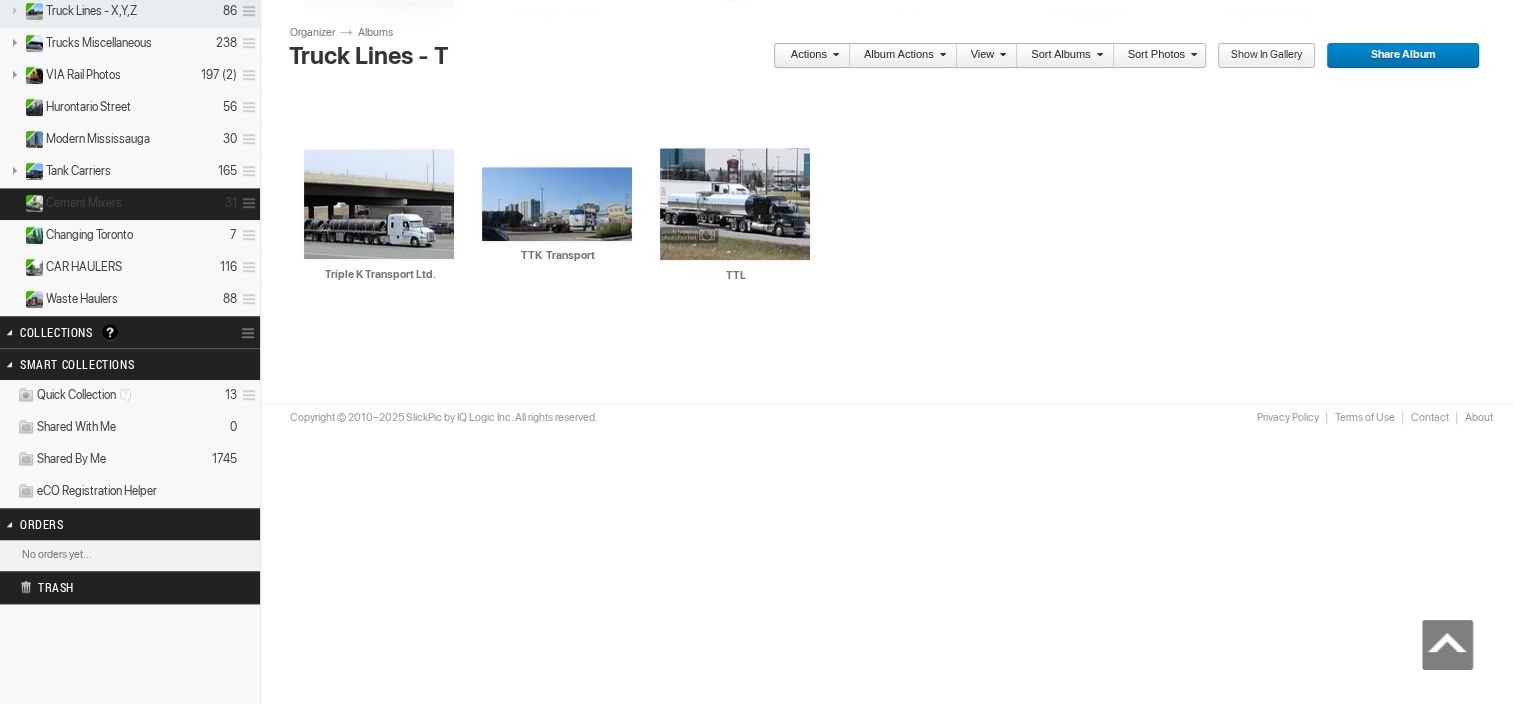 click on "Cement Mixers" at bounding box center (84, 203) 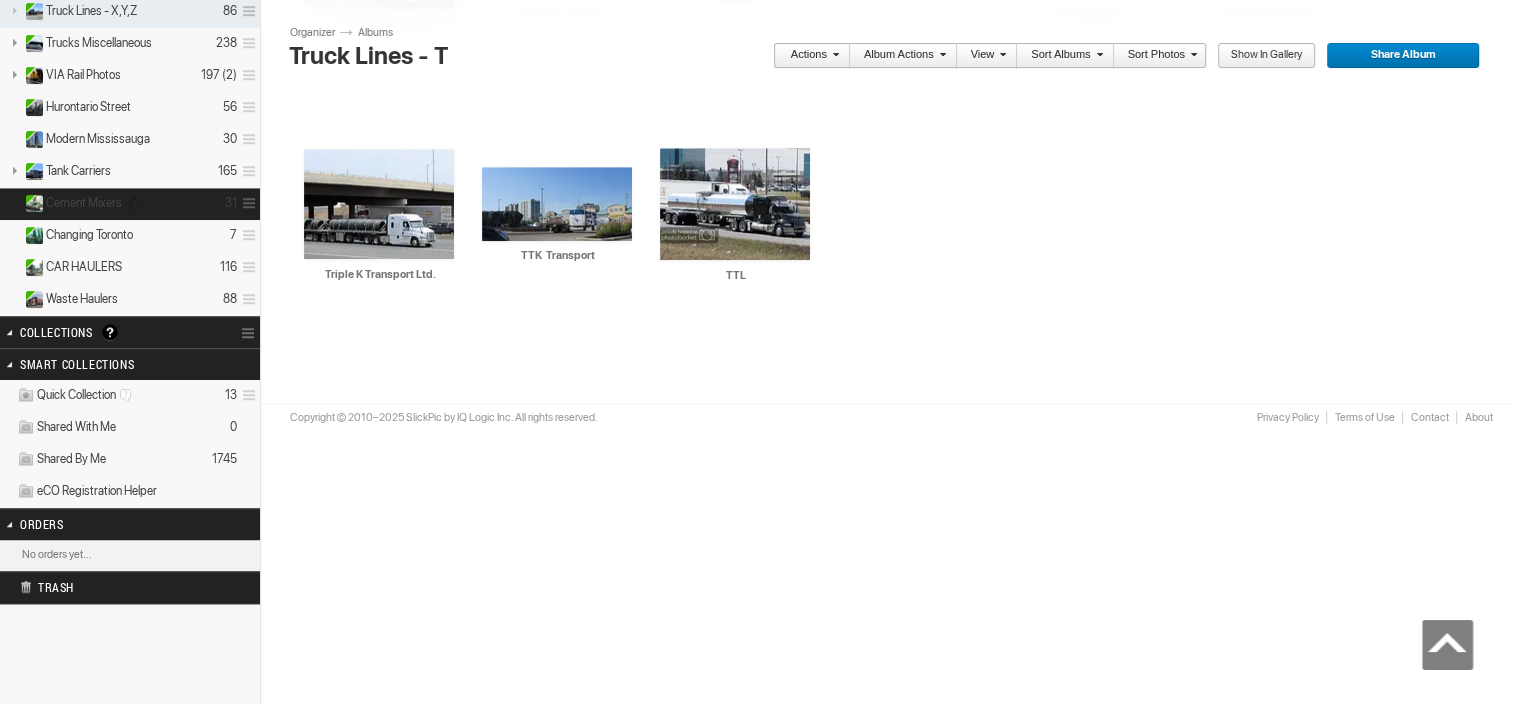 click on "Cement Mixers" at bounding box center [84, 203] 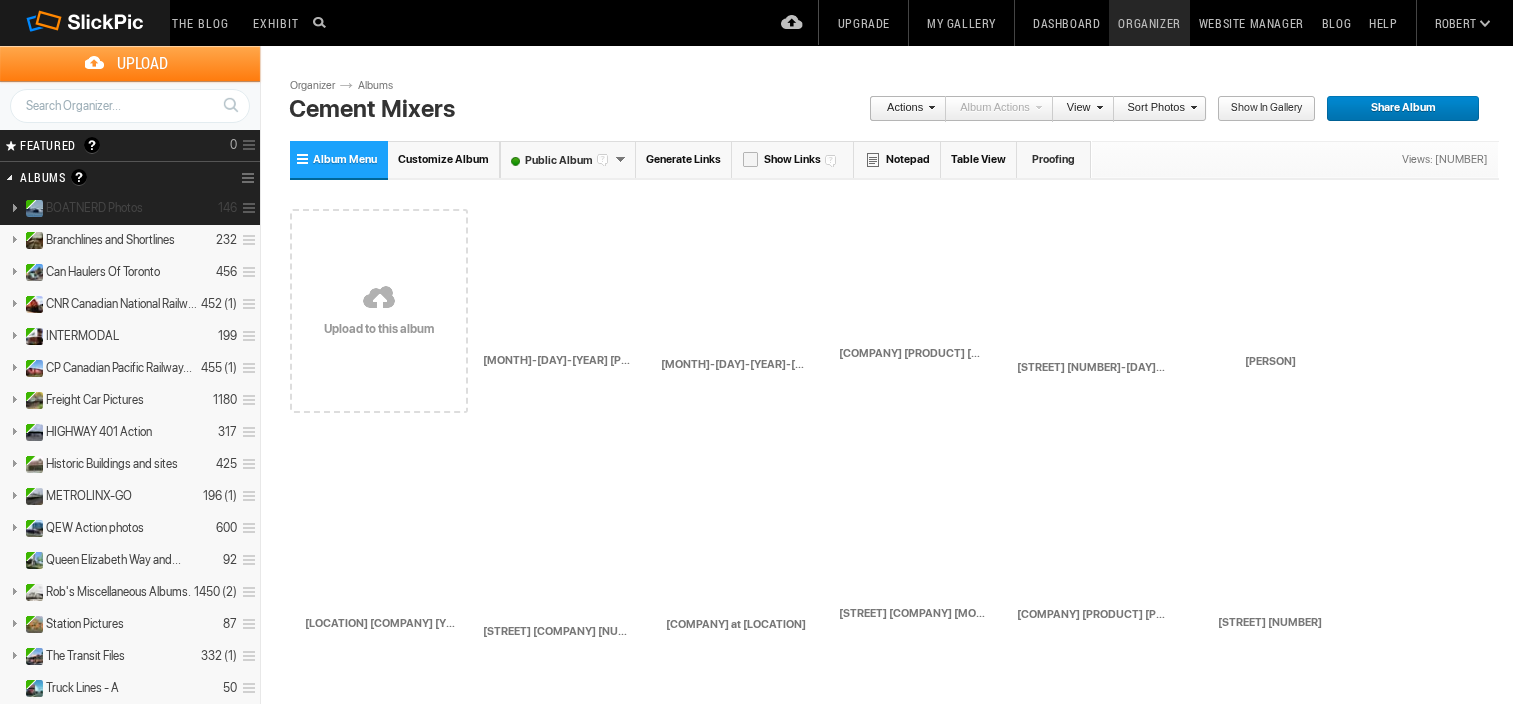 scroll, scrollTop: 0, scrollLeft: 0, axis: both 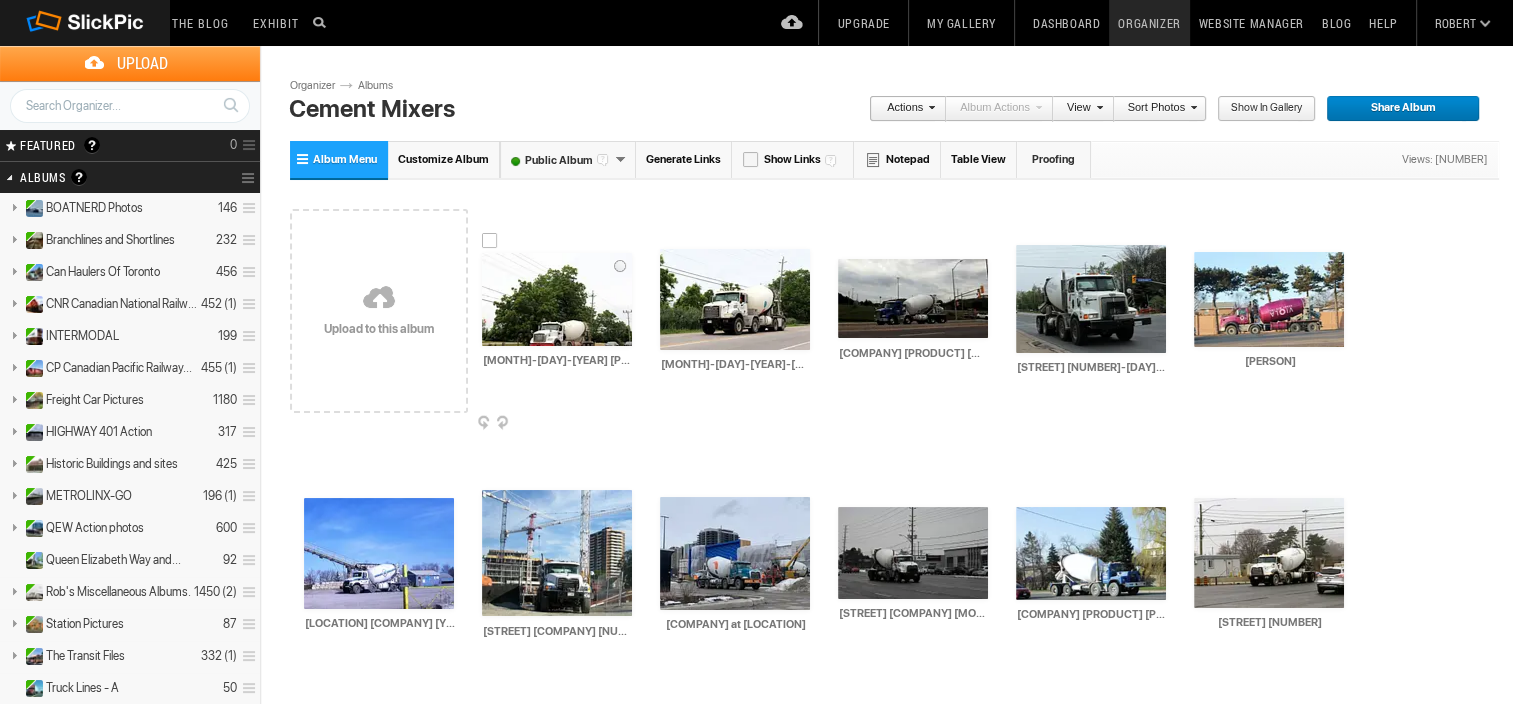 click at bounding box center (557, 299) 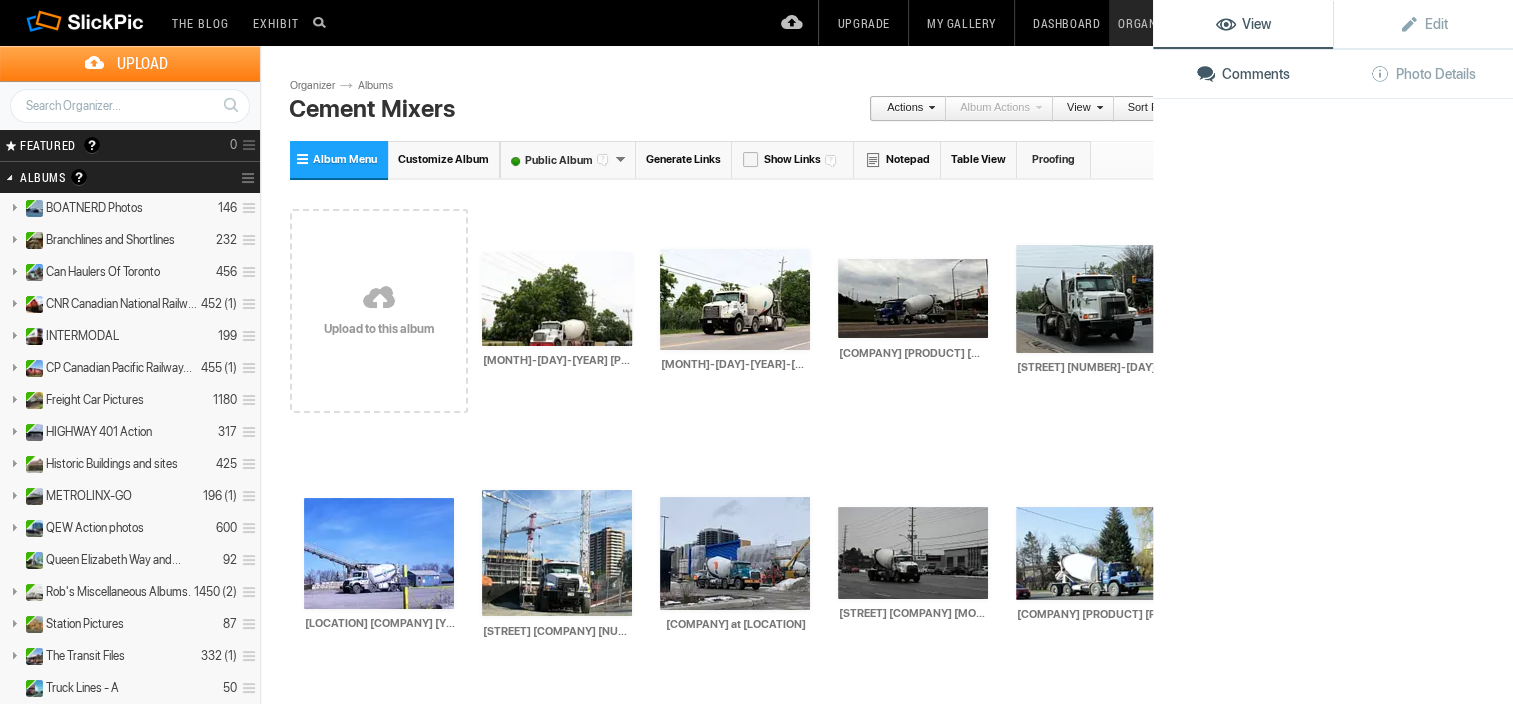 click 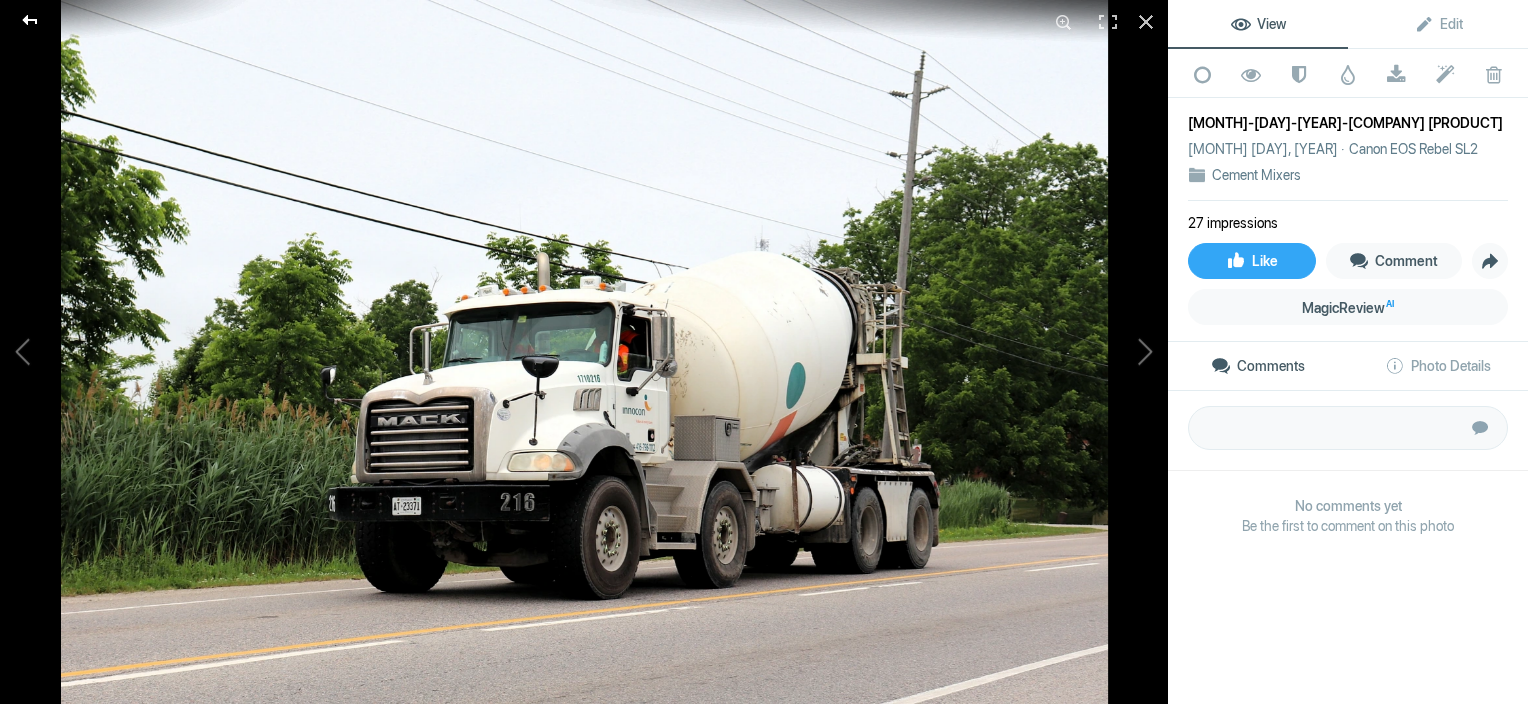 click 